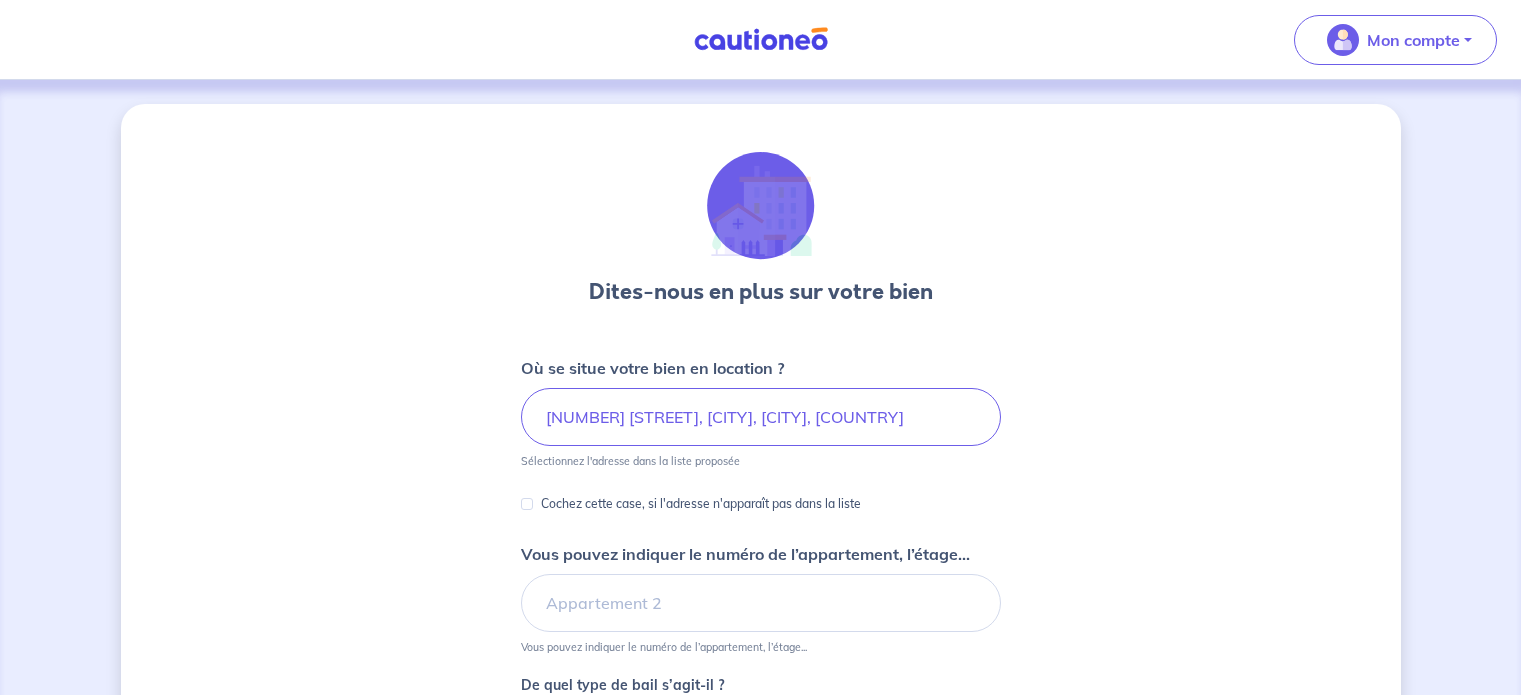 scroll, scrollTop: 0, scrollLeft: 0, axis: both 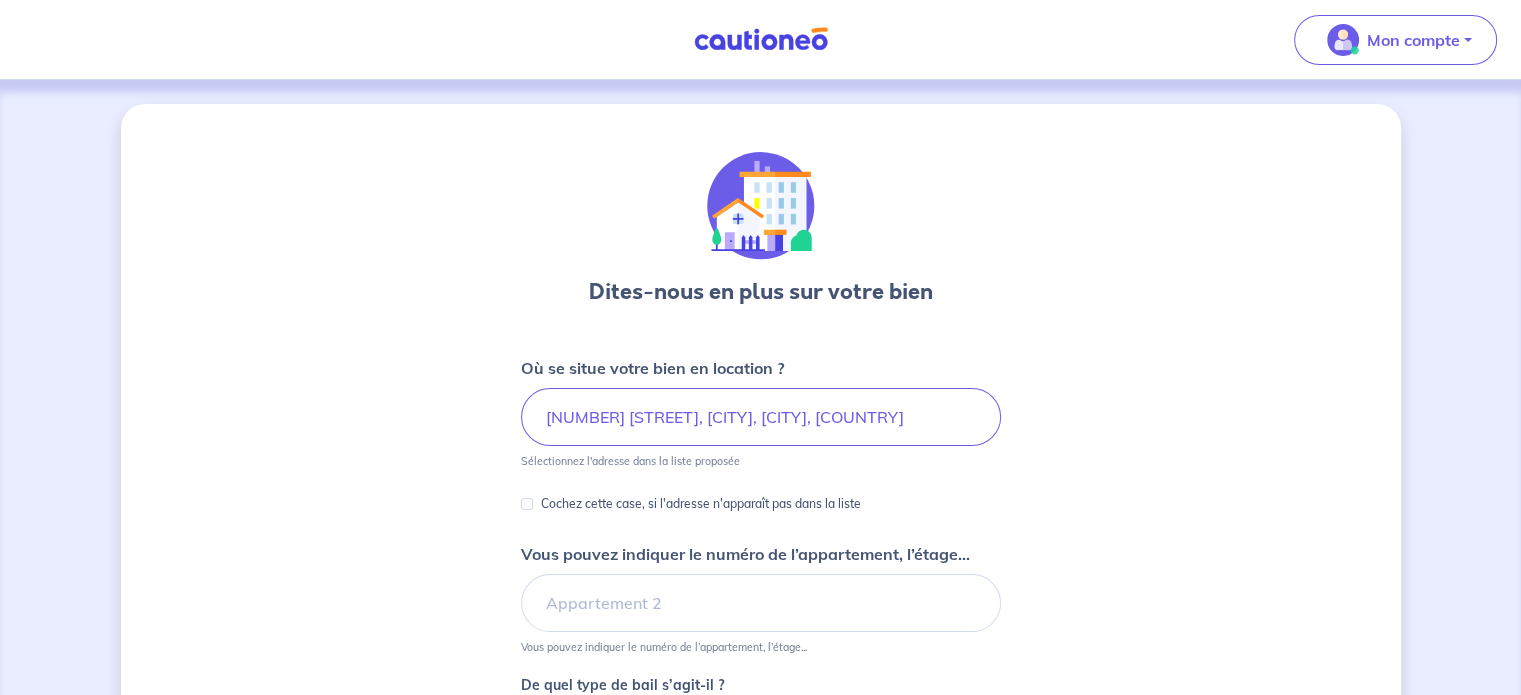 click on "[NUMBER] [STREET], [CITY], [CITY], [COUNTRY]" at bounding box center [761, 956] 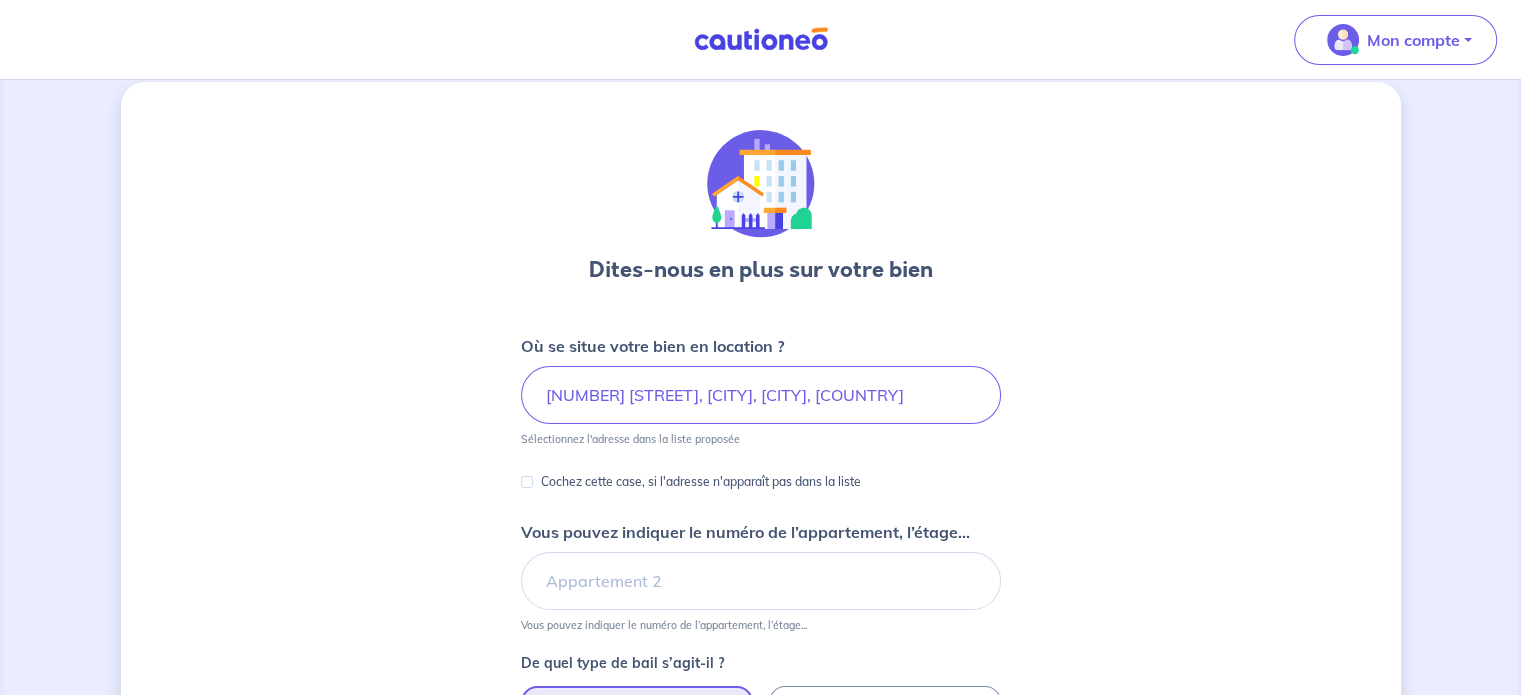 scroll, scrollTop: 0, scrollLeft: 0, axis: both 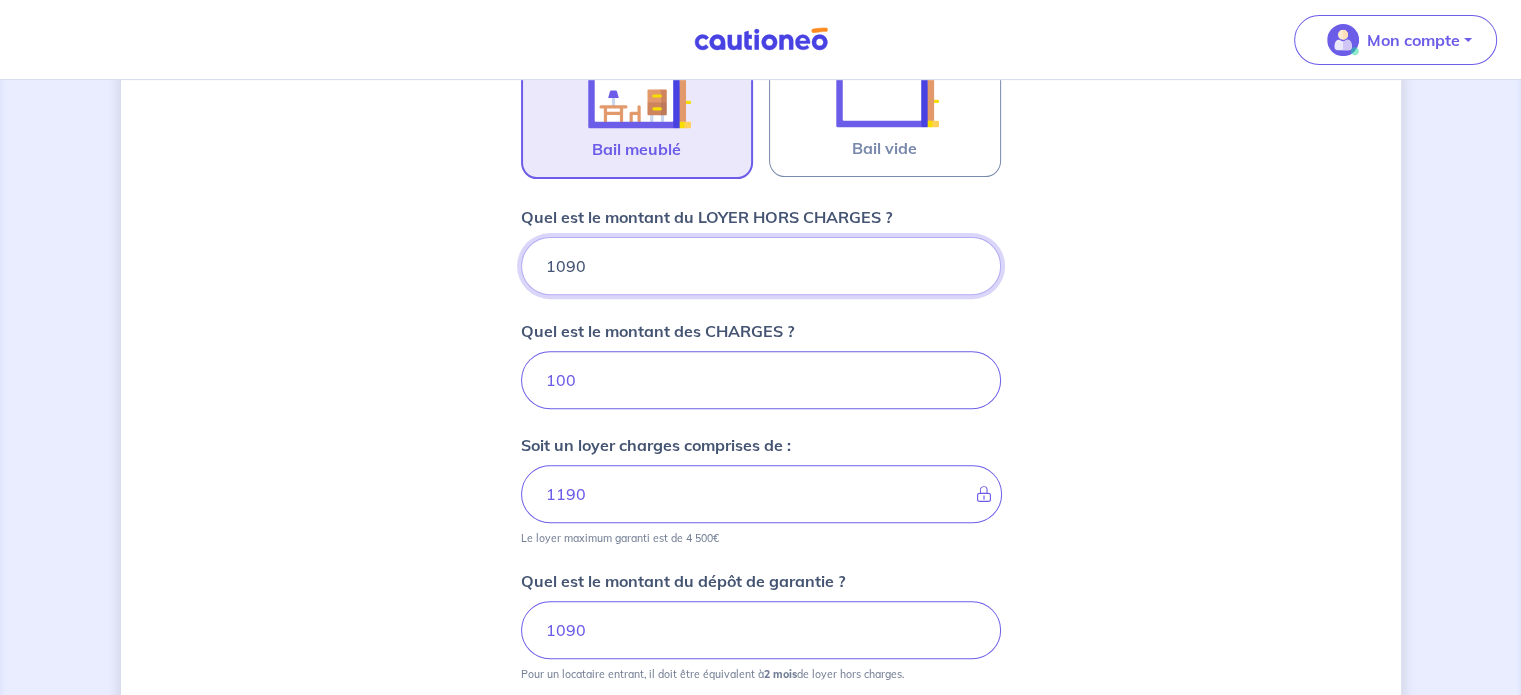 drag, startPoint x: 630, startPoint y: 259, endPoint x: 475, endPoint y: 248, distance: 155.38983 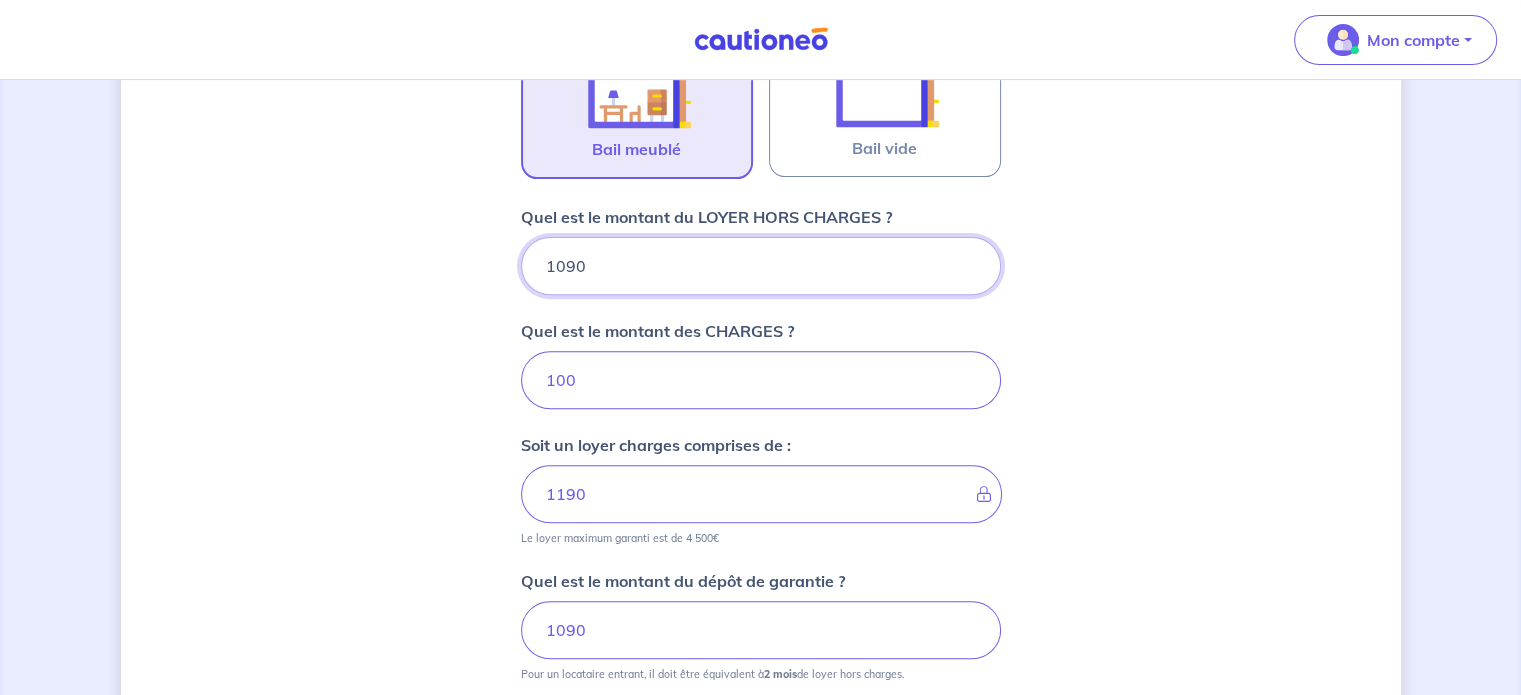 click on "Dites-nous en plus sur votre bien Où se situe votre bien en location ? [NUMBER] [STREET], [CITY], [COUNTRY] Sélectionnez l'adresse dans la liste proposée Cochez cette case, si l'adresse n'apparaît pas dans la liste Vous pouvez indiquer le numéro de l’appartement, l’étage... Vous pouvez indiquer le numéro de l’appartement, l’étage... De quel type de bail s’agit-il ? Bail meublé Bail vide Quel est le montant du LOYER HORS CHARGES ? 1090 Quel est le montant des CHARGES ? 100 Soit un loyer charges comprises de : 1190 Le loyer maximum garanti est de 4 500€ Quel est le montant du dépôt de garantie ? 1090 Pour un locataire entrant, il doit être équivalent à  2 mois  de loyer hors charges. Le dépôt de Garantie est inférieur à 2 mois de votre loyer HORS CHARGE. S’agit-il d’une demande pour un locataire déjà en place dans le logement ? Oui Non Étape Précédente Précédent Je valide Je valide" at bounding box center (761, 259) 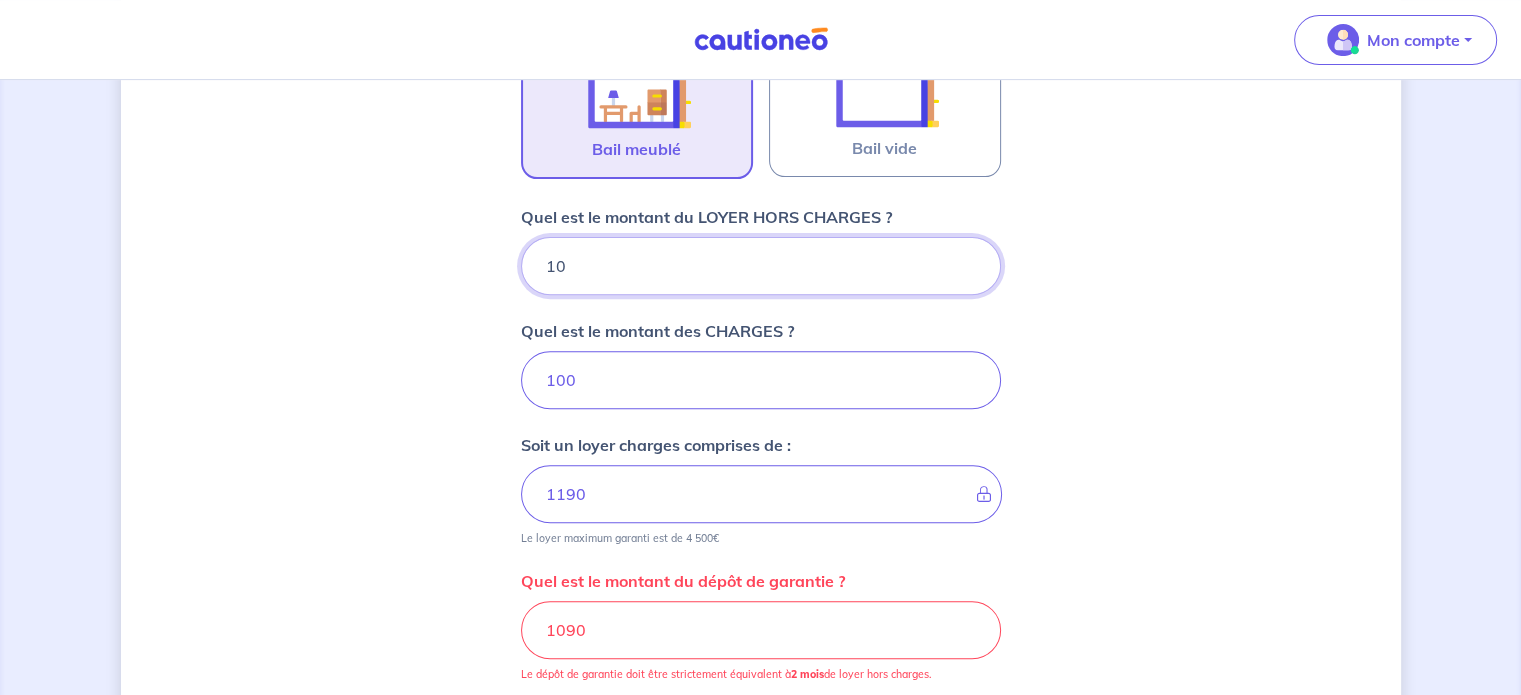 type on "101" 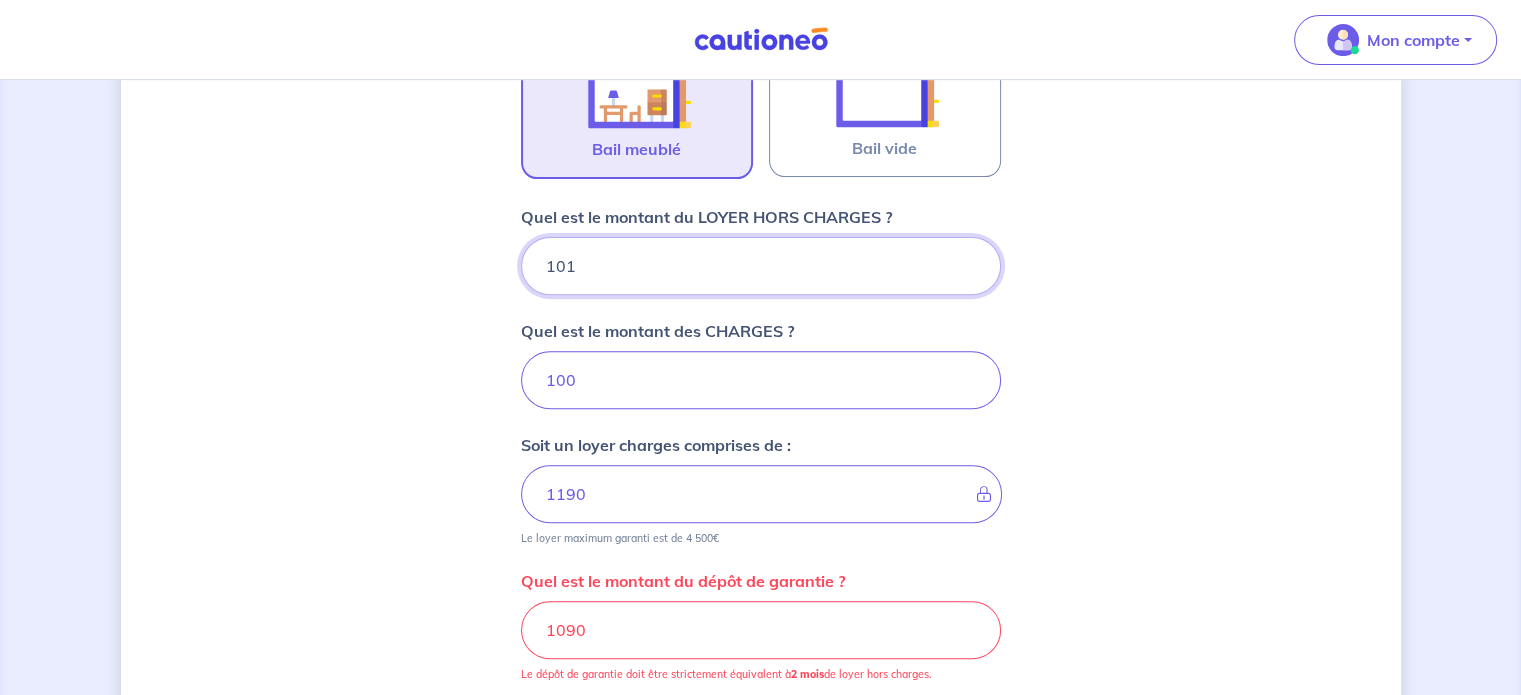 type on "101" 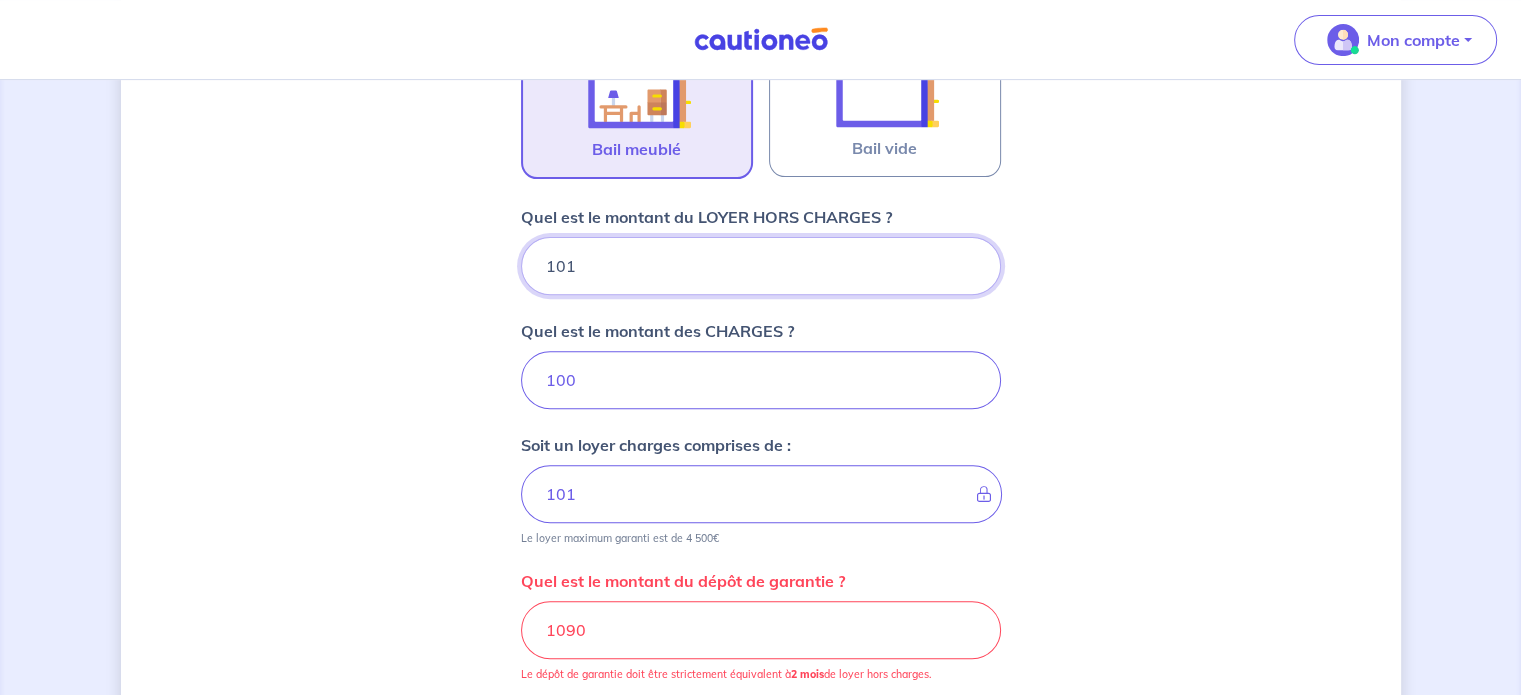 type on "1010" 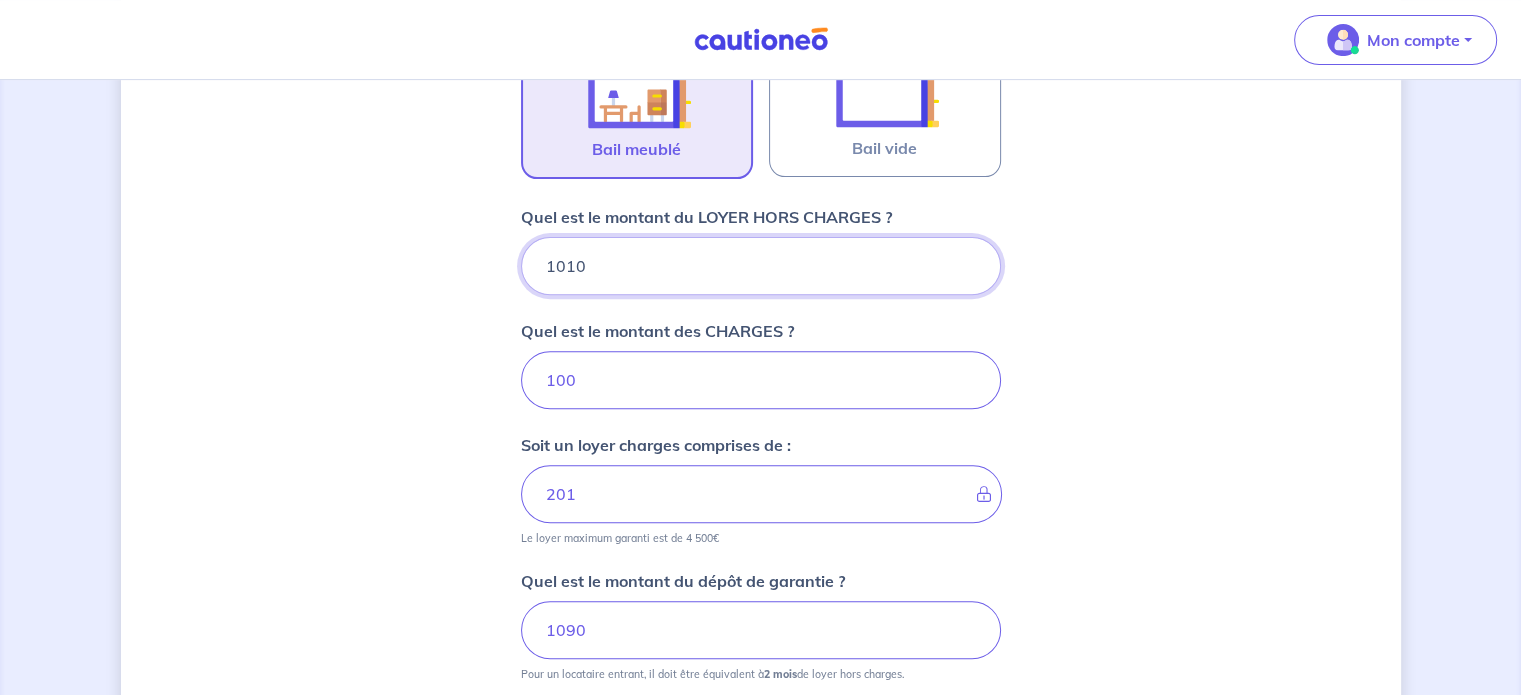 type on "[NUMBER]" 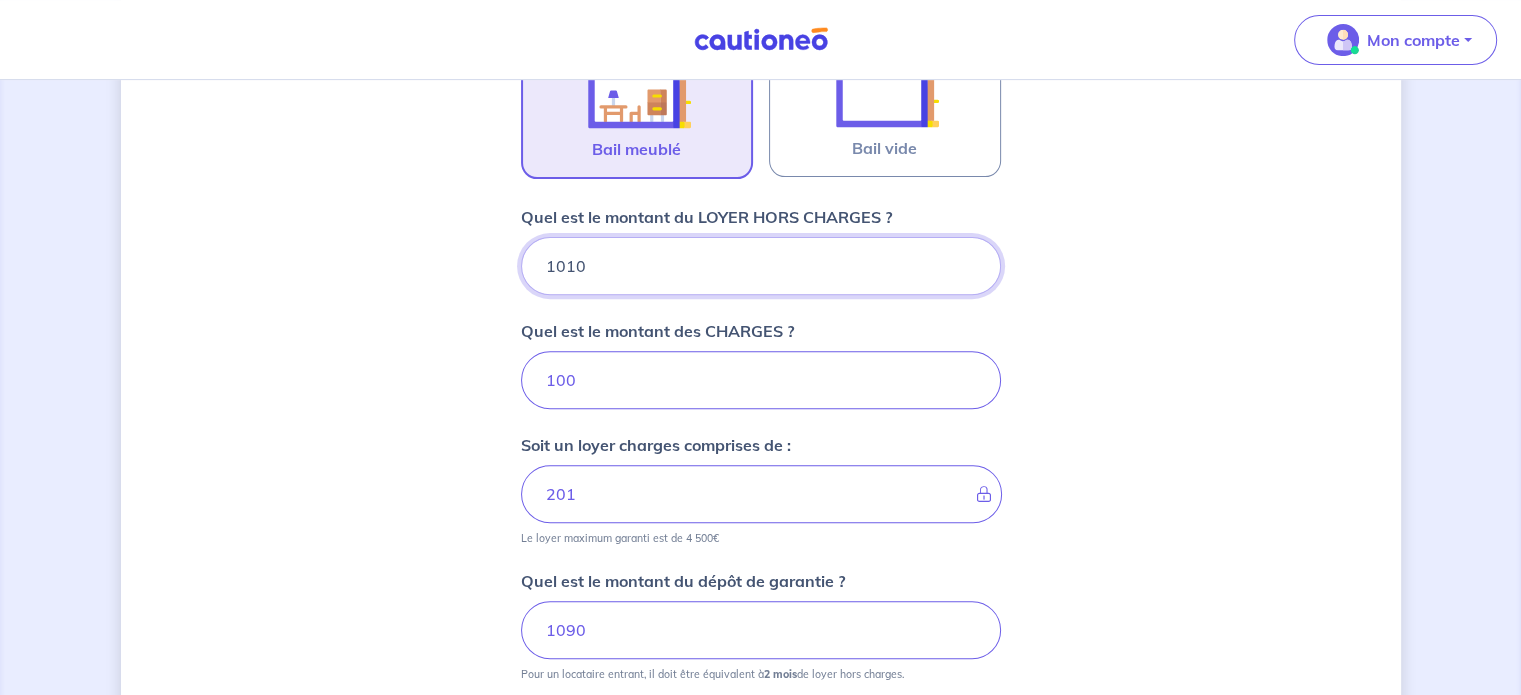 type on "1010" 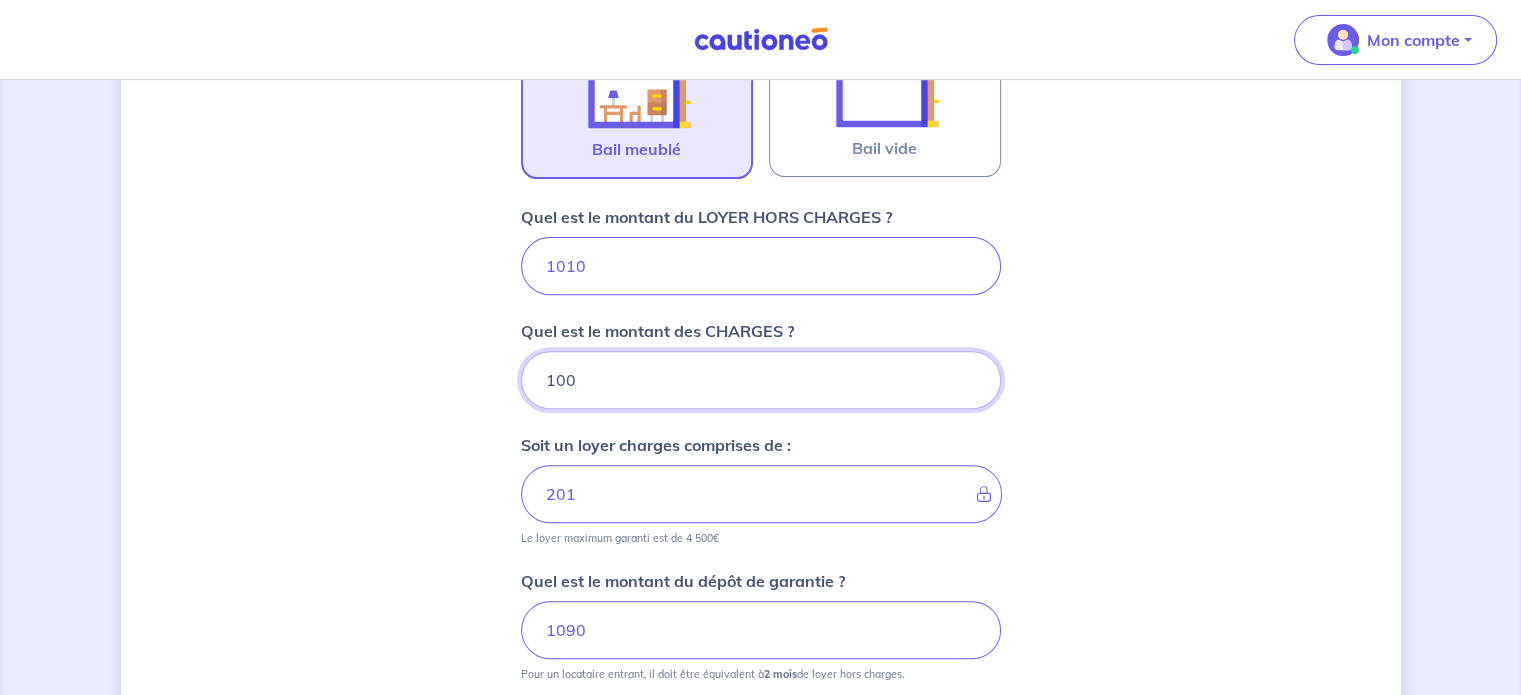 drag, startPoint x: 626, startPoint y: 363, endPoint x: 427, endPoint y: 356, distance: 199.12308 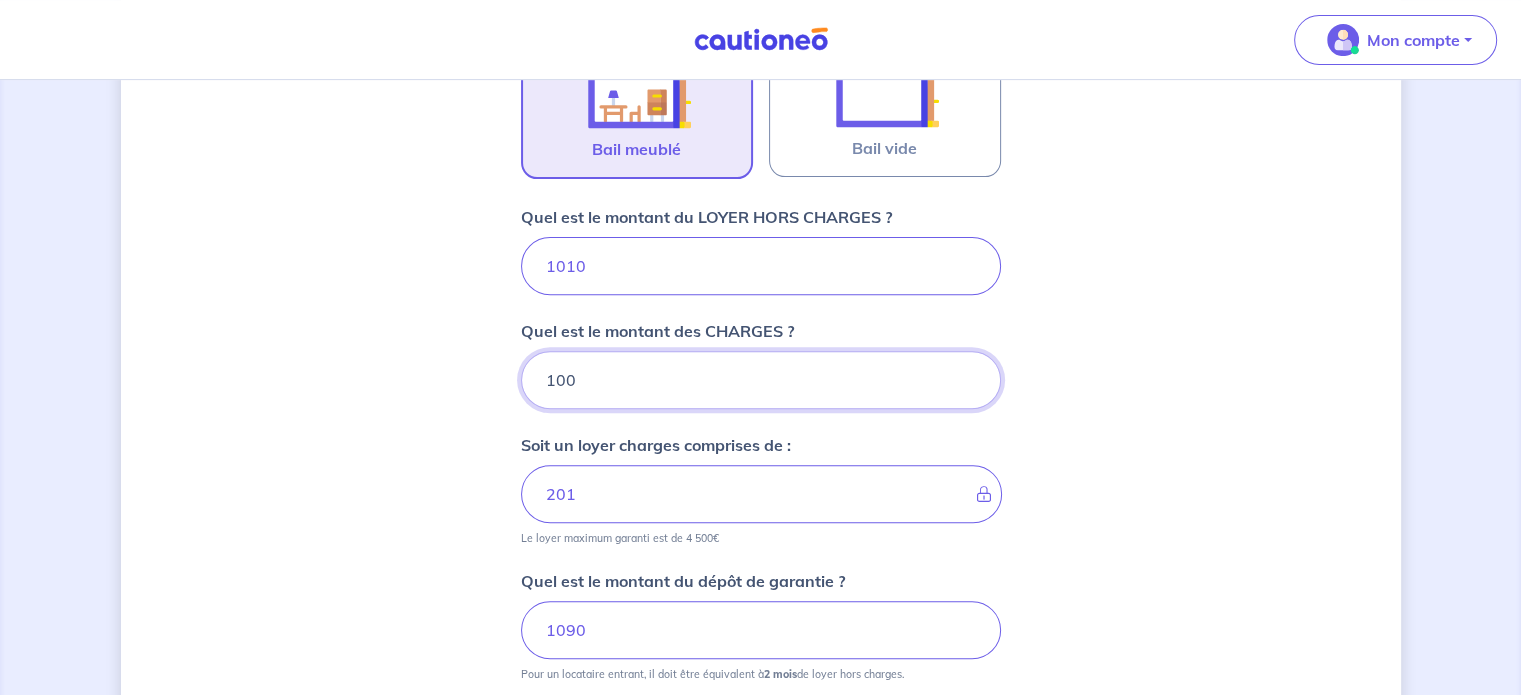 click on "Dites-nous en plus sur votre bien Où se situe votre bien en location ? 80 Rue de Fonfamineuse, Chasse-sur-Rhône, France Sélectionnez l'adresse dans la liste proposée Cochez cette case, si l'adresse n'apparaît pas dans la liste Vous pouvez indiquer le numéro de l’appartement, l’étage... Vous pouvez indiquer le numéro de l’appartement, l’étage... De quel type de bail s’agit-il ? Bail meublé Bail vide Quel est le montant du LOYER HORS CHARGES ? 1010 Quel est le montant des CHARGES ? 100 Soit un loyer charges comprises de : 1110 Le loyer maximum garanti est de 4 500€ Quel est le montant du dépôt de garantie ? 1090 Pour un locataire entrant, il doit être équivalent à  2 mois  de loyer hors charges. Le dépôt de Garantie est inférieur à 2 mois de votre loyer HORS CHARGE. S’agit-il d’une demande pour un locataire déjà en place dans le logement ? Oui Non Étape Précédente Précédent Je valide Je valide" at bounding box center (761, 259) 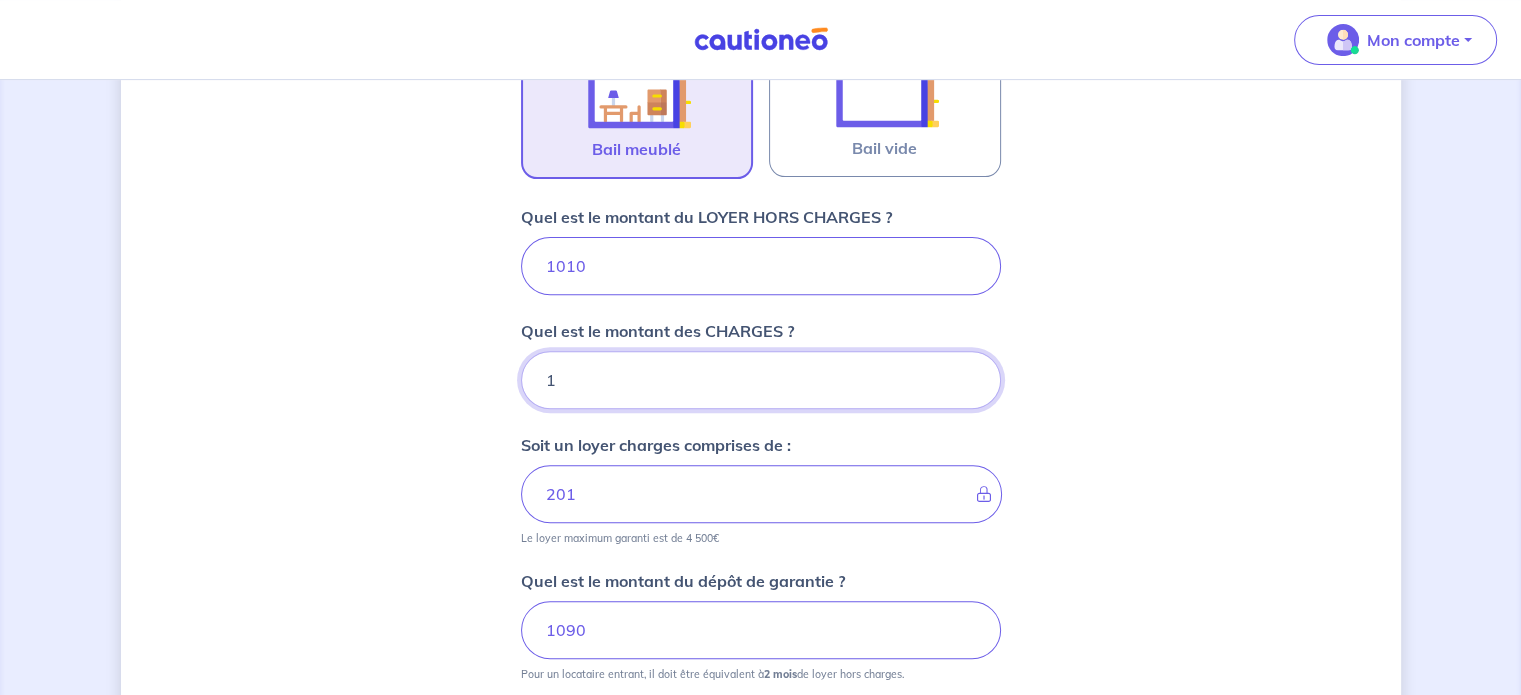 type on "10" 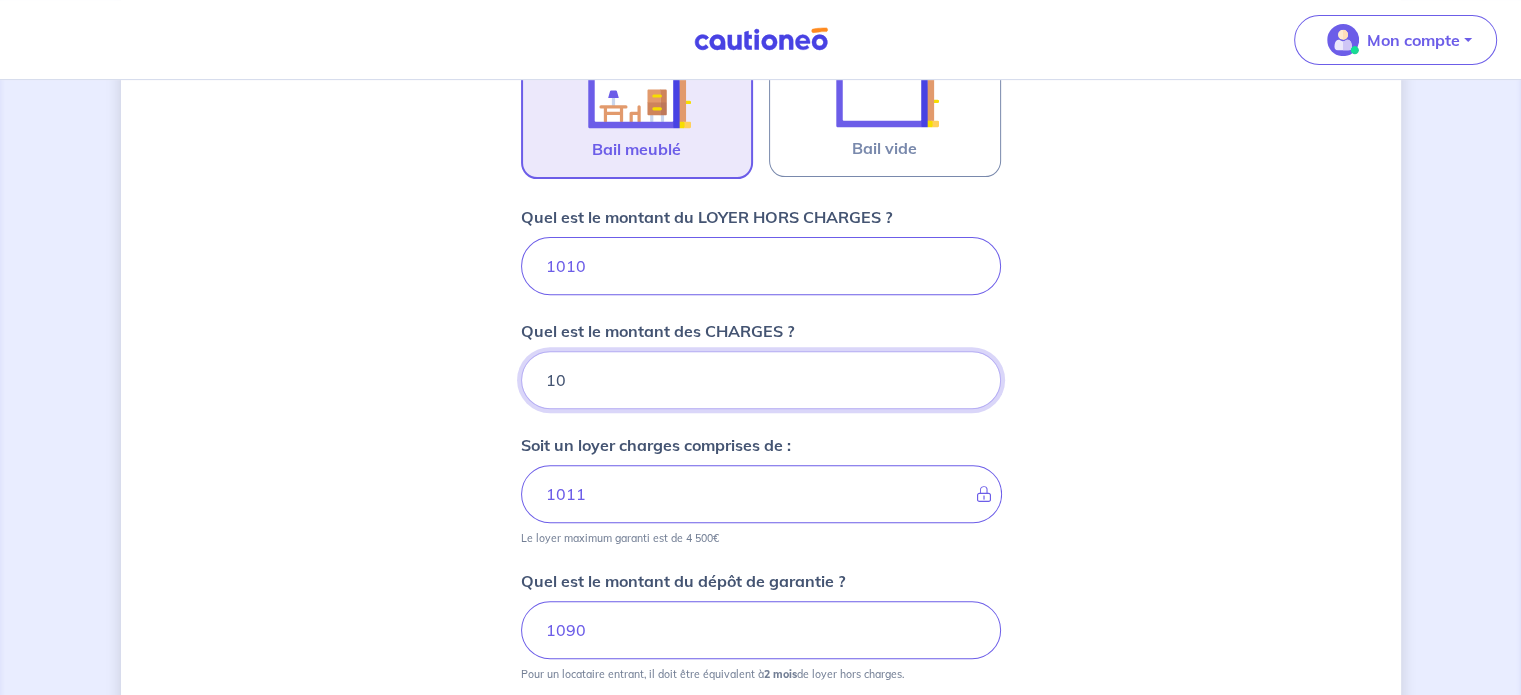 type on "1020" 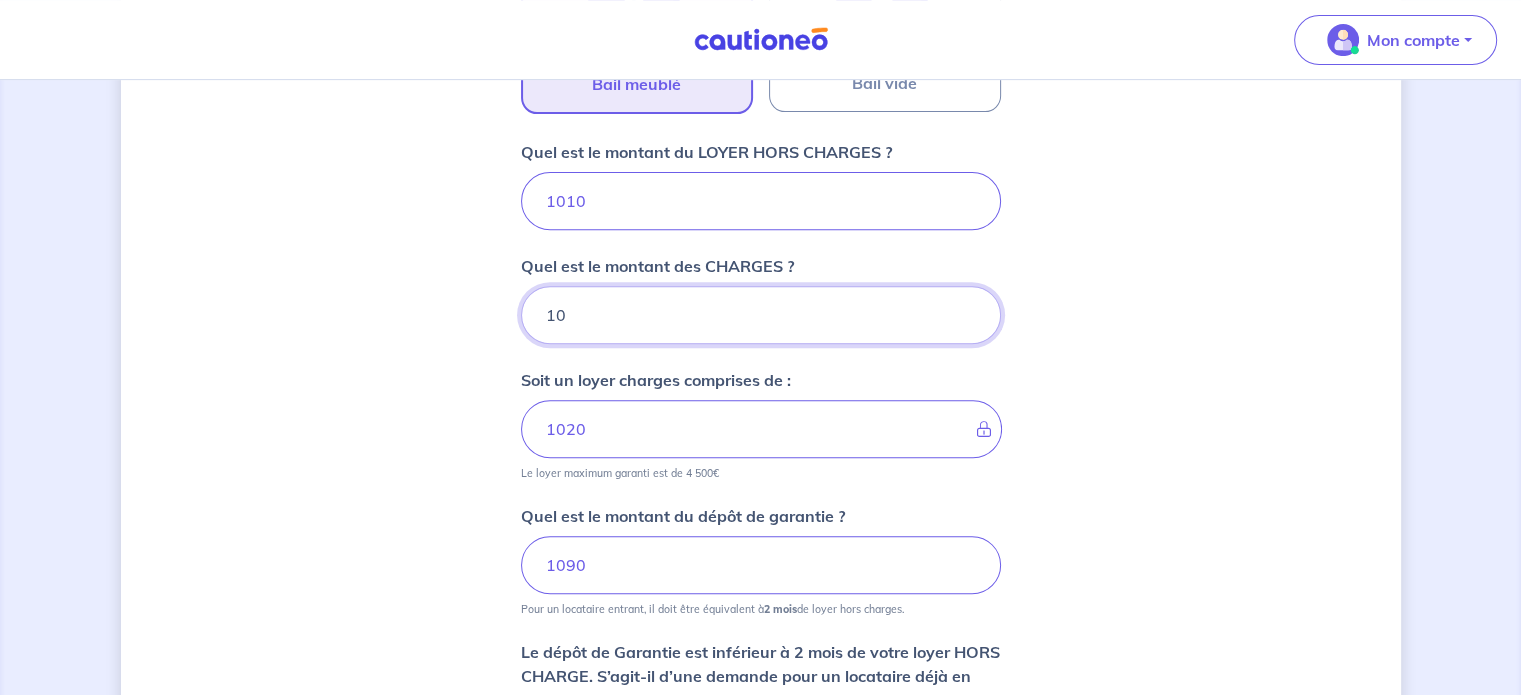 scroll, scrollTop: 797, scrollLeft: 0, axis: vertical 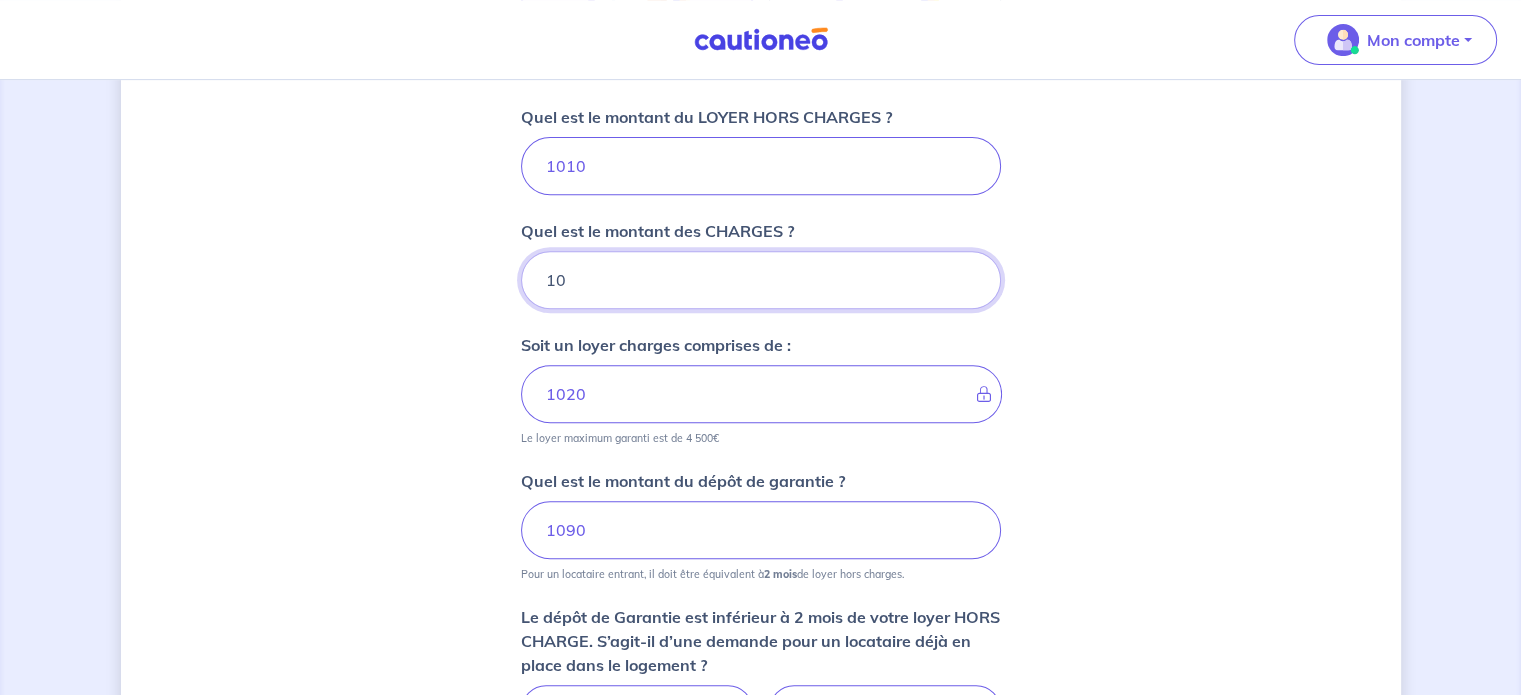 type on "10" 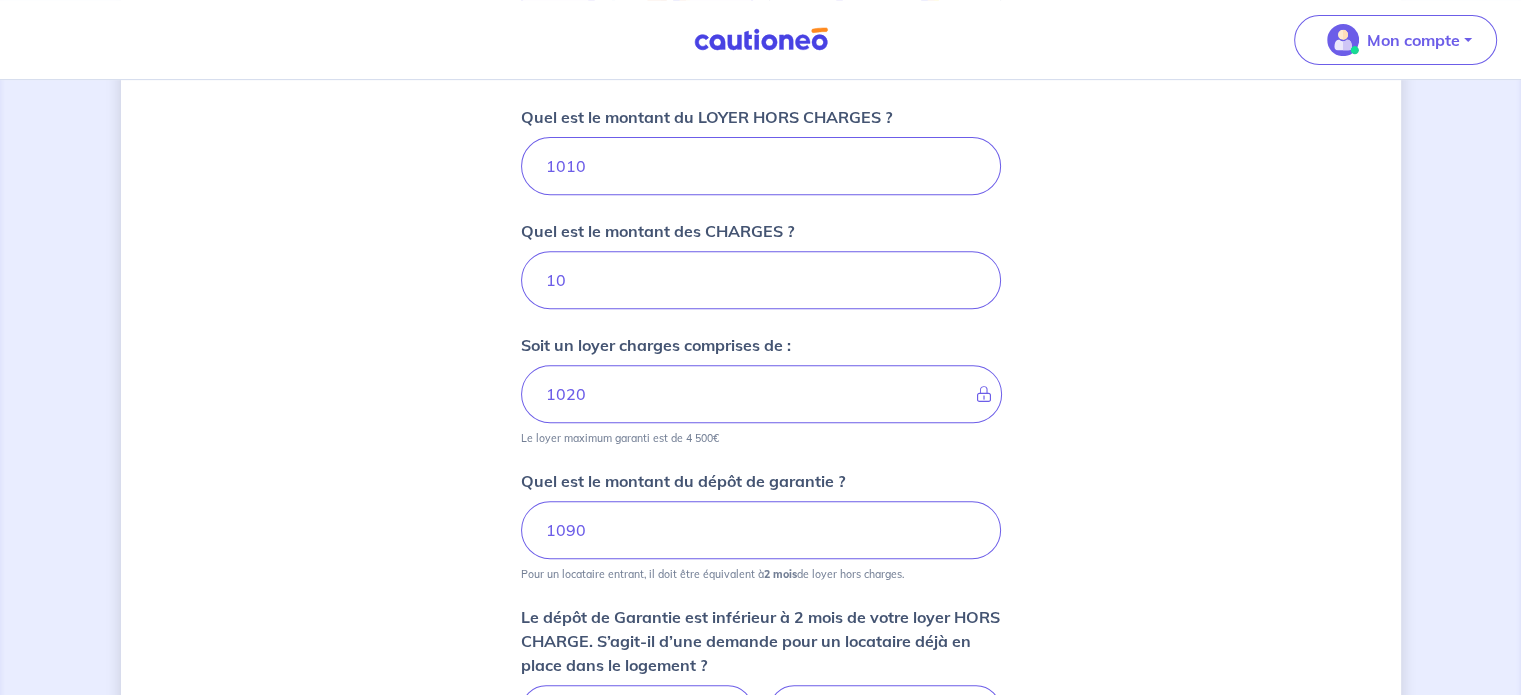click on "Quel est le montant du dépôt de garantie ?" at bounding box center [683, 481] 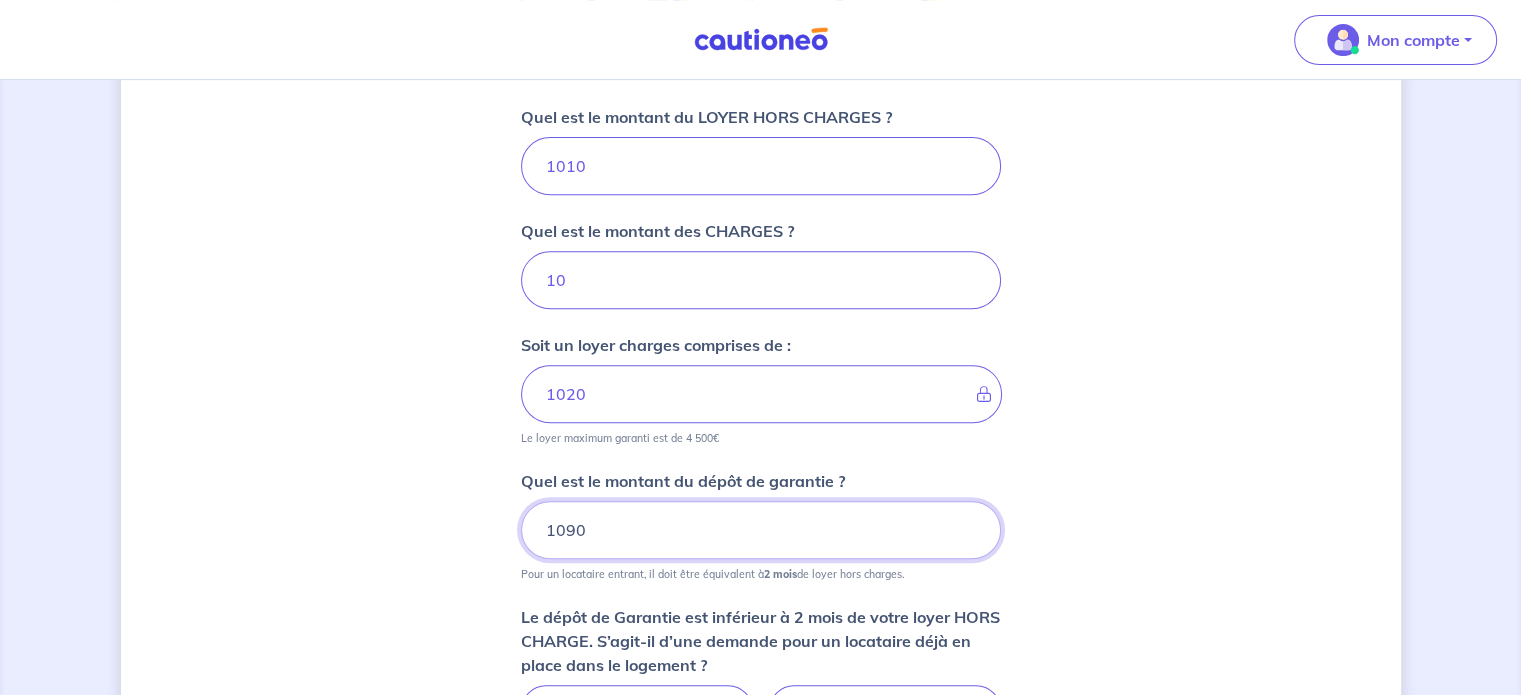 click on "1090" at bounding box center [761, 530] 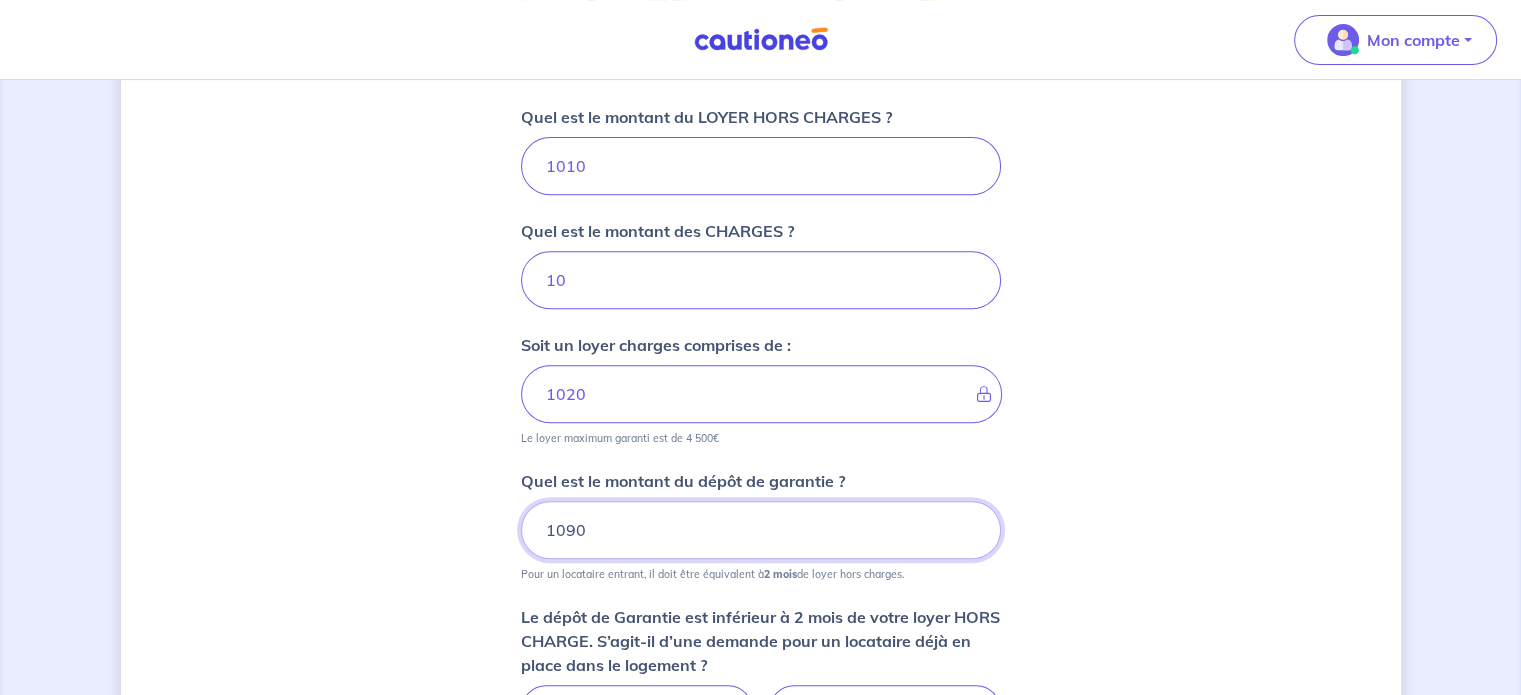 drag, startPoint x: 806, startPoint y: 511, endPoint x: 275, endPoint y: 571, distance: 534.3791 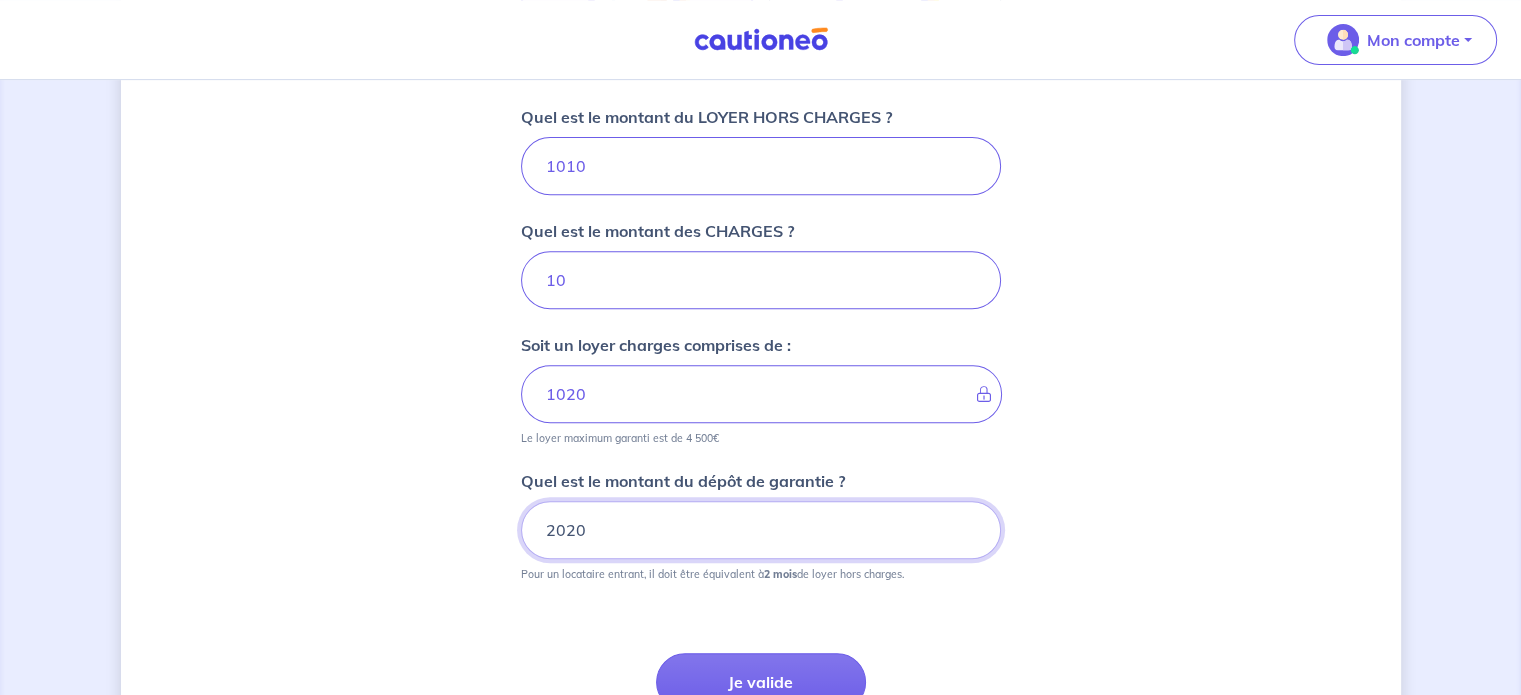 type on "2020" 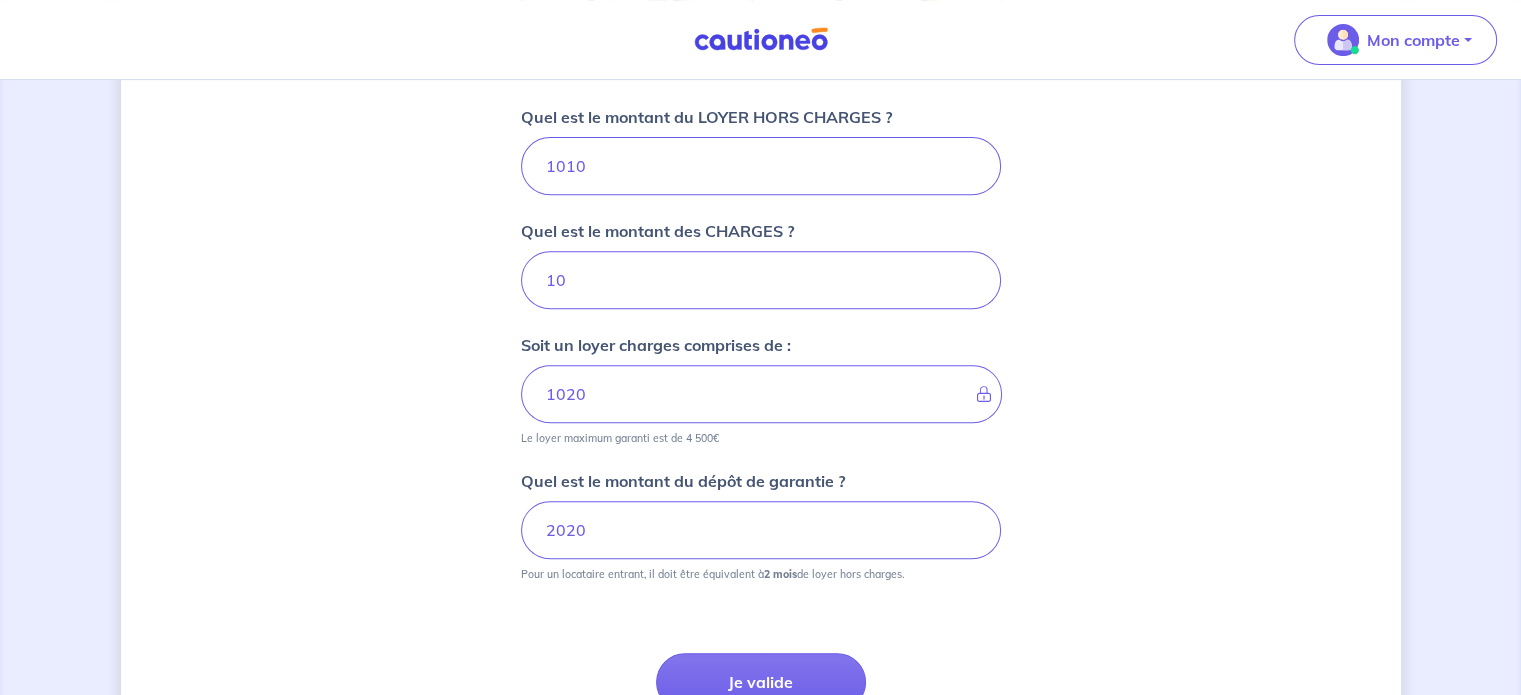 click on "Dites-nous en plus sur votre bien Où se situe votre bien en location ? [NUMBER] [STREET], [CITY], [COUNTRY] Sélectionnez l'adresse dans la liste proposée Cochez cette case, si l'adresse n'apparaît pas dans la liste Vous pouvez indiquer le numéro de l’appartement, l’étage... Vous pouvez indiquer le numéro de l’appartement, l’étage... De quel type de bail s’agit-il ? Bail meublé Bail vide Quel est le montant du LOYER HORS CHARGES ? [PRICE] Quel est le montant des CHARGES ? [PRICE] Soit un loyer charges comprises de : [PRICE] Le loyer maximum garanti est de 4 500€ Quel est le montant du dépôt de garantie ? [PRICE] Pour un locataire entrant, il doit être équivalent à 2 mois de loyer hors charges. Étape Précédente Précédent Je valide Je valide" at bounding box center (761, 82) 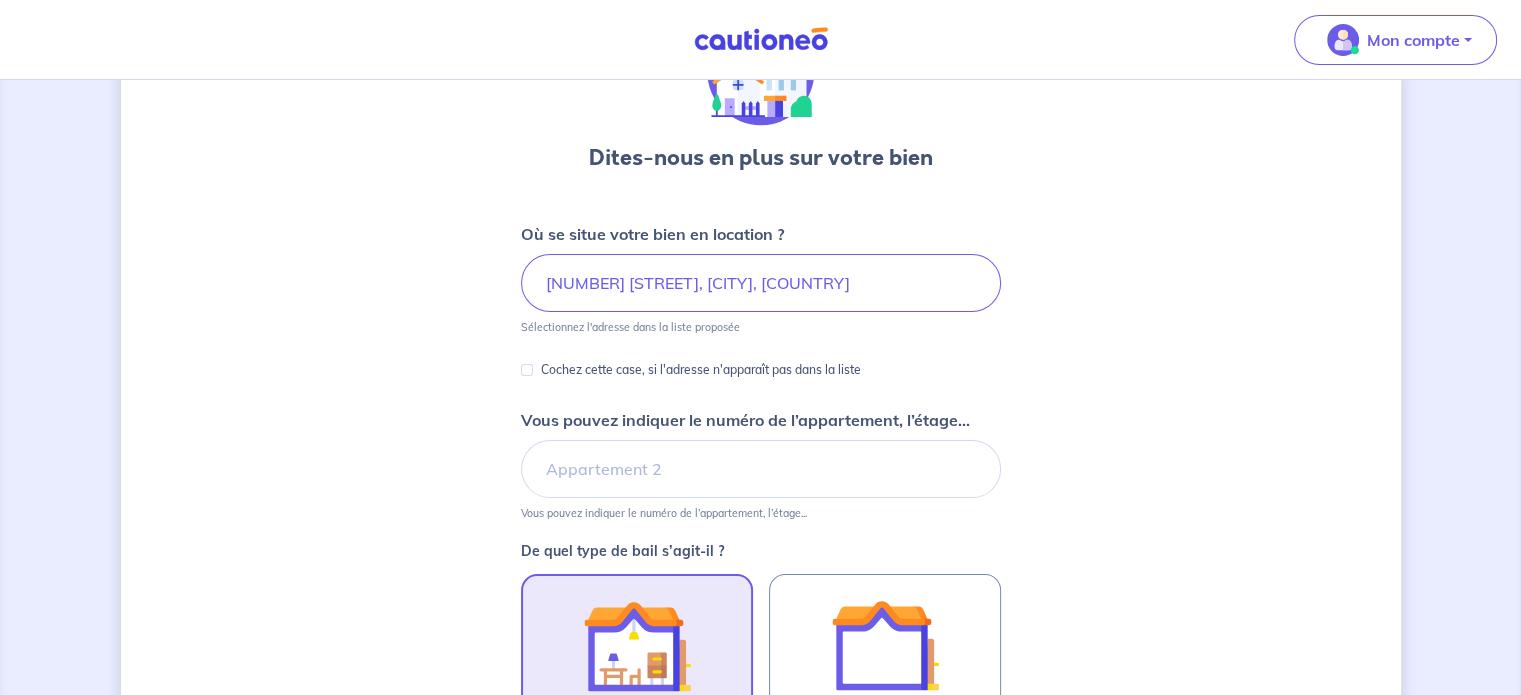 scroll, scrollTop: 179, scrollLeft: 0, axis: vertical 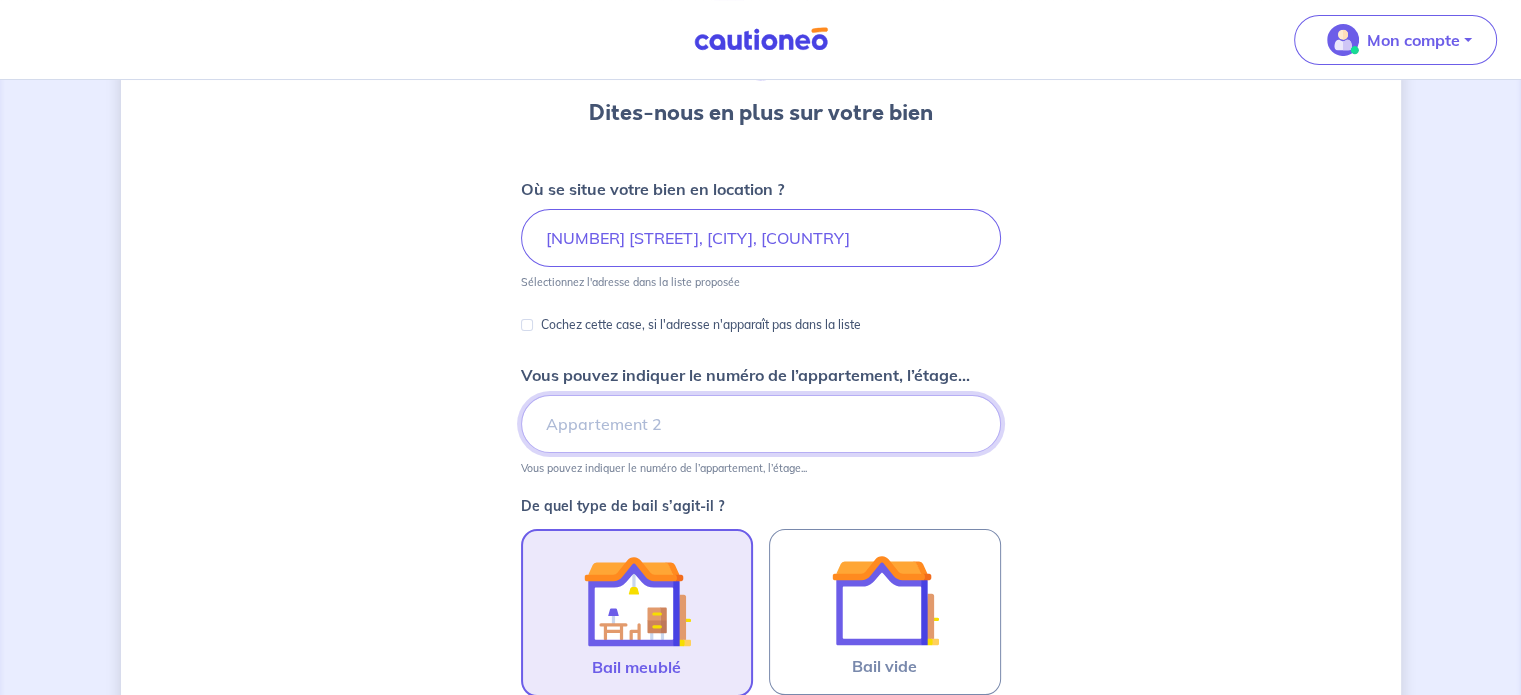 click on "Vous pouvez indiquer le numéro de l’appartement, l’étage..." at bounding box center [761, 424] 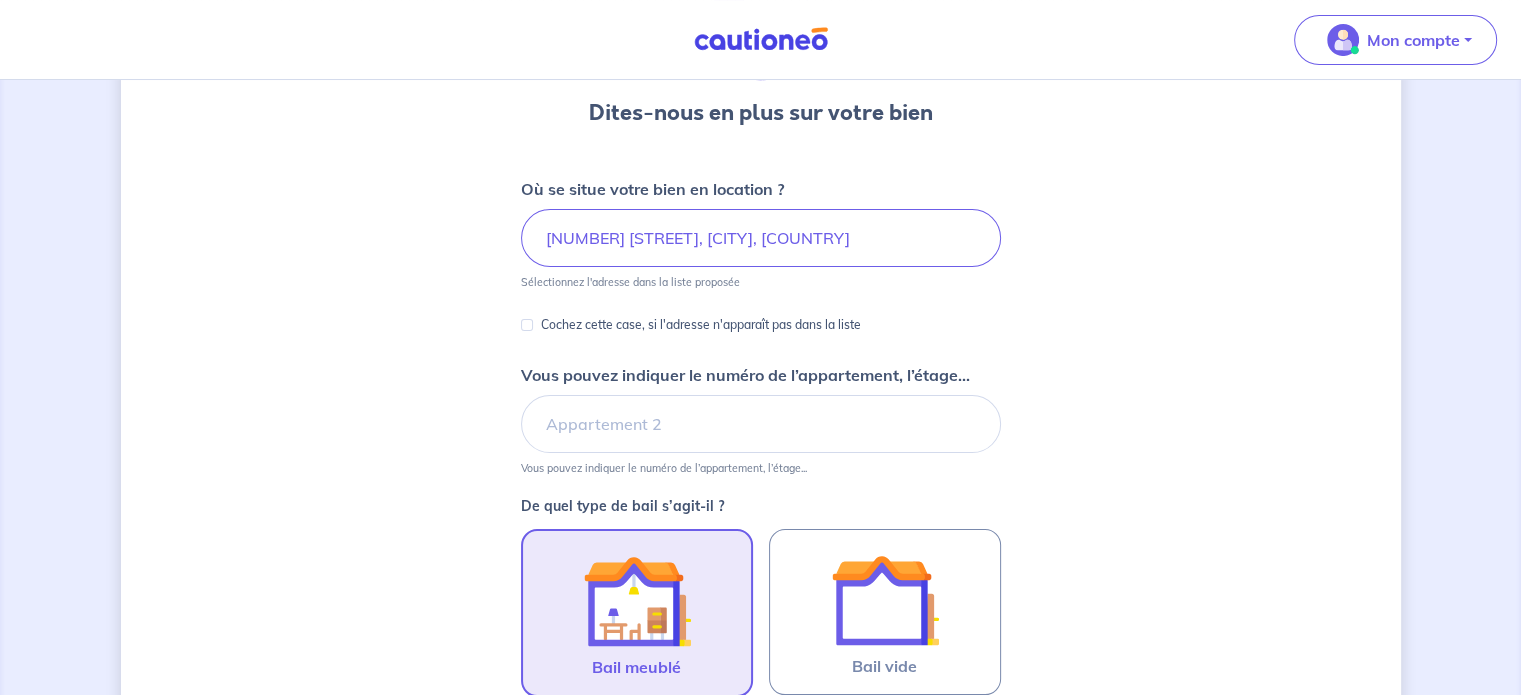 click on "Dites-nous en plus sur votre bien Où se situe votre bien en location ? [NUMBER] [STREET], [CITY], [COUNTRY] Sélectionnez l'adresse dans la liste proposée Cochez cette case, si l'adresse n'apparaît pas dans la liste Vous pouvez indiquer le numéro de l’appartement, l’étage... Vous pouvez indiquer le numéro de l’appartement, l’étage... De quel type de bail s’agit-il ? Bail meublé Bail vide Quel est le montant du LOYER HORS CHARGES ? [PRICE] Quel est le montant des CHARGES ? [PRICE] Soit un loyer charges comprises de : [PRICE] Le loyer maximum garanti est de 4 500€ Quel est le montant du dépôt de garantie ? [PRICE] Pour un locataire entrant, il doit être équivalent à 2 mois de loyer hors charges. Étape Précédente Précédent Je valide Je valide" at bounding box center (761, 700) 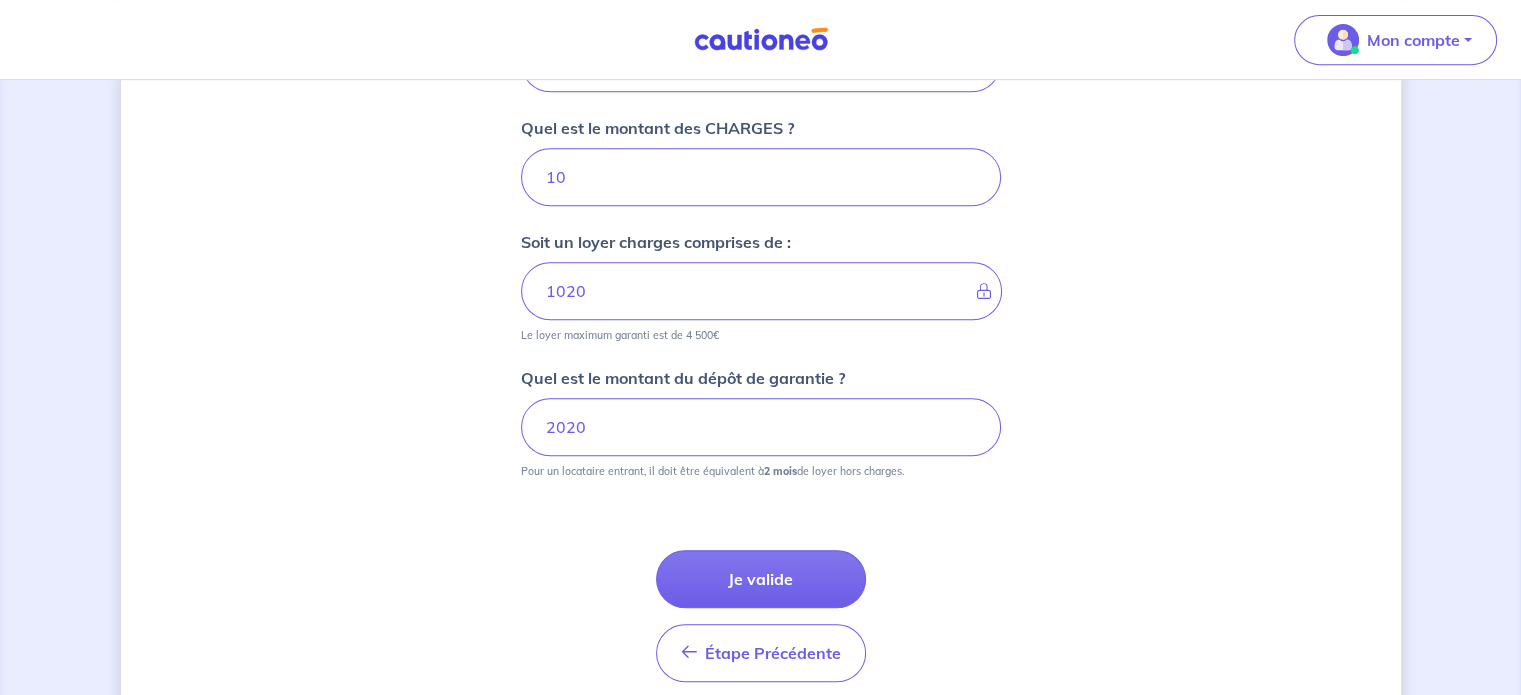 scroll, scrollTop: 979, scrollLeft: 0, axis: vertical 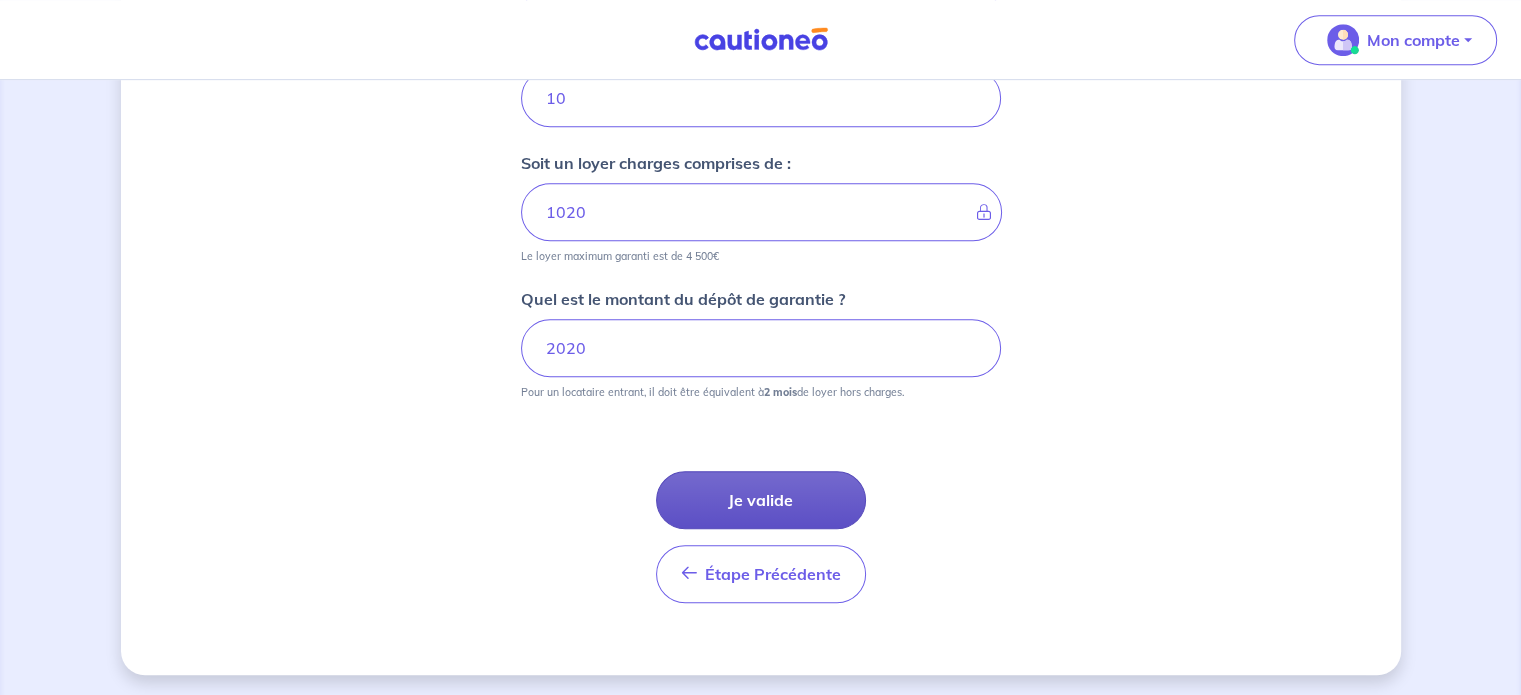 click on "Je valide" at bounding box center [761, 500] 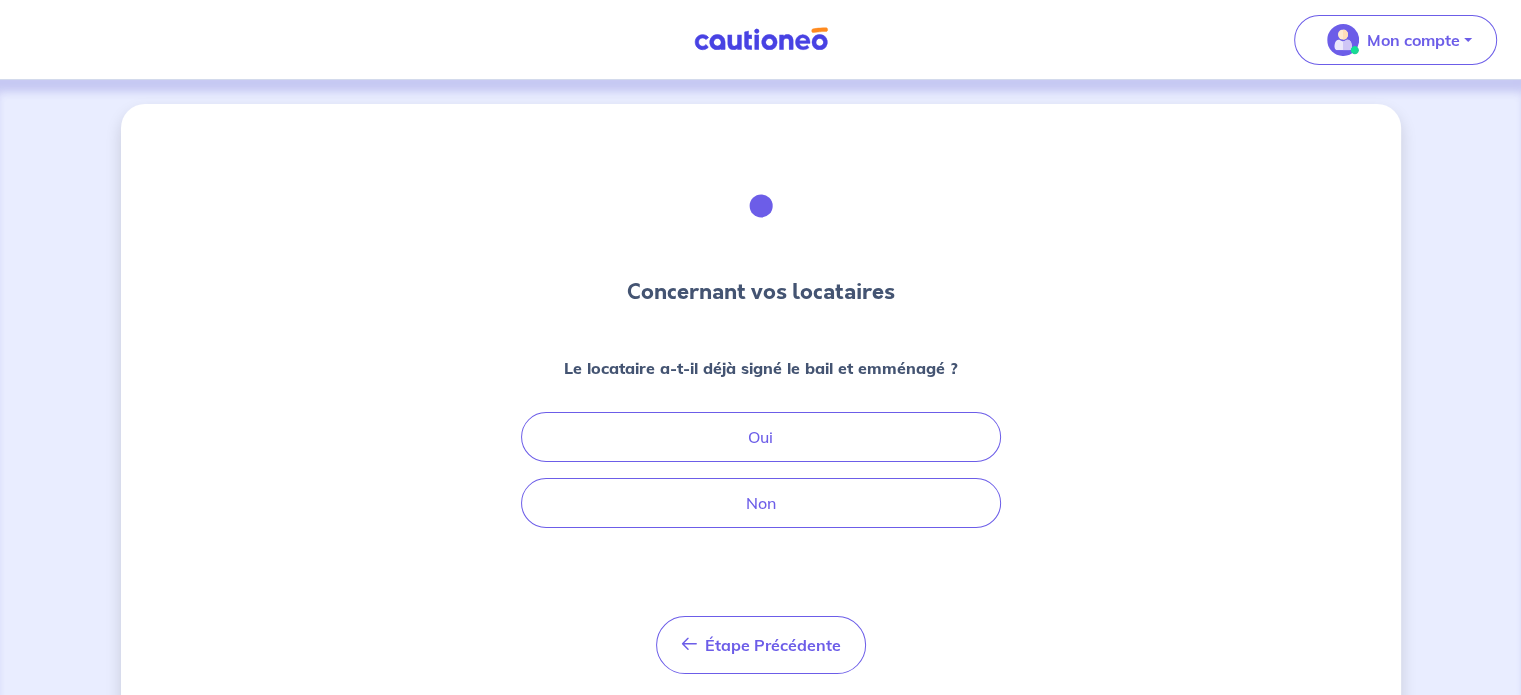 scroll, scrollTop: 57, scrollLeft: 0, axis: vertical 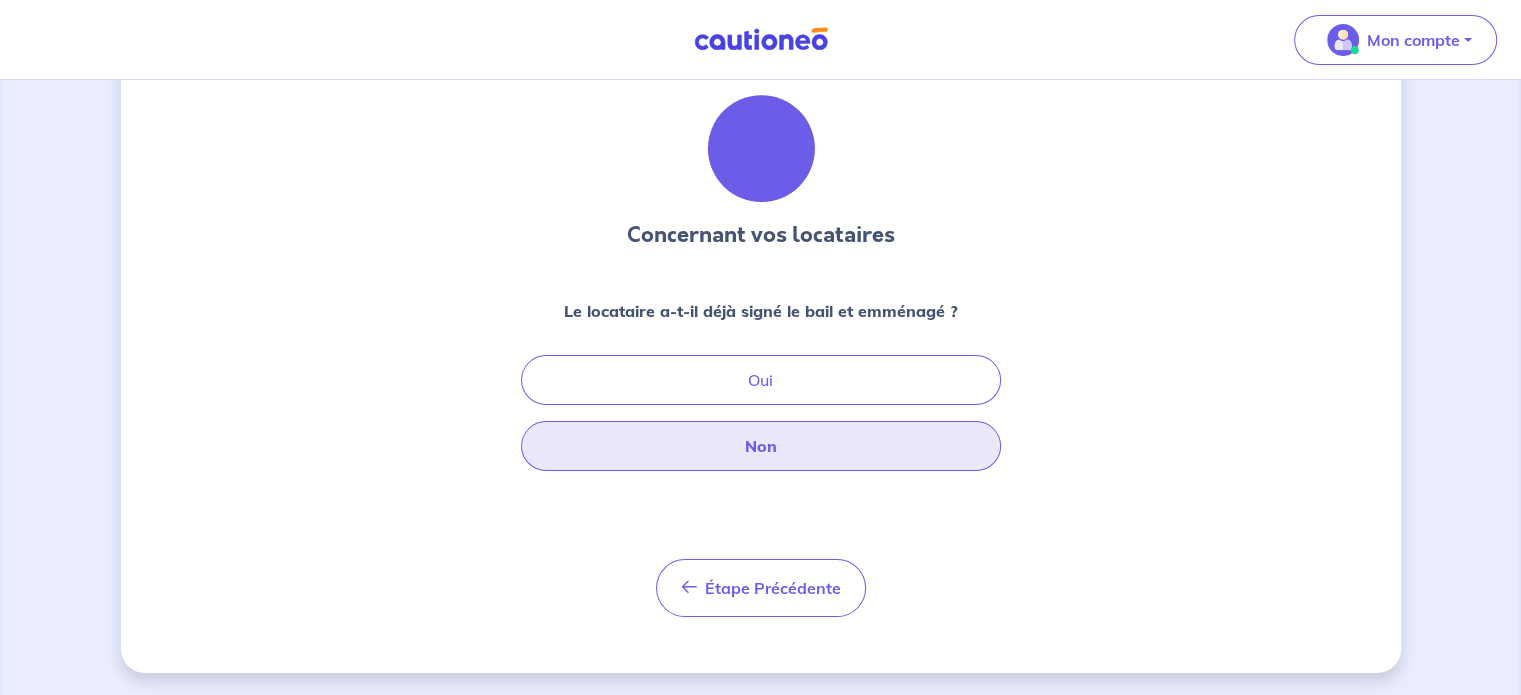 click on "Non" at bounding box center [761, 446] 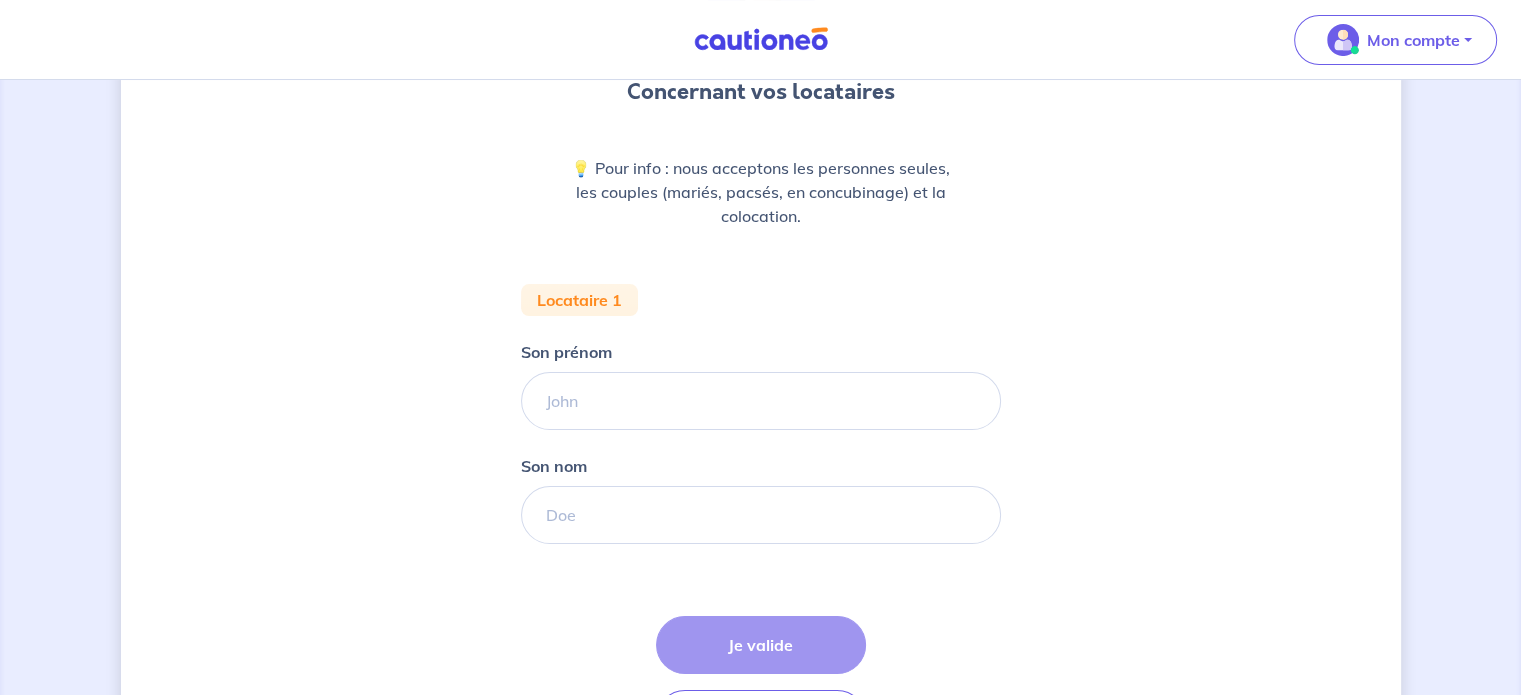 scroll, scrollTop: 300, scrollLeft: 0, axis: vertical 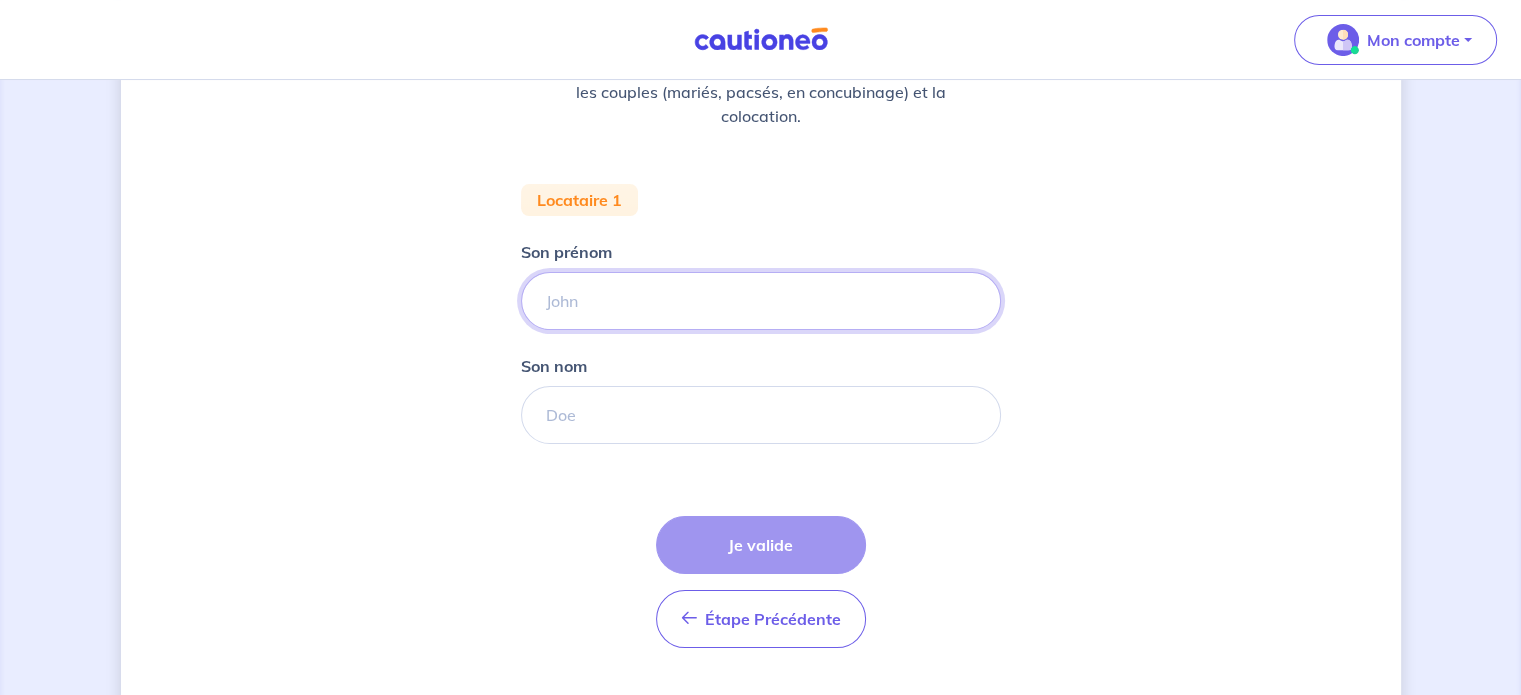 click on "Son prénom" at bounding box center [761, 301] 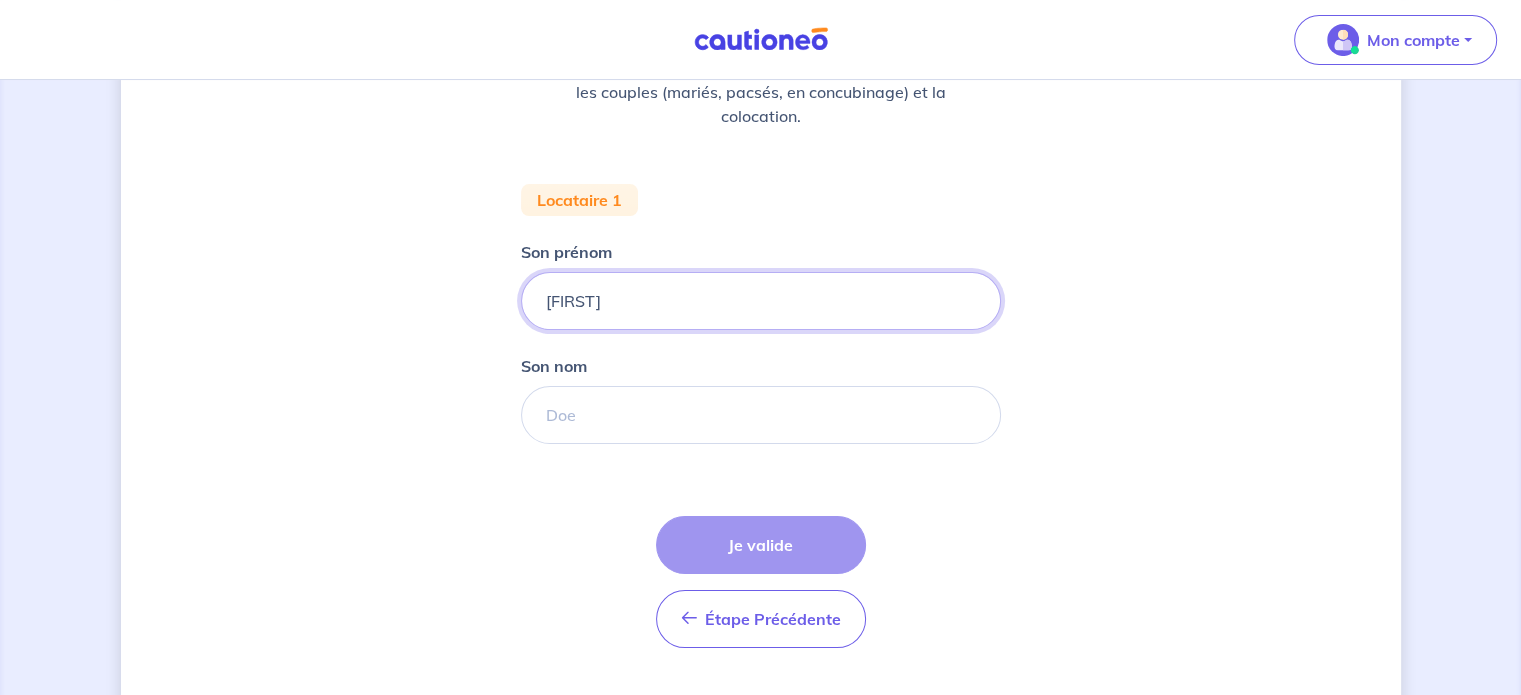 type on "[FIRST]" 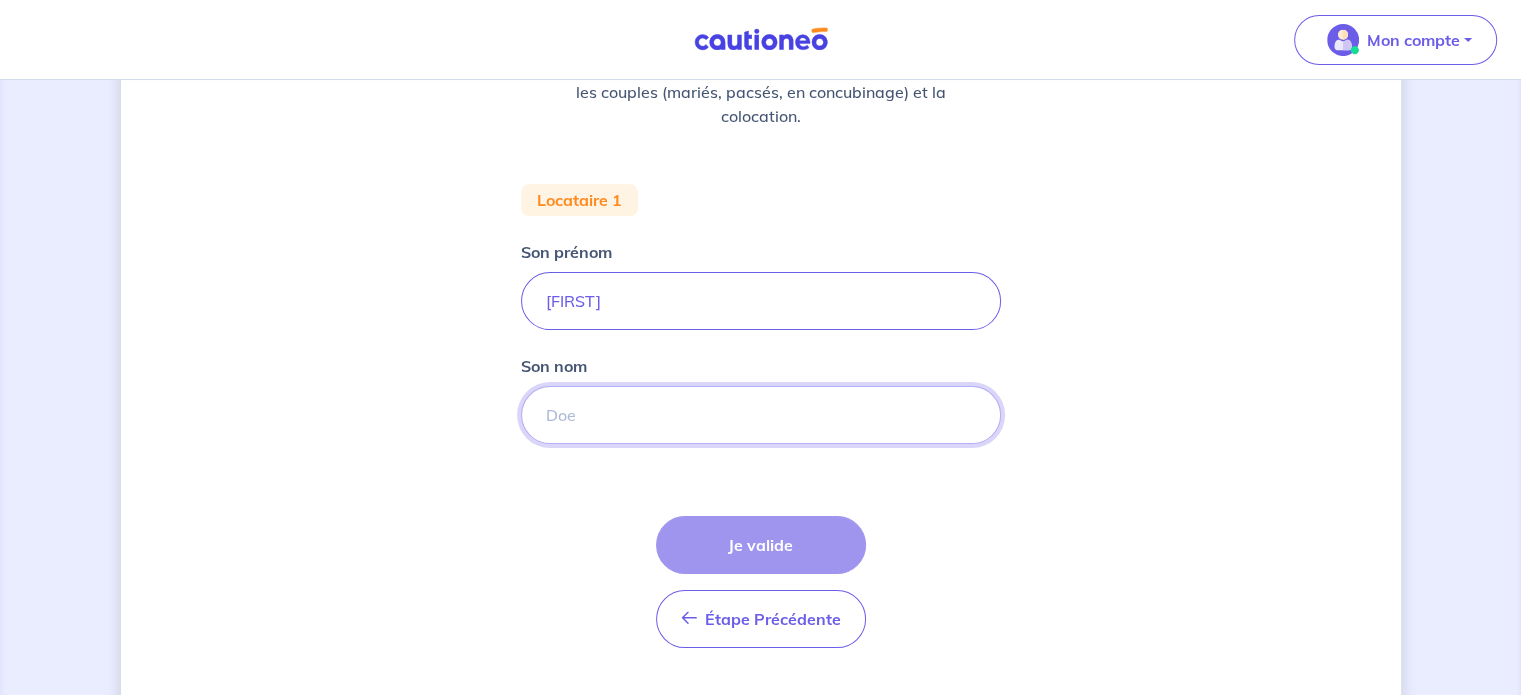 click on "Son nom" at bounding box center [761, 415] 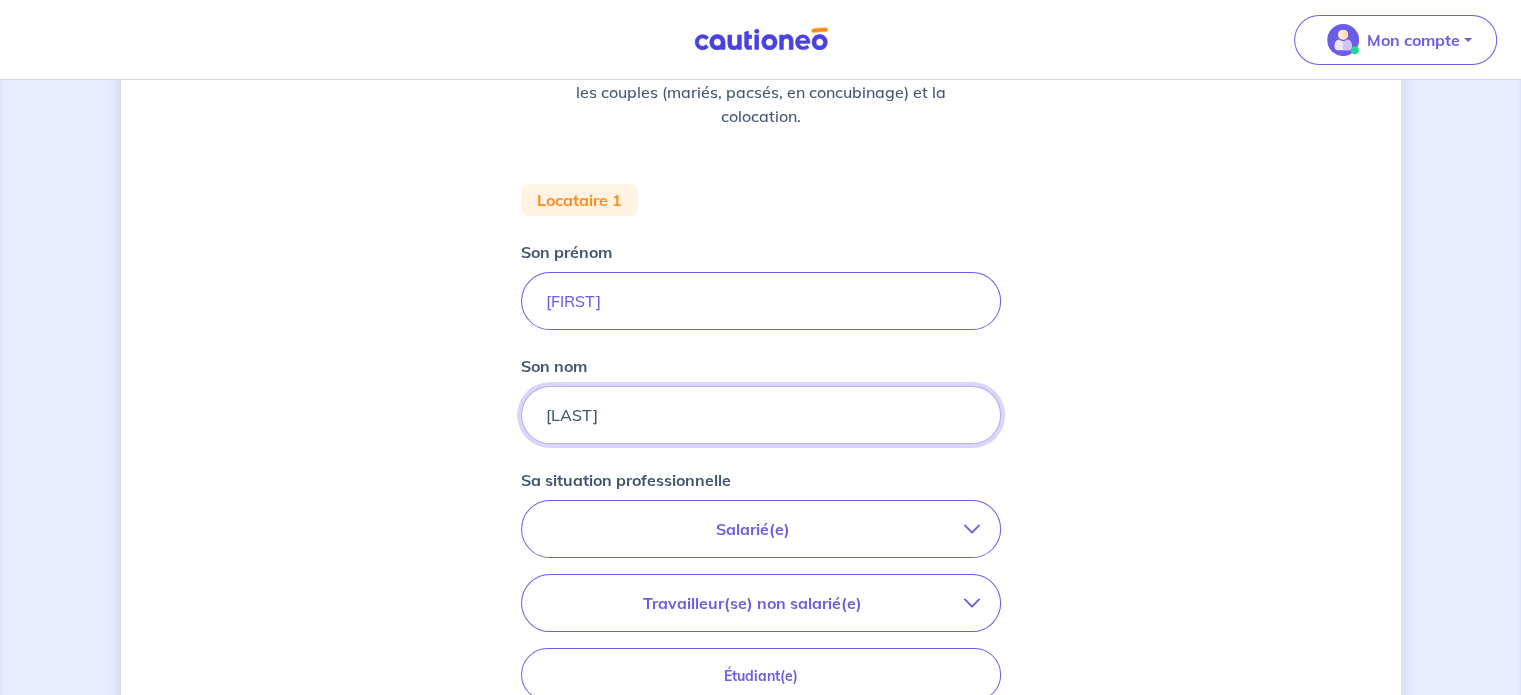 type on "[LAST]" 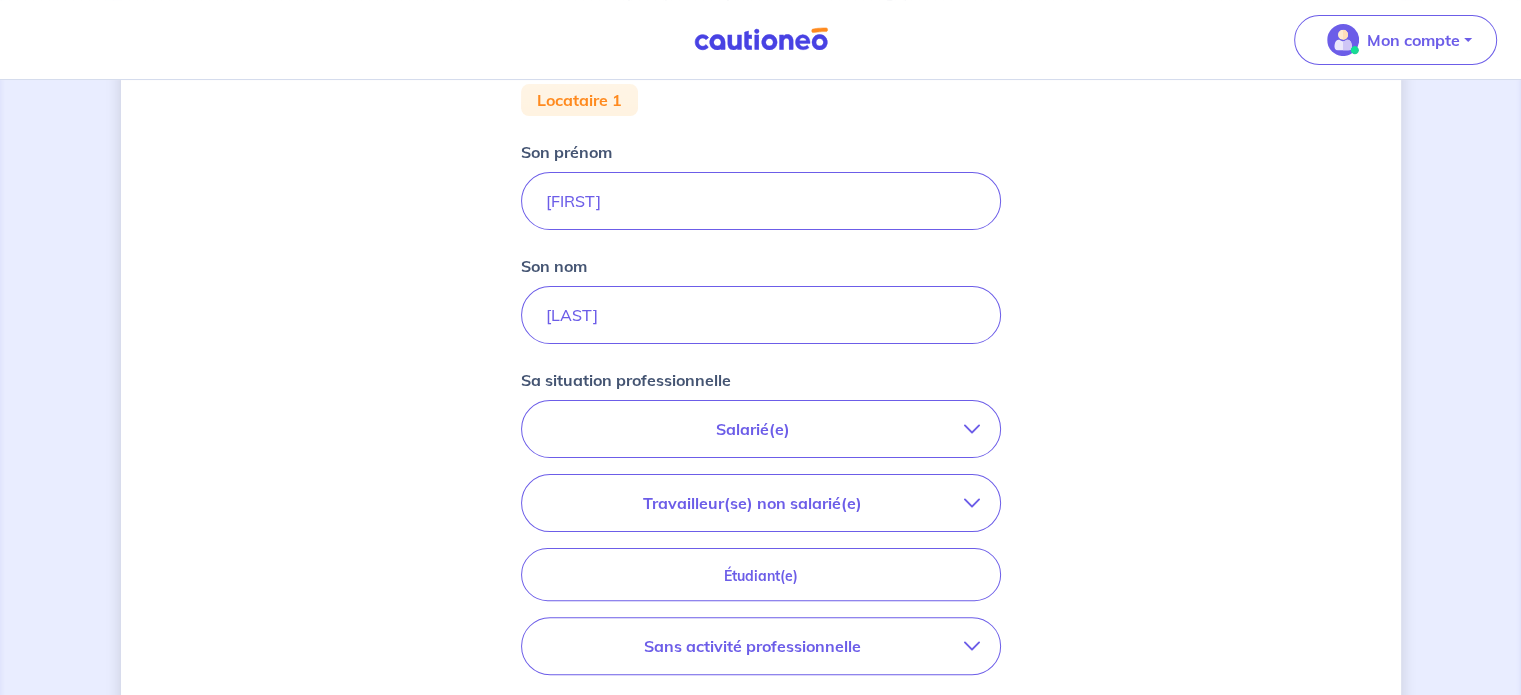 scroll, scrollTop: 600, scrollLeft: 0, axis: vertical 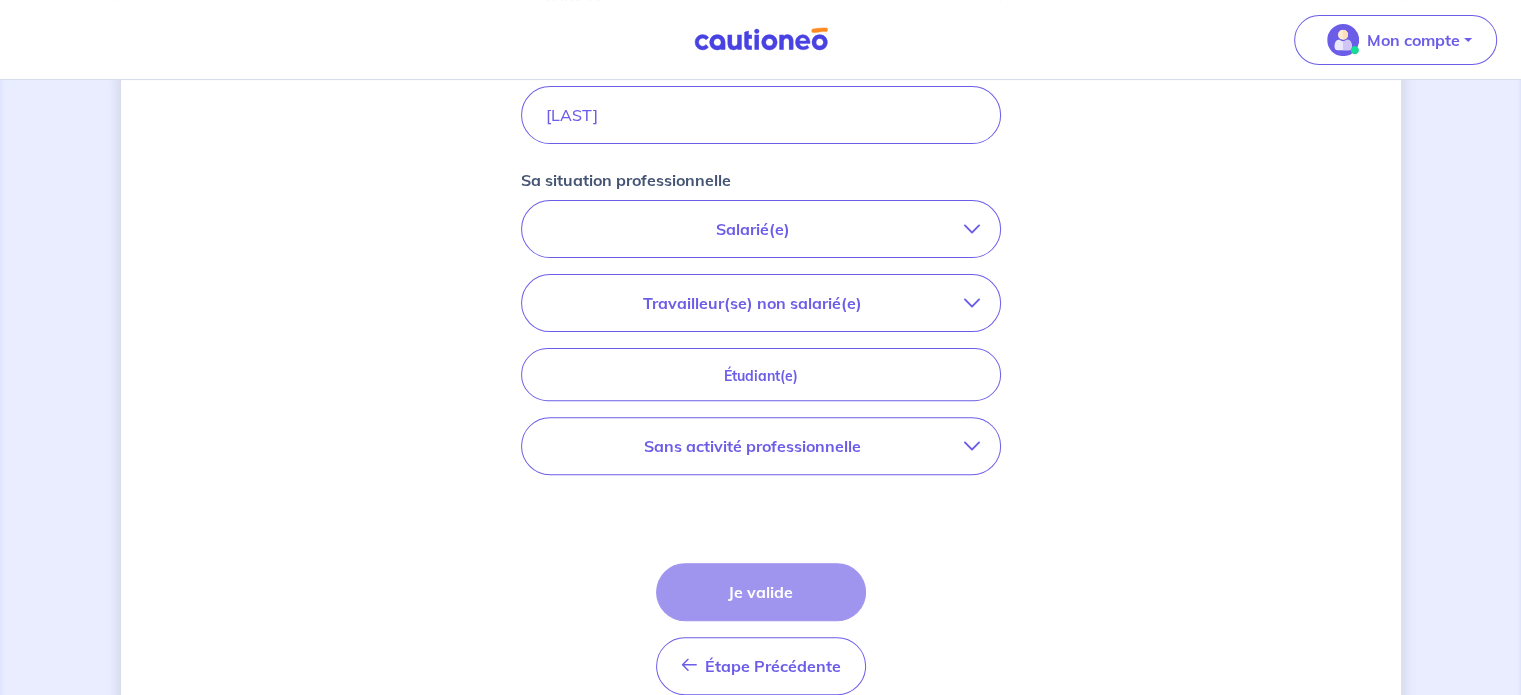 click on "Salarié(e)" at bounding box center [761, 229] 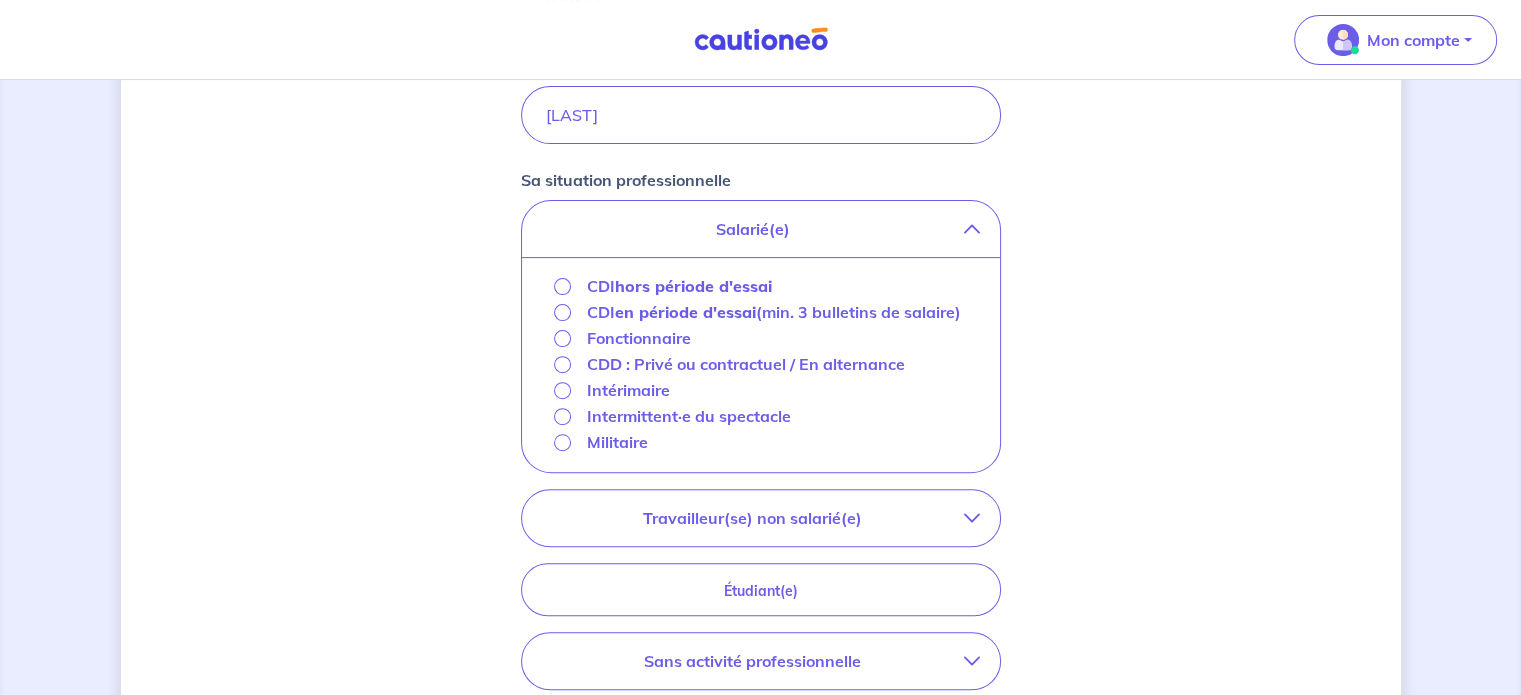 click on "hors période d'essai" at bounding box center [693, 286] 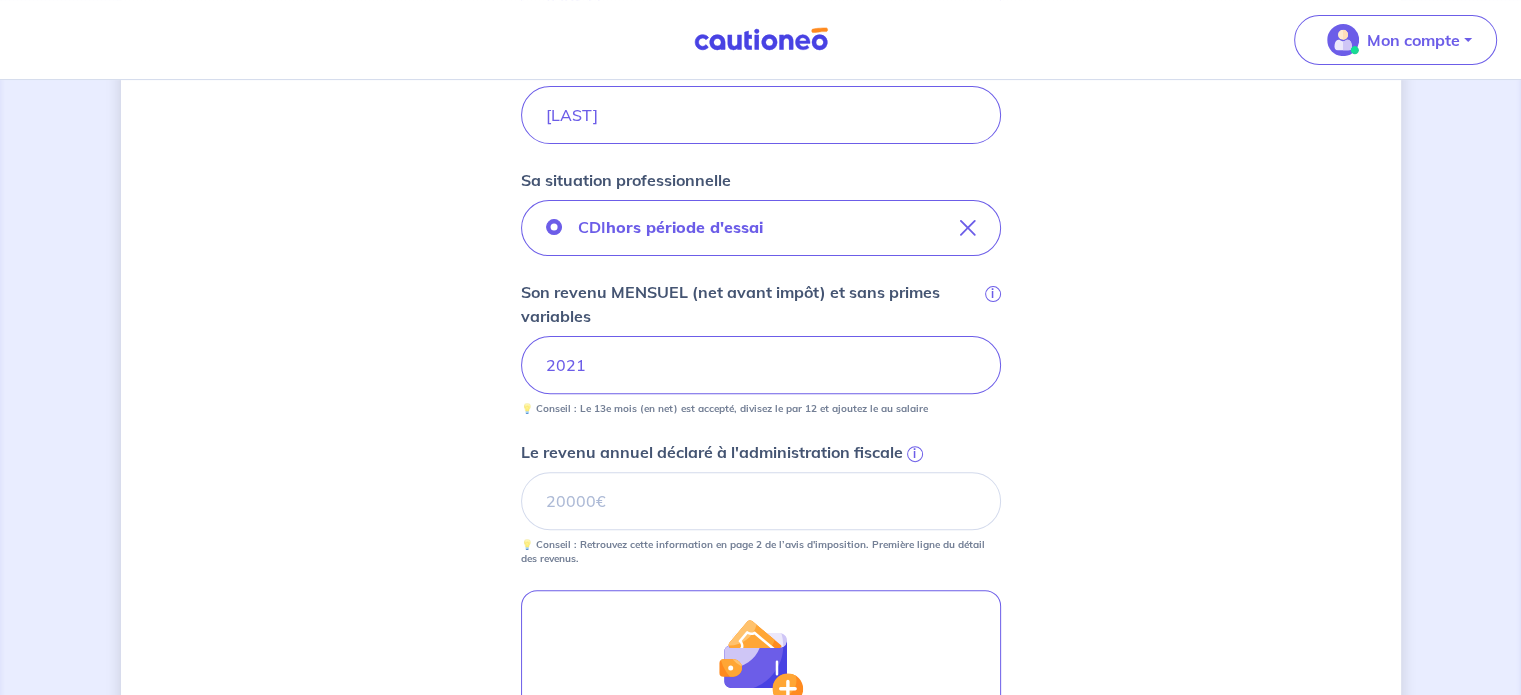 click on "Concernant vos locataires 💡 Pour info : nous acceptons les personnes seules, les couples (mariés, pacsés, en concubinage) et la colocation. Locataire 1 Son prénom [FIRST] Son nom [LAST] Sa situation professionnelle CDI  hors période d'essai Son revenu MENSUEL (net avant impôt) et sans primes variables i 2021 💡 Conseil : Le 13e mois (en net) est accepté, divisez le par 12 et ajoutez le au salaire Le revenu annuel déclaré à l'administration fiscale i 💡 Conseil : Retrouvez cette information en page 2 de l’avis d'imposition. Première ligne du détail des revenus. Ajouter des aides ou revenus complémentaires Étape Précédente Précédent Je valide Je valide" at bounding box center (761, 285) 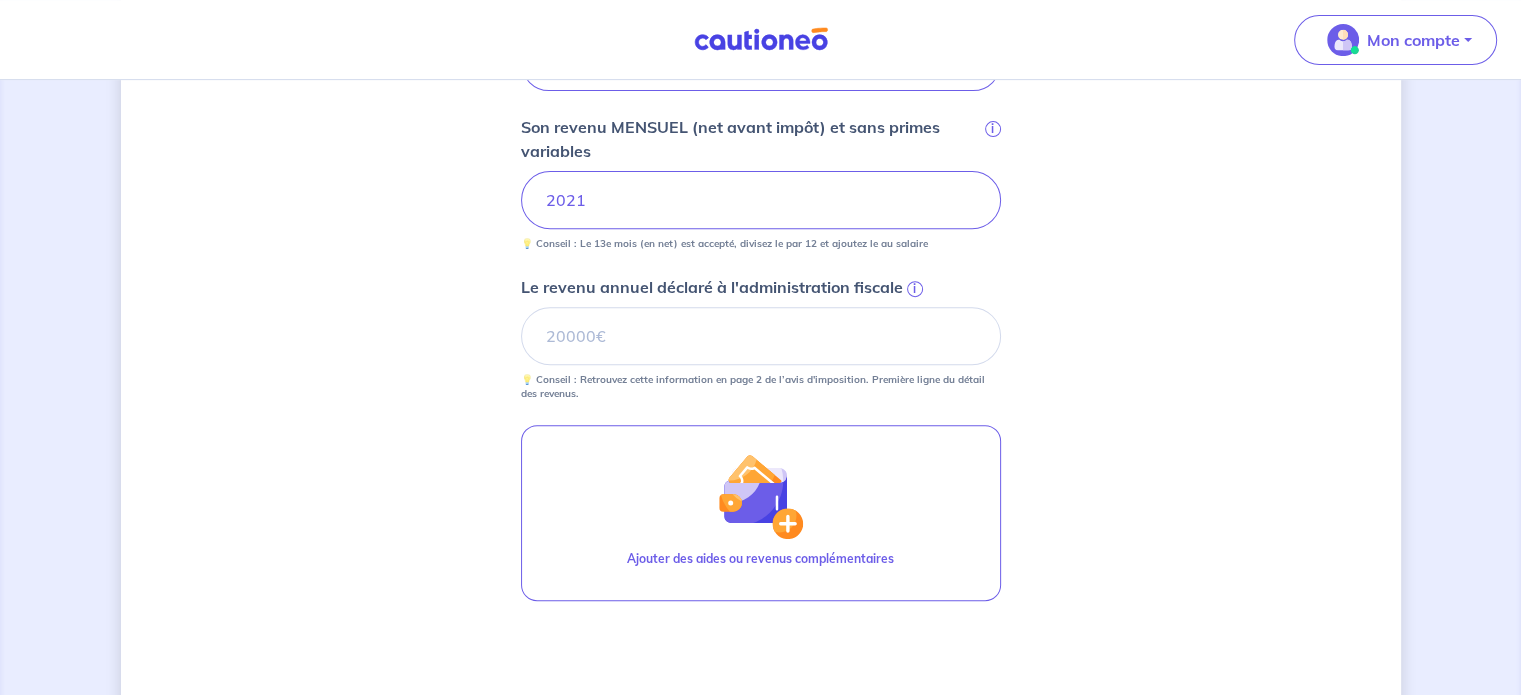 scroll, scrollTop: 800, scrollLeft: 0, axis: vertical 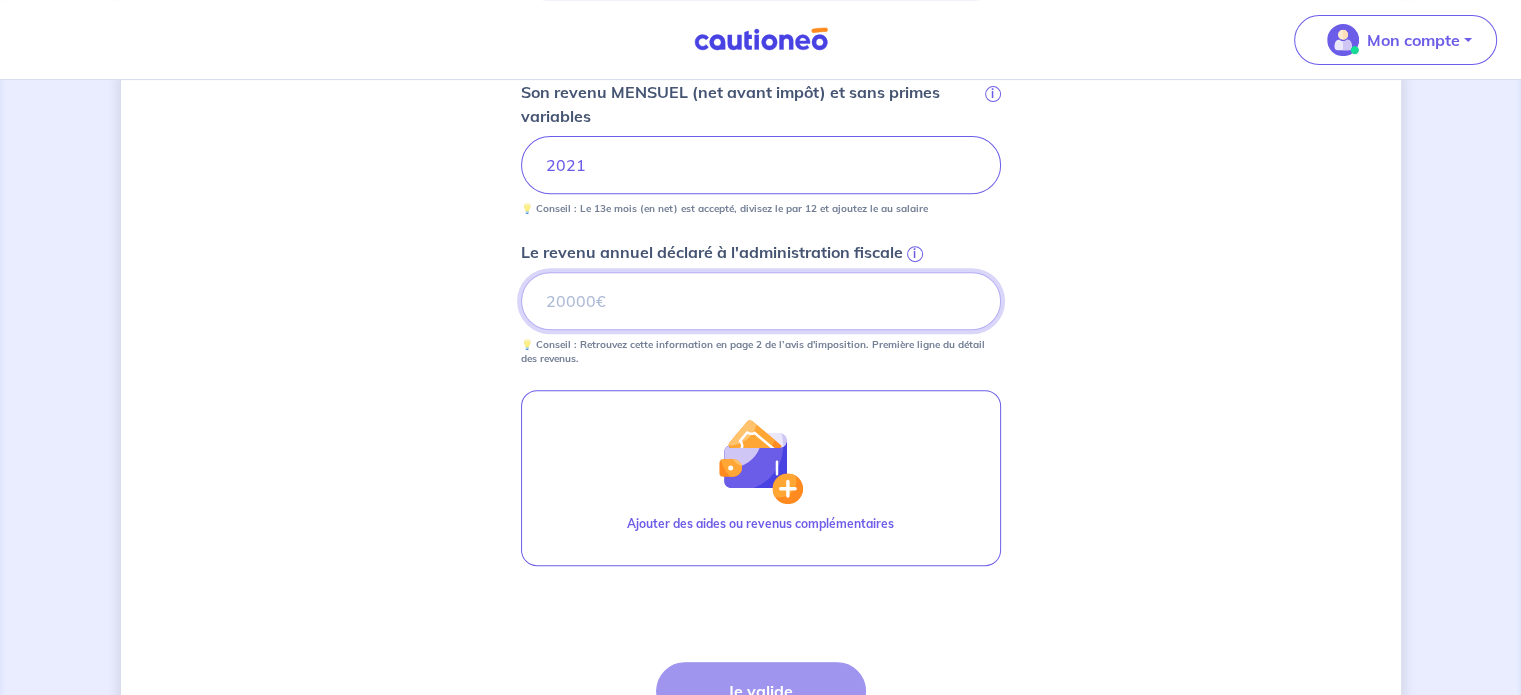 click on "Le revenu annuel déclaré à l'administration fiscale i" at bounding box center [761, 301] 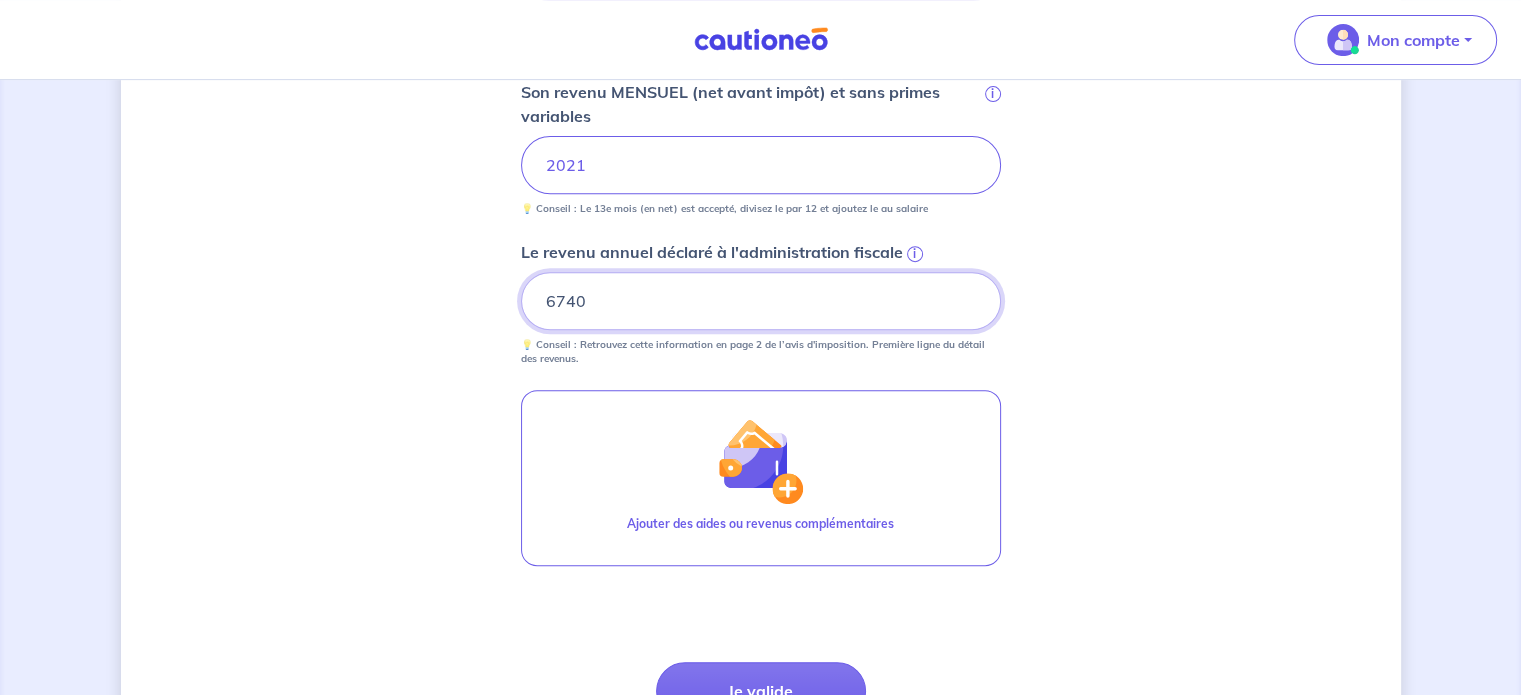 type on "6740" 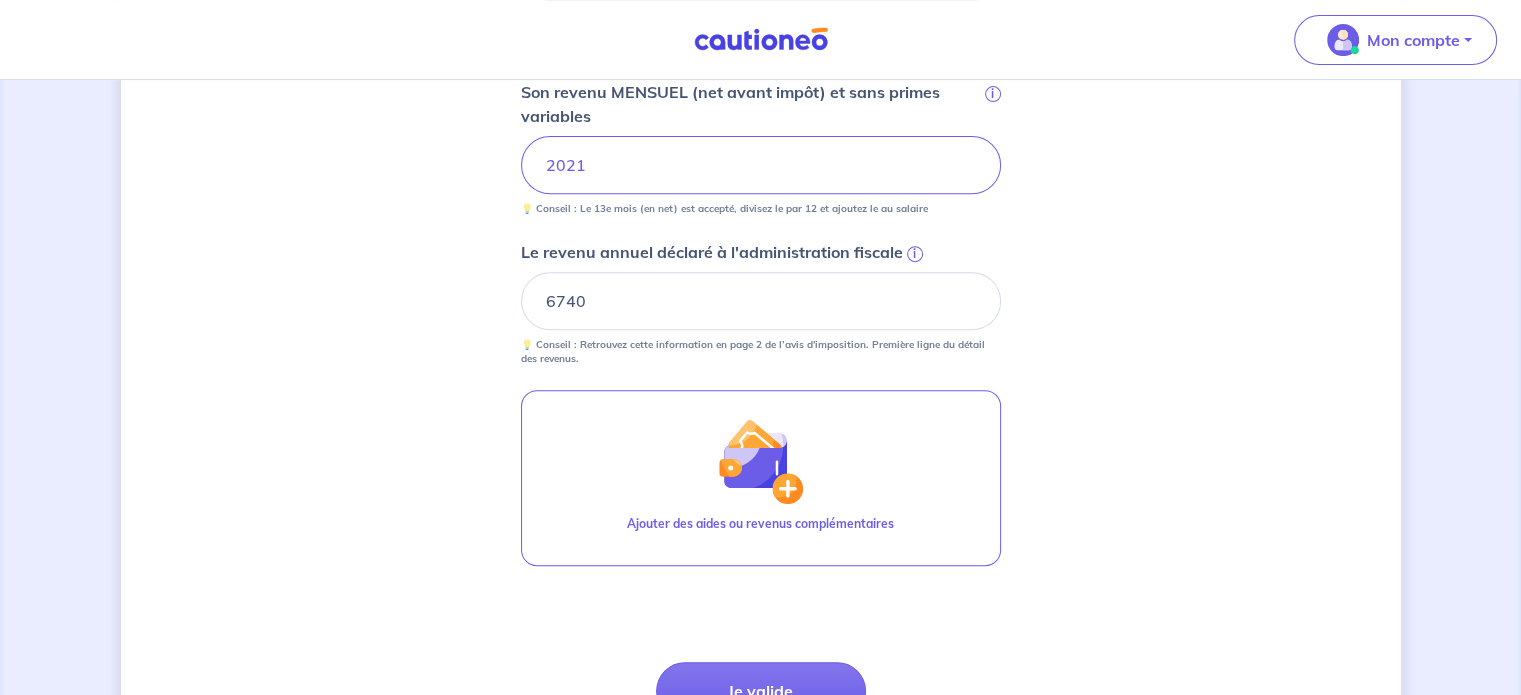 click on "Concernant vos locataires 💡 Pour info : nous acceptons les personnes seules, les personnes seules, les couples (mariés, pacsés, en concubinage) et la colocation. Locataire 1 Son prénom [FIRST] Son nom [LAST] Sa situation professionnelle CDI  hors période d'essai Son revenu MENSUEL (net avant impôt) et sans primes variables i 2021 💡 Conseil : Le 13e mois (en net) est accepté, divisez le par 12 et ajoutez le au salaire Le revenu annuel déclaré à l'administration fiscale i 6740 💡 Conseil : Retrouvez cette information en page 2 de l’avis d'imposition. Première ligne du détail des revenus. Ajouter des aides ou revenus complémentaires Étape Précédente Précédent Je valide Je valide" at bounding box center (761, 85) 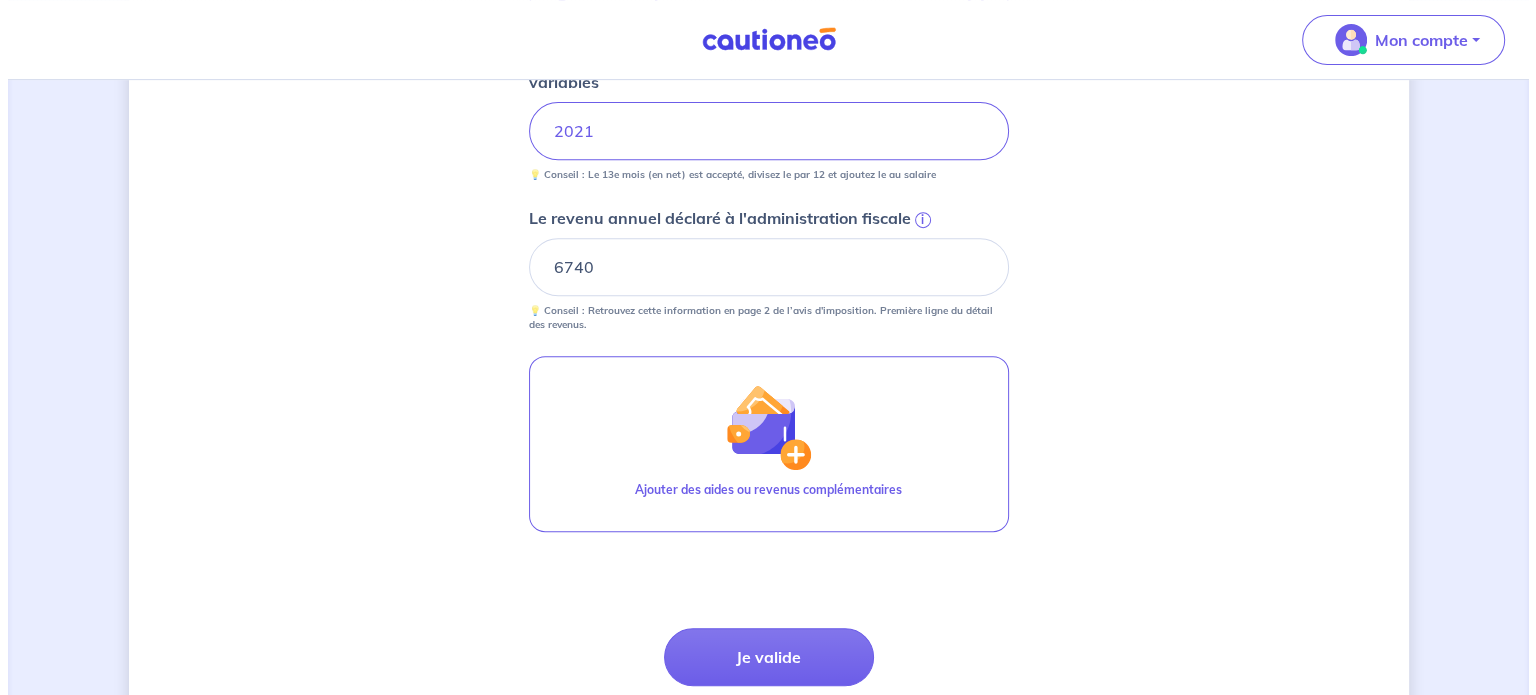 scroll, scrollTop: 800, scrollLeft: 0, axis: vertical 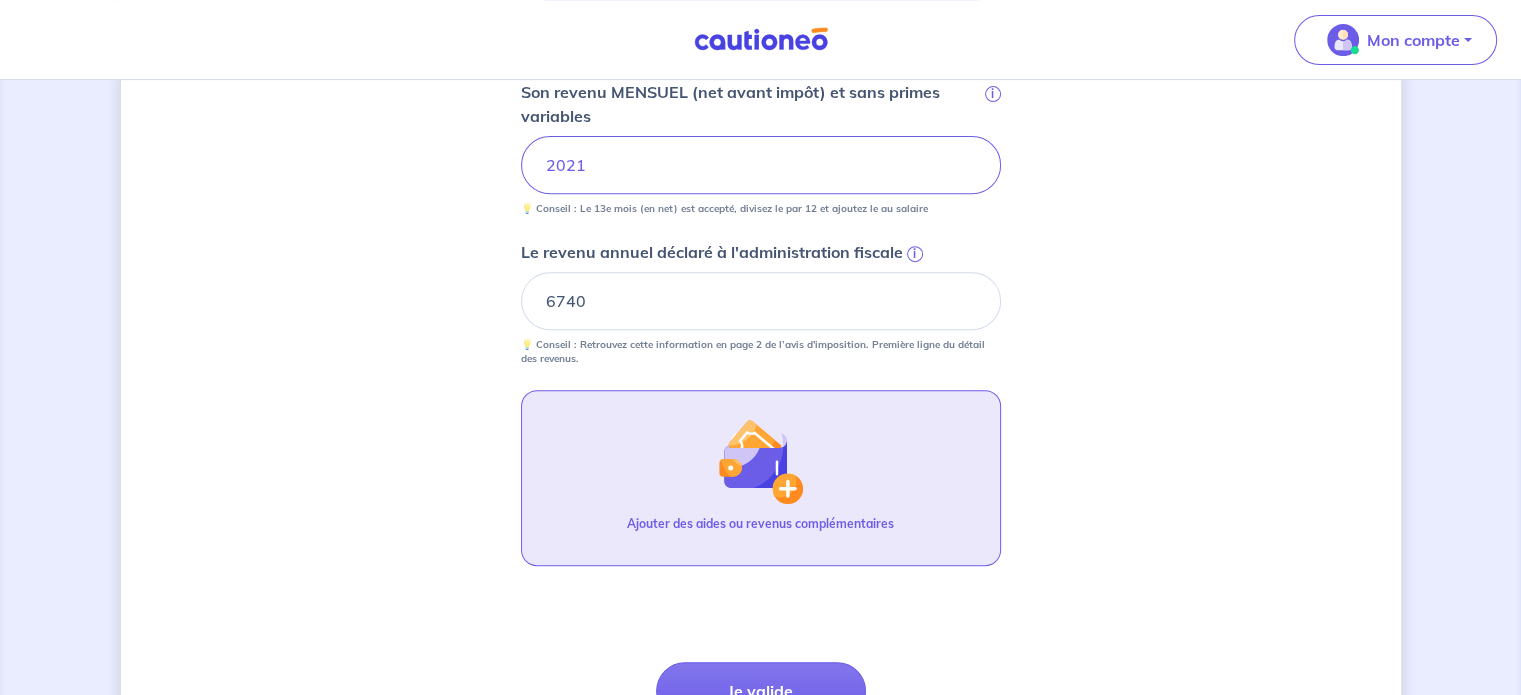 click at bounding box center [760, 461] 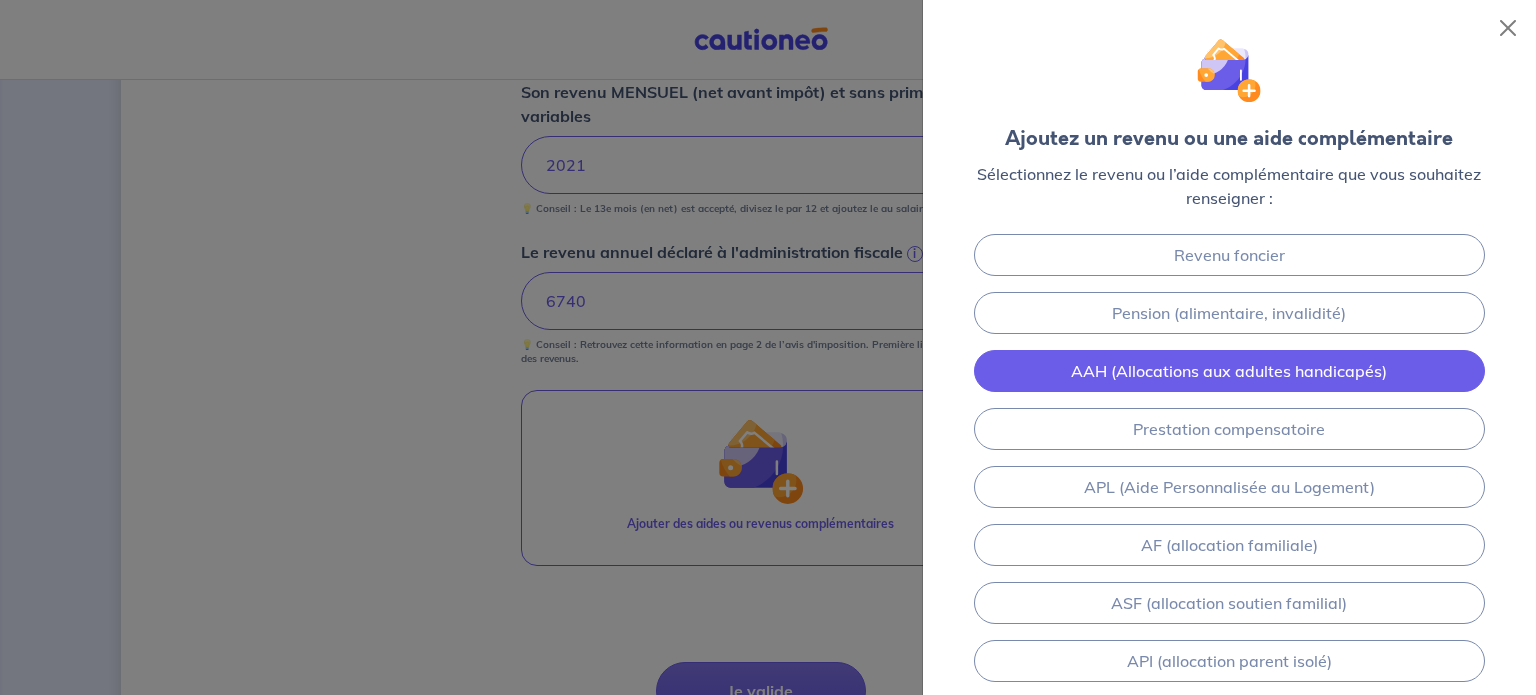 click on "AAH (Allocations aux adultes handicapés)" at bounding box center (1229, 371) 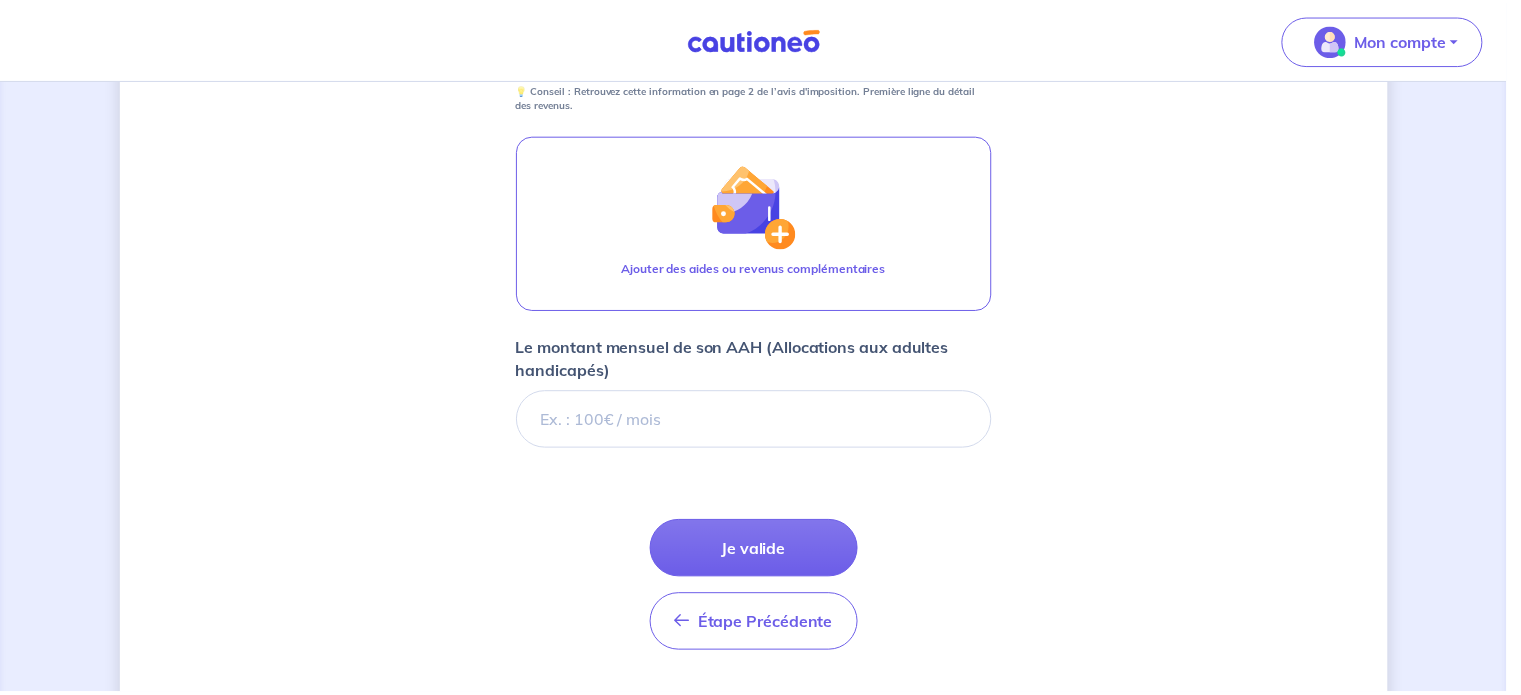 scroll, scrollTop: 1105, scrollLeft: 0, axis: vertical 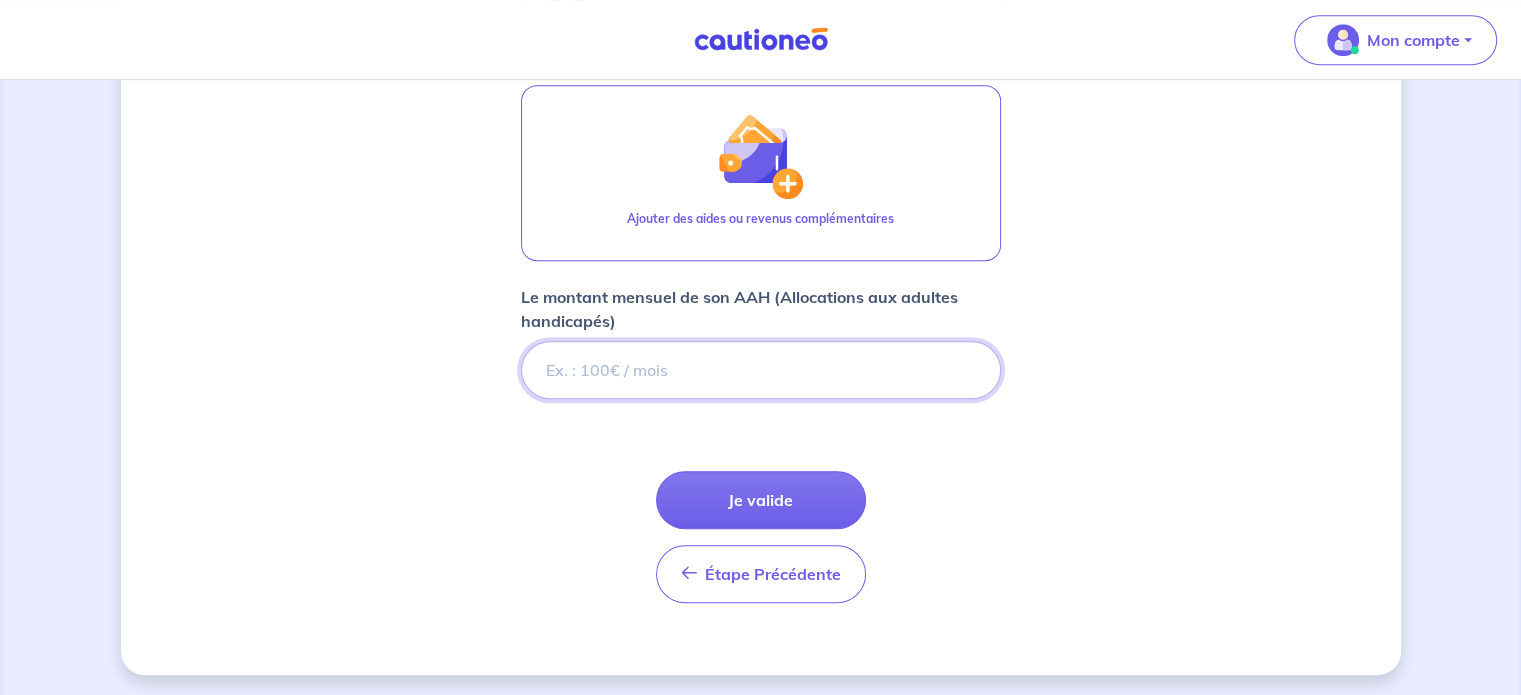type on "[PRICE]" 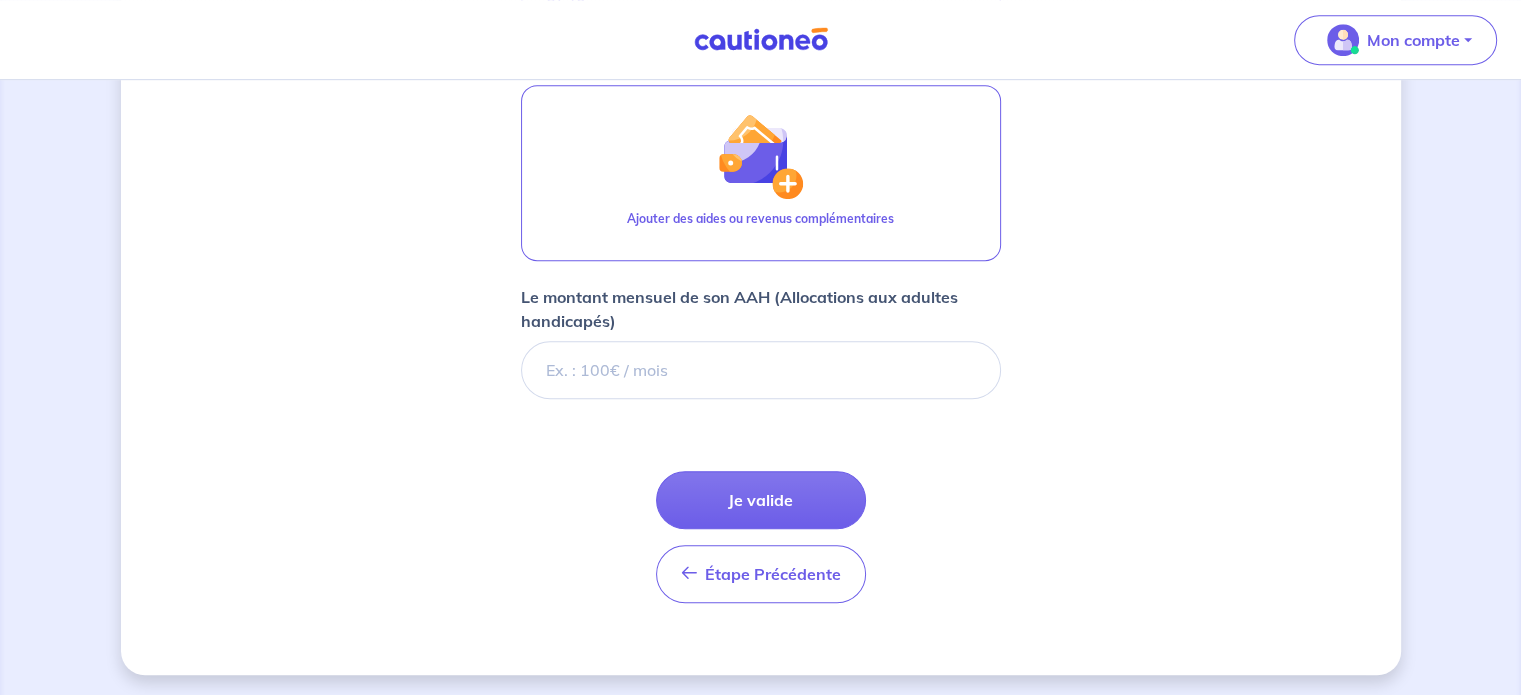 click on "Concernant vos locataires 💡 Pour info : nous acceptons les personnes seules, les couples (mariés, pacsés, en concubinage) et la colocation. Locataire 1 Son prénom [FIRST] Son nom [LAST] Sa situation professionnelle CDI  hors période d'essai Son revenu MENSUEL (net avant impôt) et sans primes variables i 2021 💡 Conseil : Le 13e mois (en net) est accepté, divisez le par 12 et ajoutez le au salaire Le revenu annuel déclaré à l'administration fiscale i 6740 💡 Conseil : Retrouvez cette information en page 2 de l’avis d'imposition. Première ligne du détail des revenus. Ajouter des aides ou revenus complémentaires Le montant mensuel de son AAH (Allocations aux adultes handicapés) 1033 Étape Précédente Précédent Je valide Je valide" at bounding box center (761, -163) 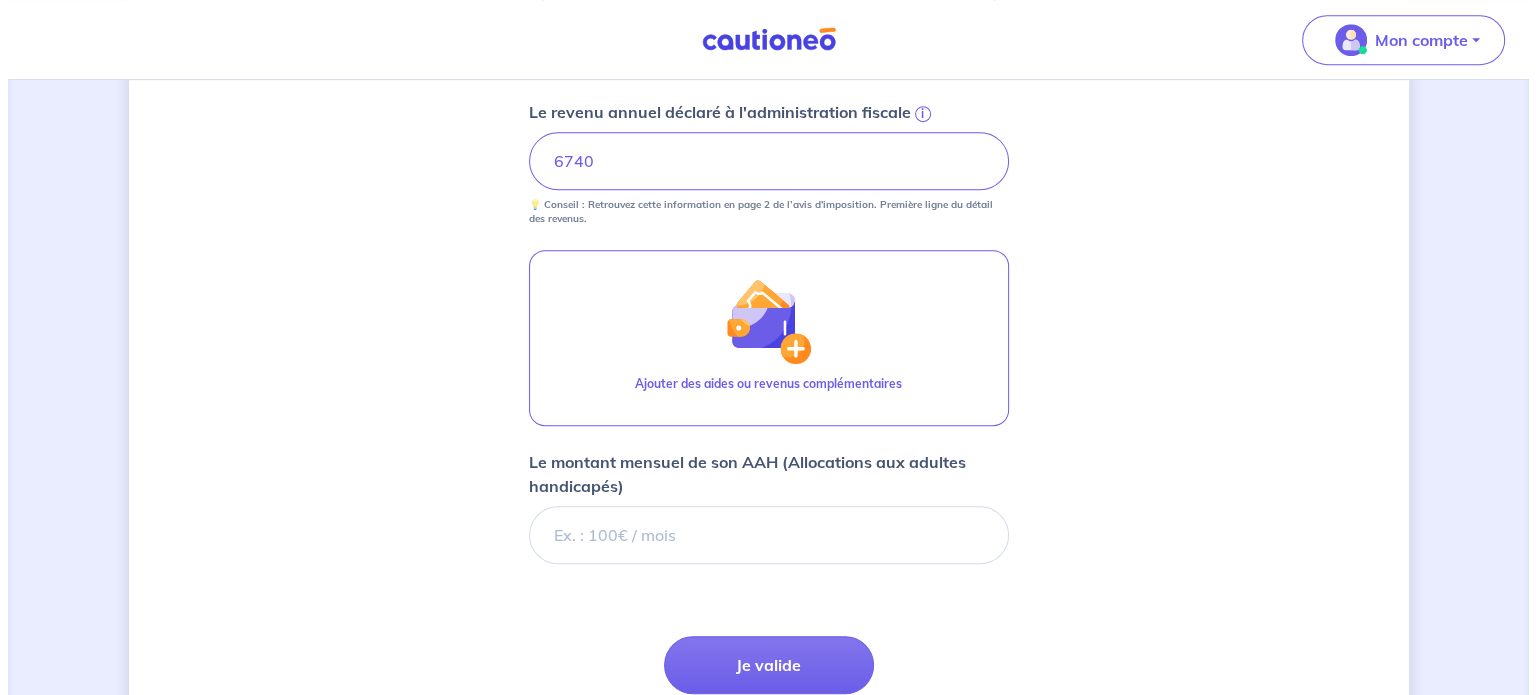scroll, scrollTop: 905, scrollLeft: 0, axis: vertical 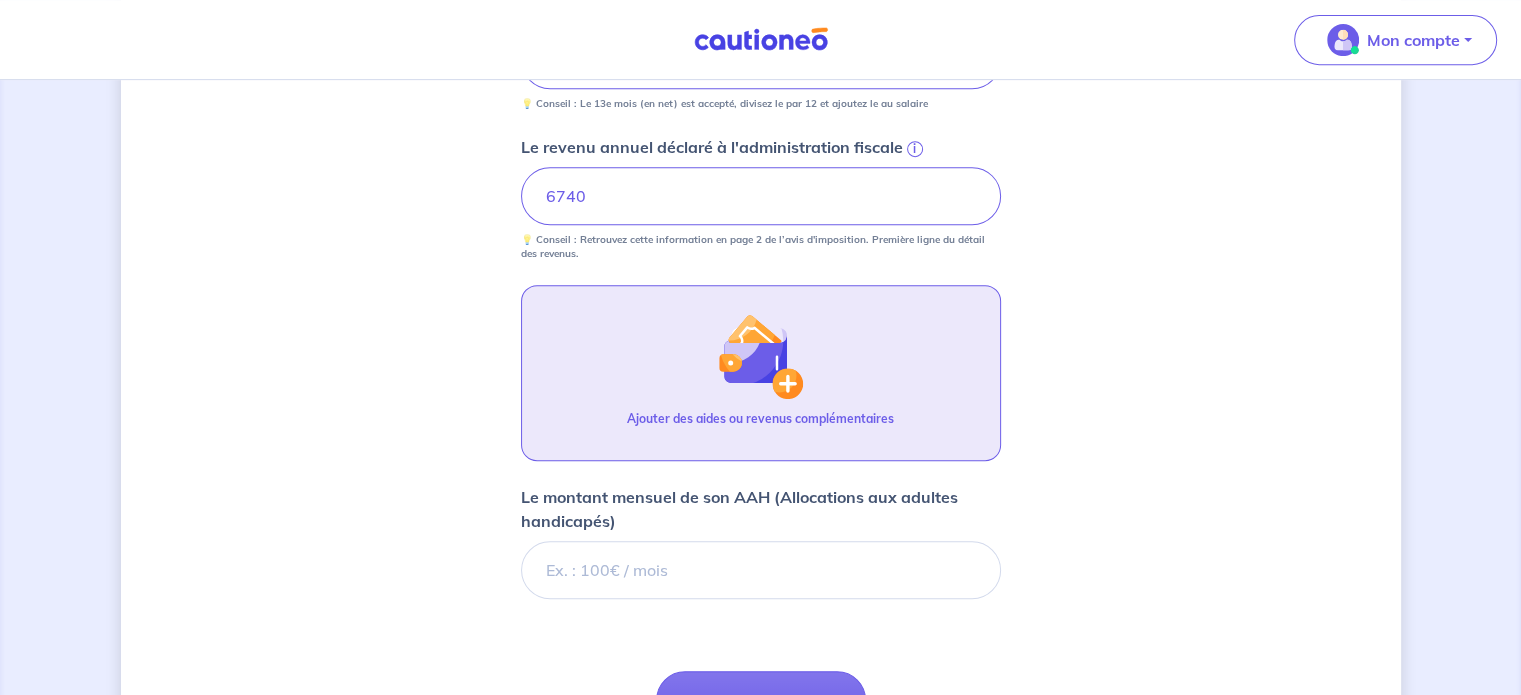 click at bounding box center [760, 356] 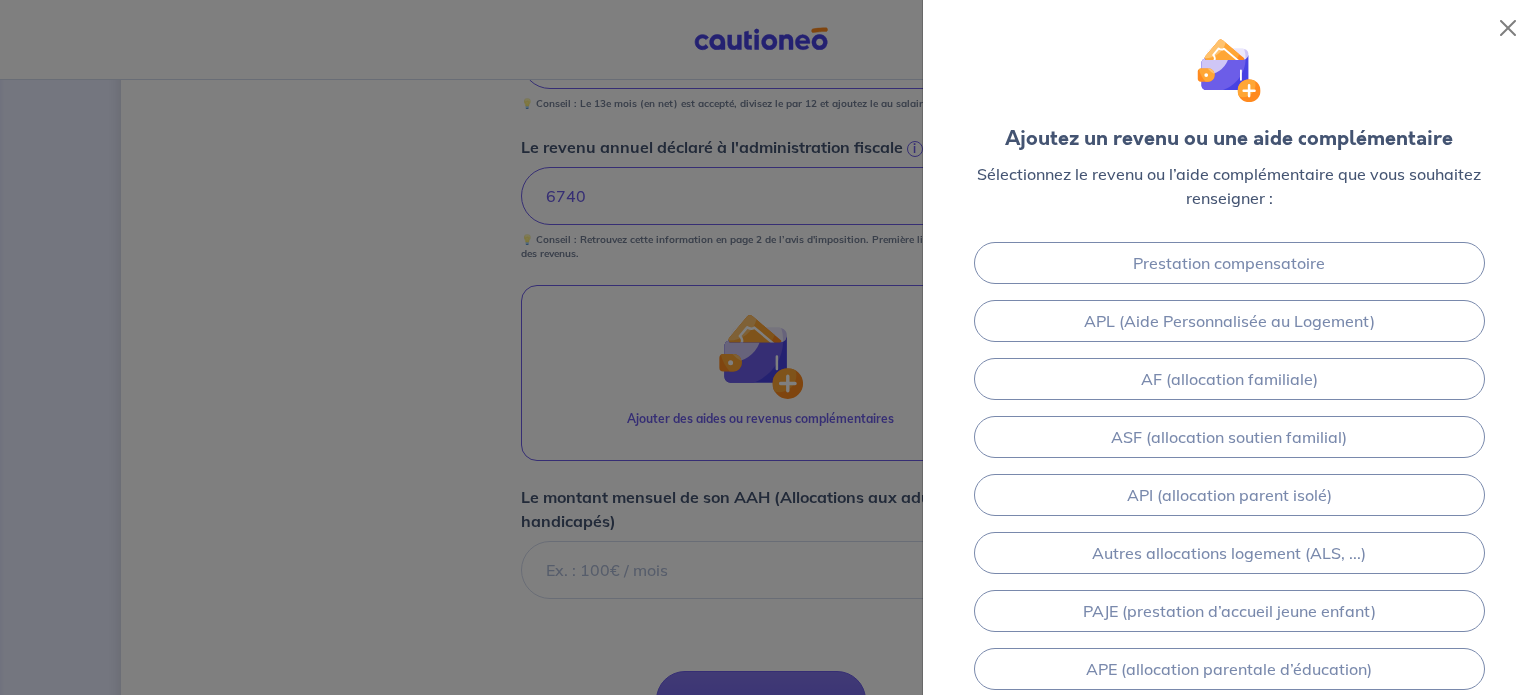 scroll, scrollTop: 0, scrollLeft: 0, axis: both 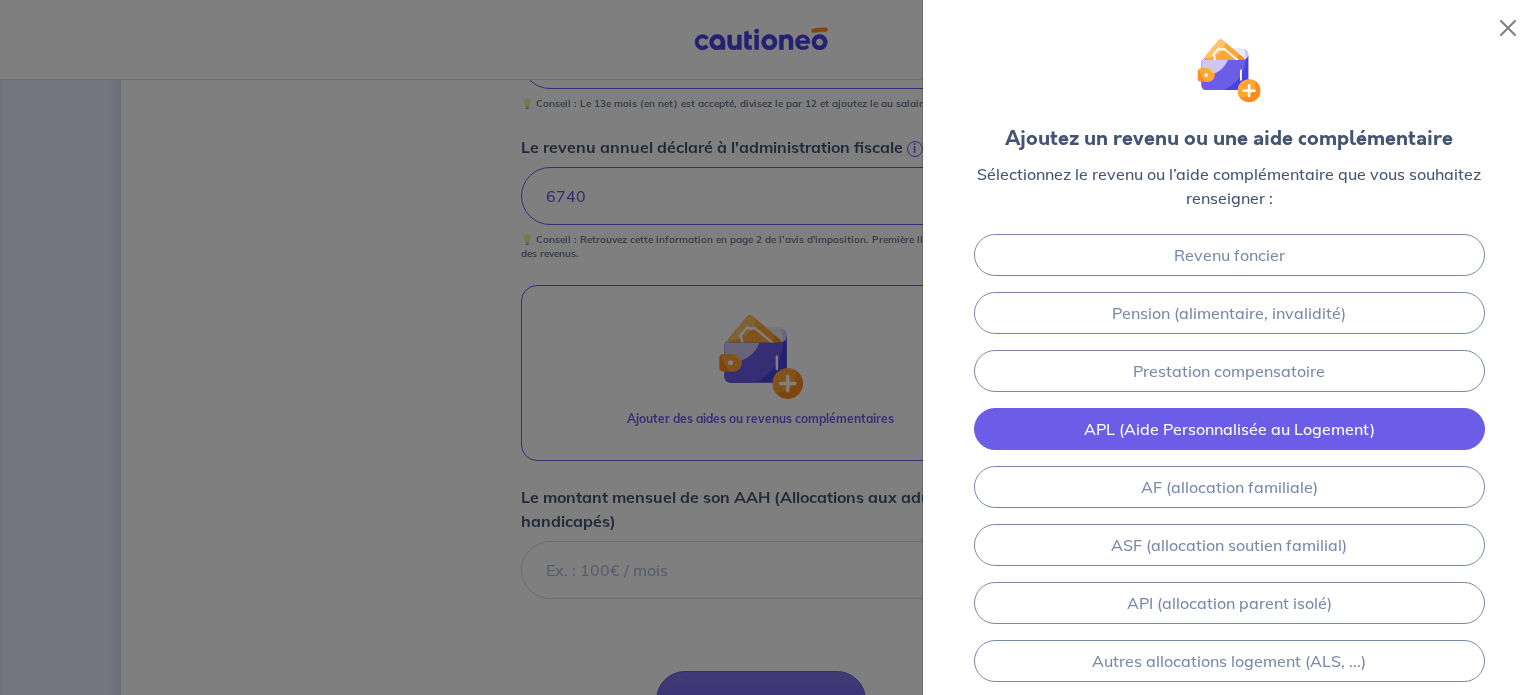 click on "APL (Aide Personnalisée au Logement)" at bounding box center (1229, 429) 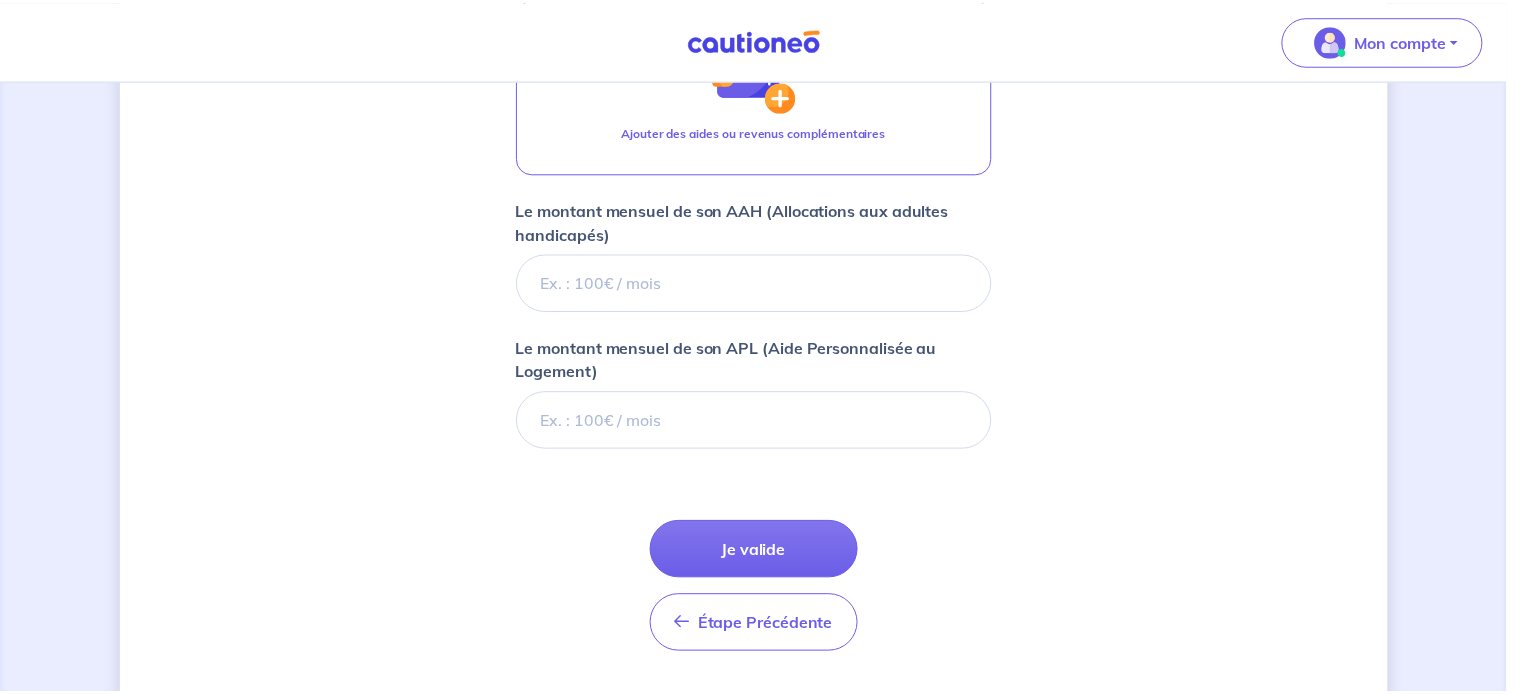 scroll, scrollTop: 1243, scrollLeft: 0, axis: vertical 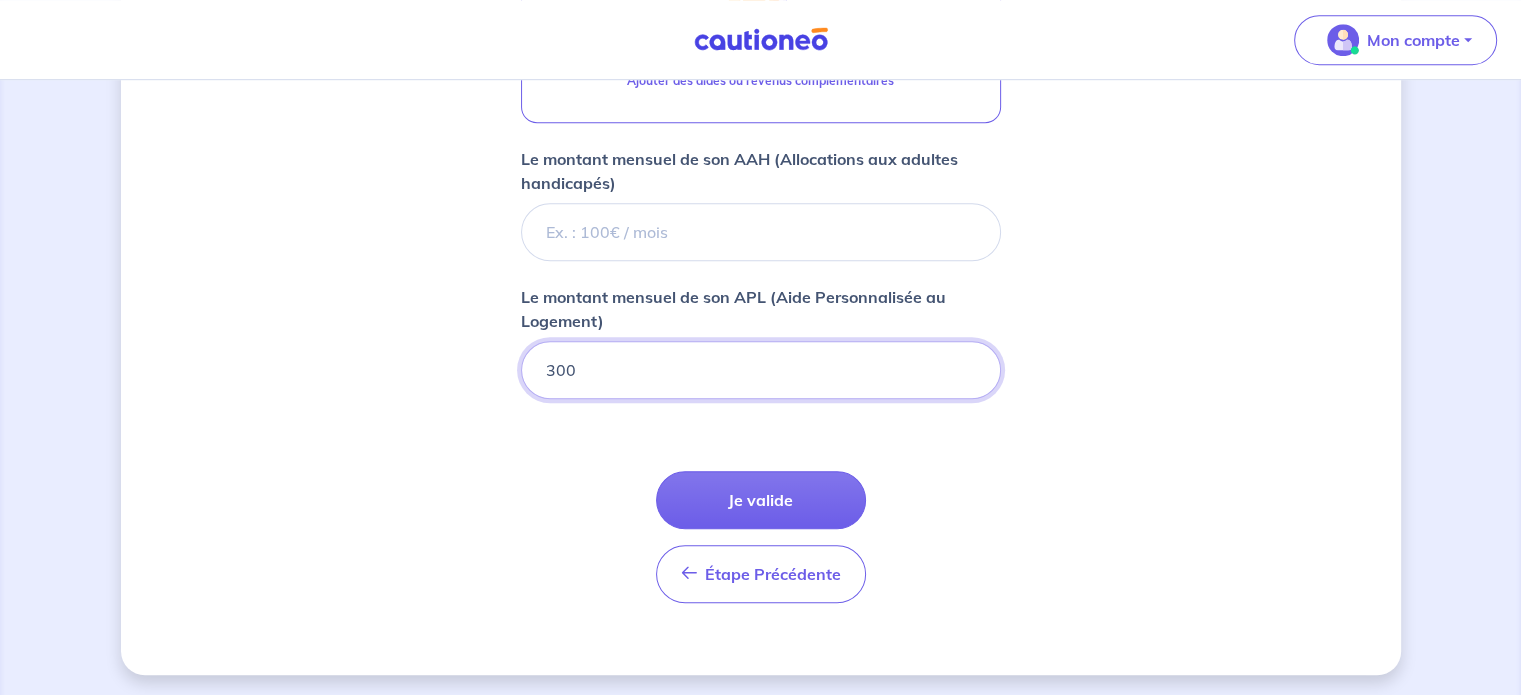 type on "300" 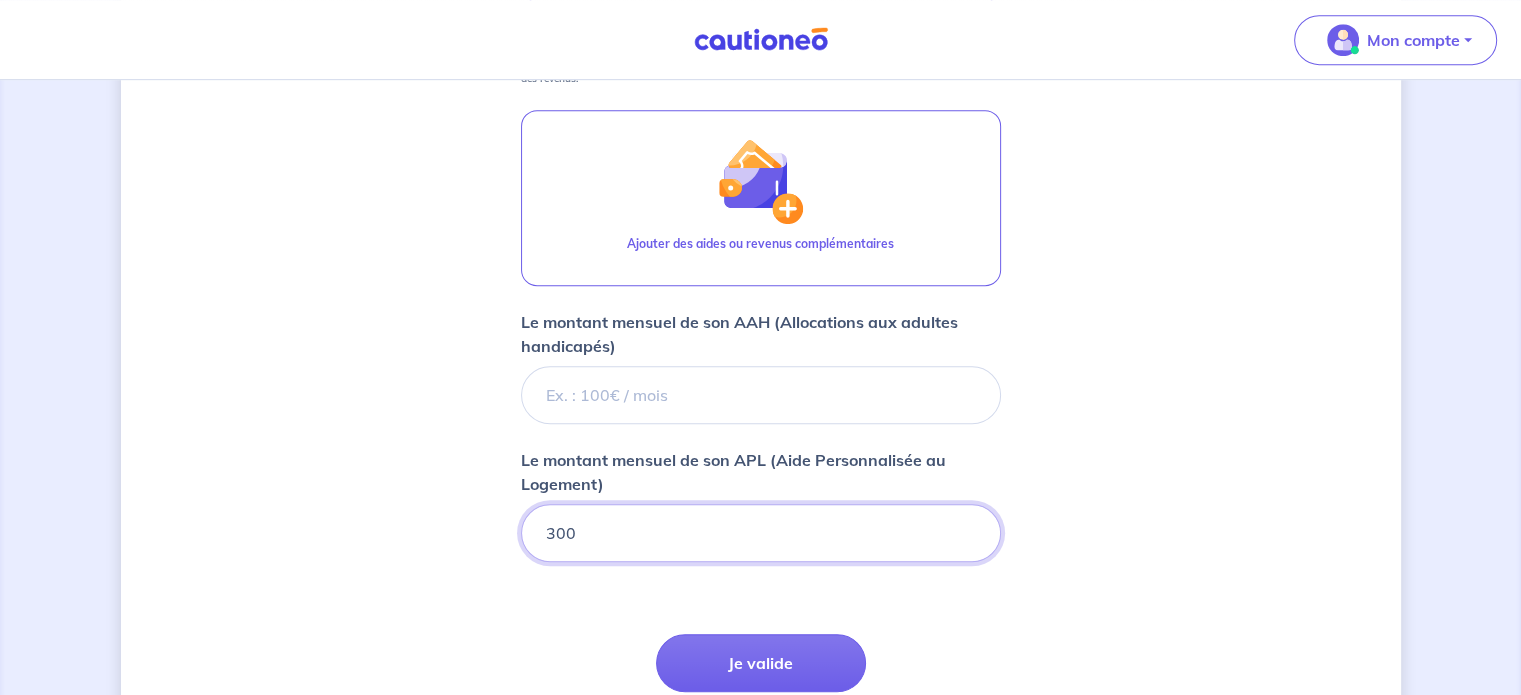 scroll, scrollTop: 1143, scrollLeft: 0, axis: vertical 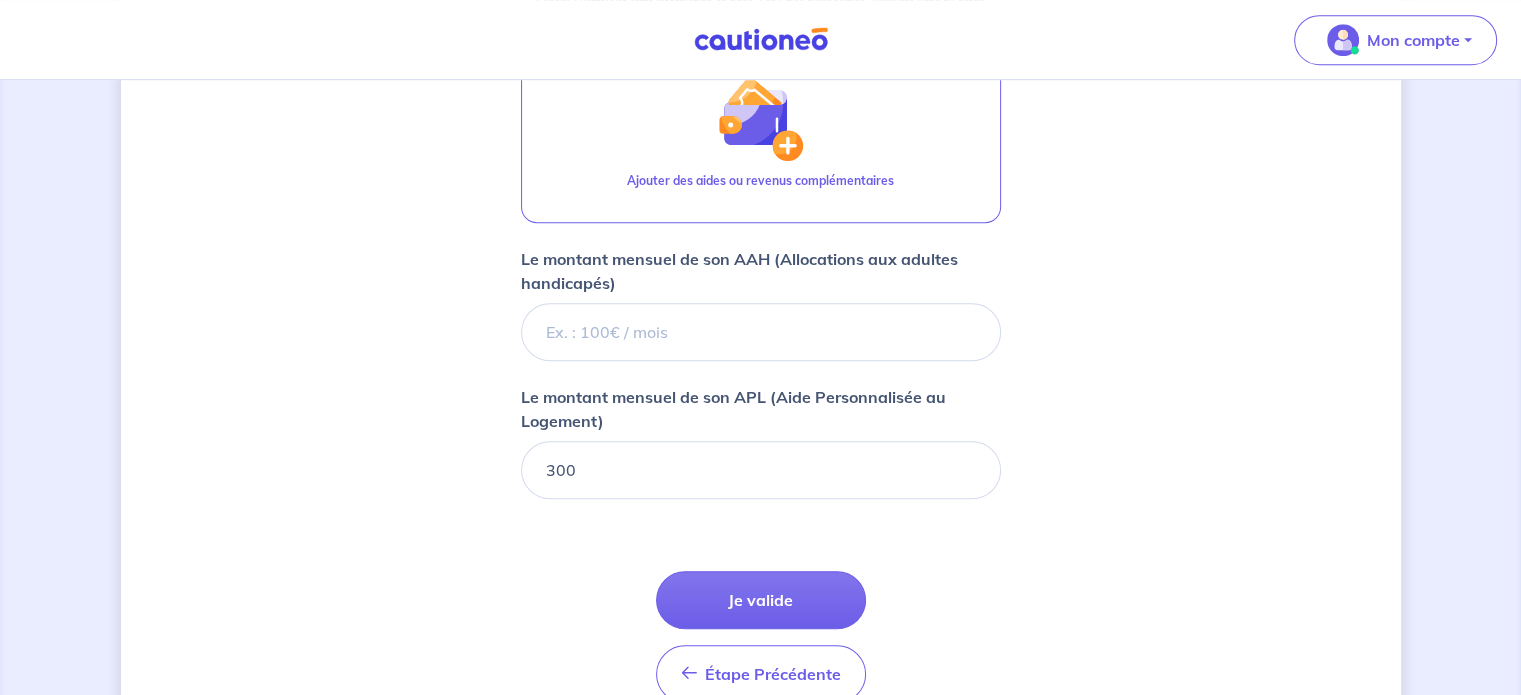 click on "Concernant vos locataires 💡 Pour info : nous acceptons les personnes seules, les couples (mariés, pacsés, en concubinage) et la colocation. Locataire 1 Son prénom [FIRST] Son nom [LAST] Sa situation professionnelle CDI hors période d'essai Son revenu MENSUEL (net avant impôt) et sans primes variables i [YEAR] 💡 Conseil : Le 13e mois (en net) est accepté, divisez le par 12 et ajoutez le au salaire Le revenu annuel déclaré à l'administration fiscale i [PRICE] 💡 Conseil : Retrouvez cette information en page 2 de l’avis d'imposition. Première ligne du détail des revenus. Ajouter des aides ou revenus complémentaires Le montant mensuel de son AAH (Allocations aux adultes handicapés) [PRICE] Le montant mensuel de son APL (Aide Personnalisée au Logement) [PRICE] Étape Précédente Précédent Je valide Je valide" at bounding box center (761, -132) 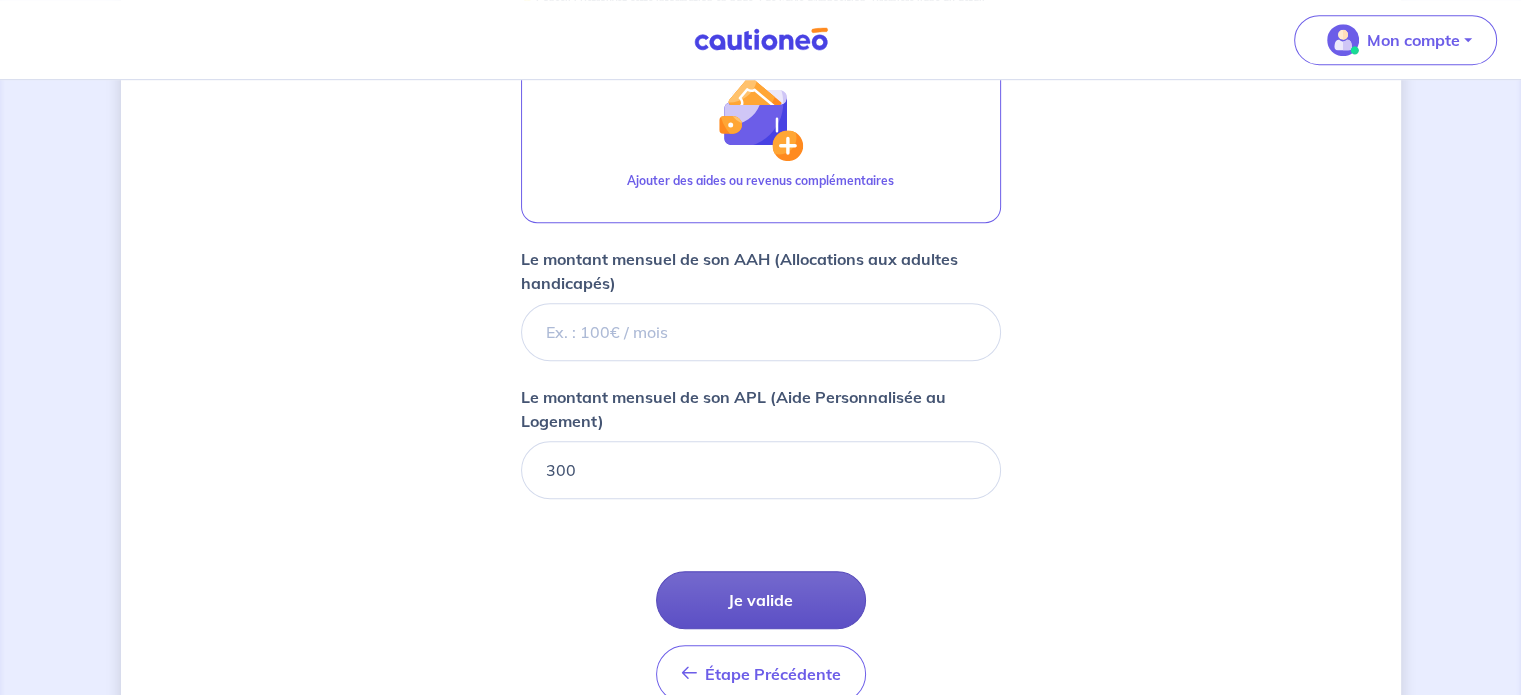 click on "Je valide" at bounding box center [761, 600] 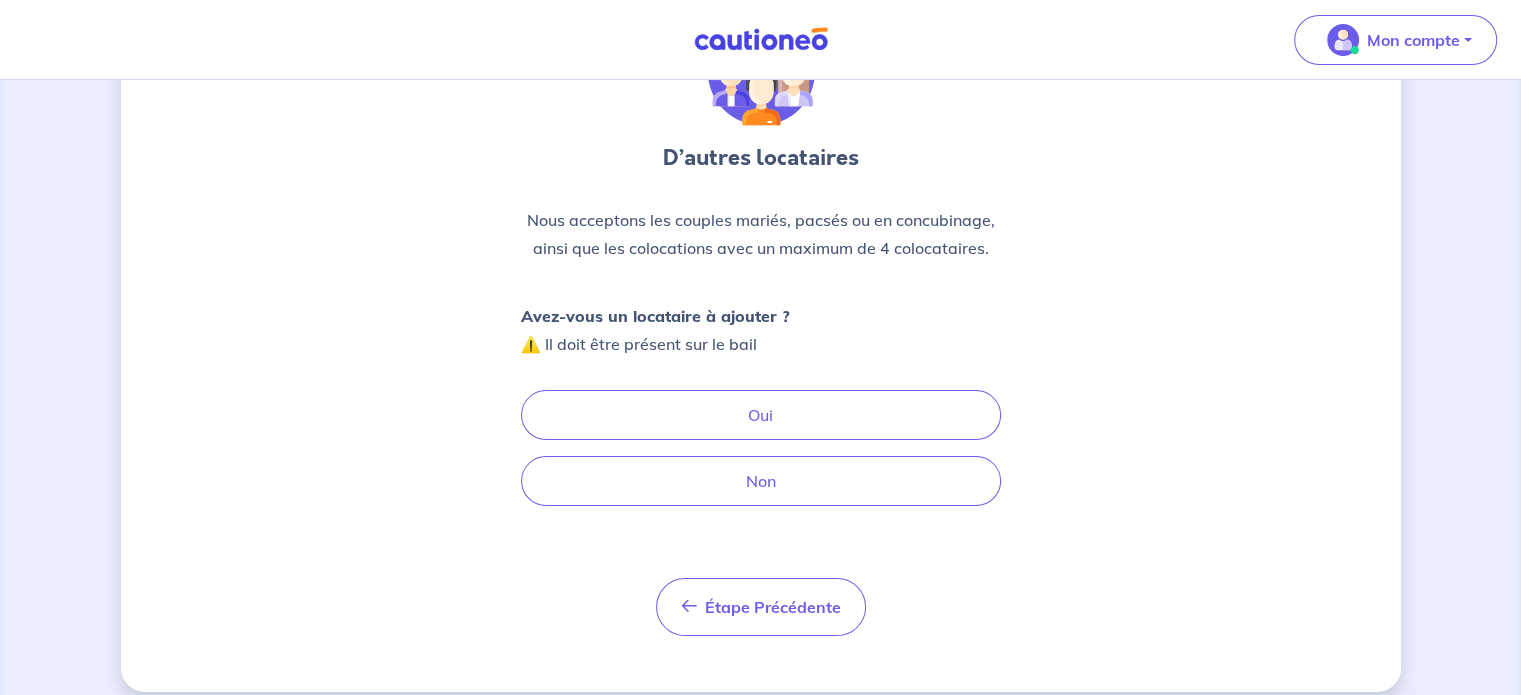 scroll, scrollTop: 153, scrollLeft: 0, axis: vertical 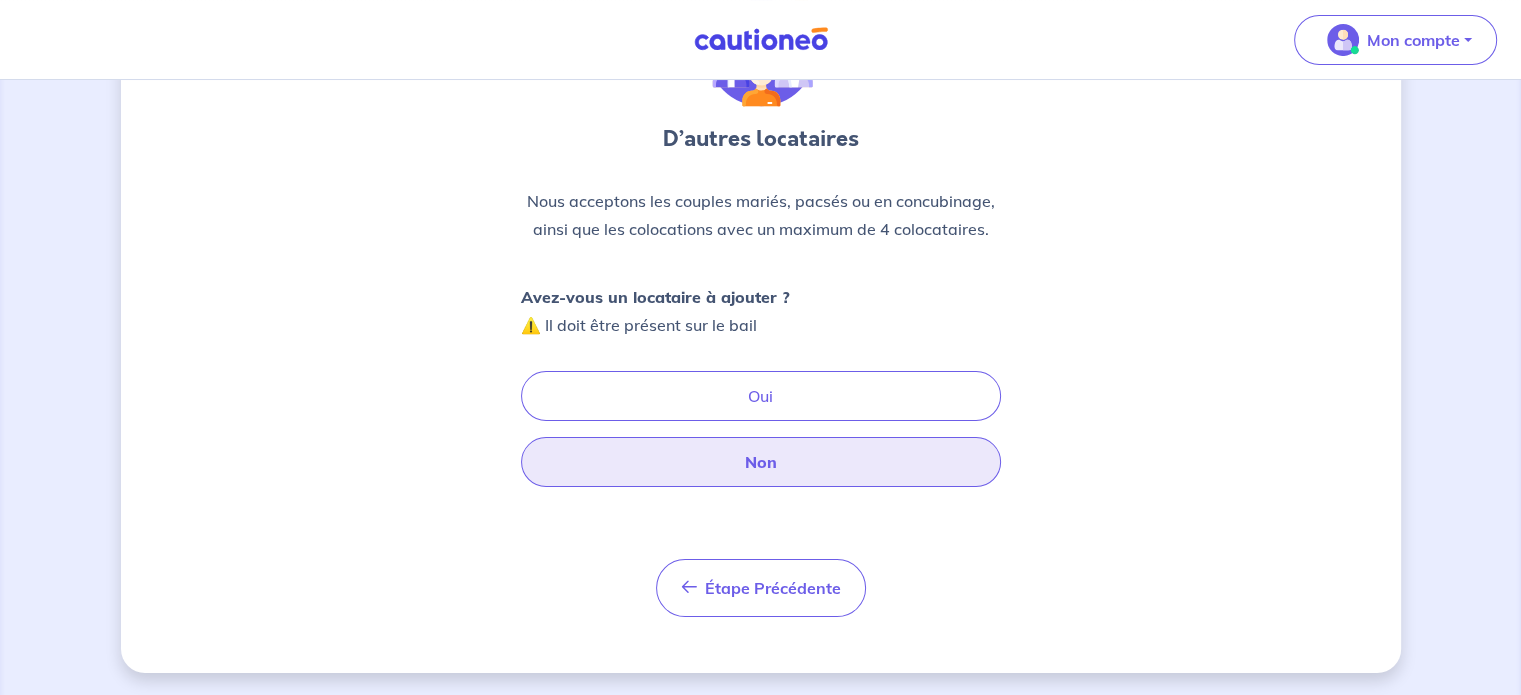 click on "Non" at bounding box center [761, 462] 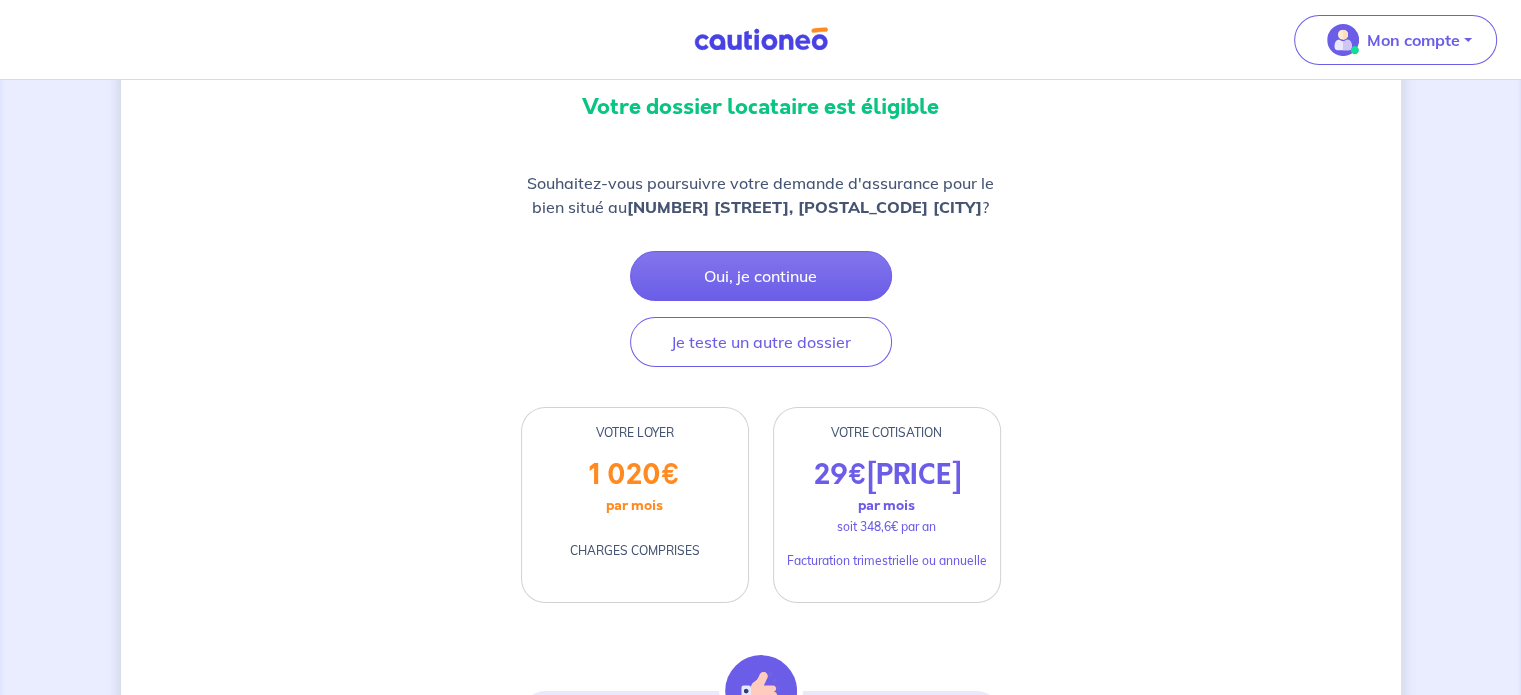 scroll, scrollTop: 200, scrollLeft: 0, axis: vertical 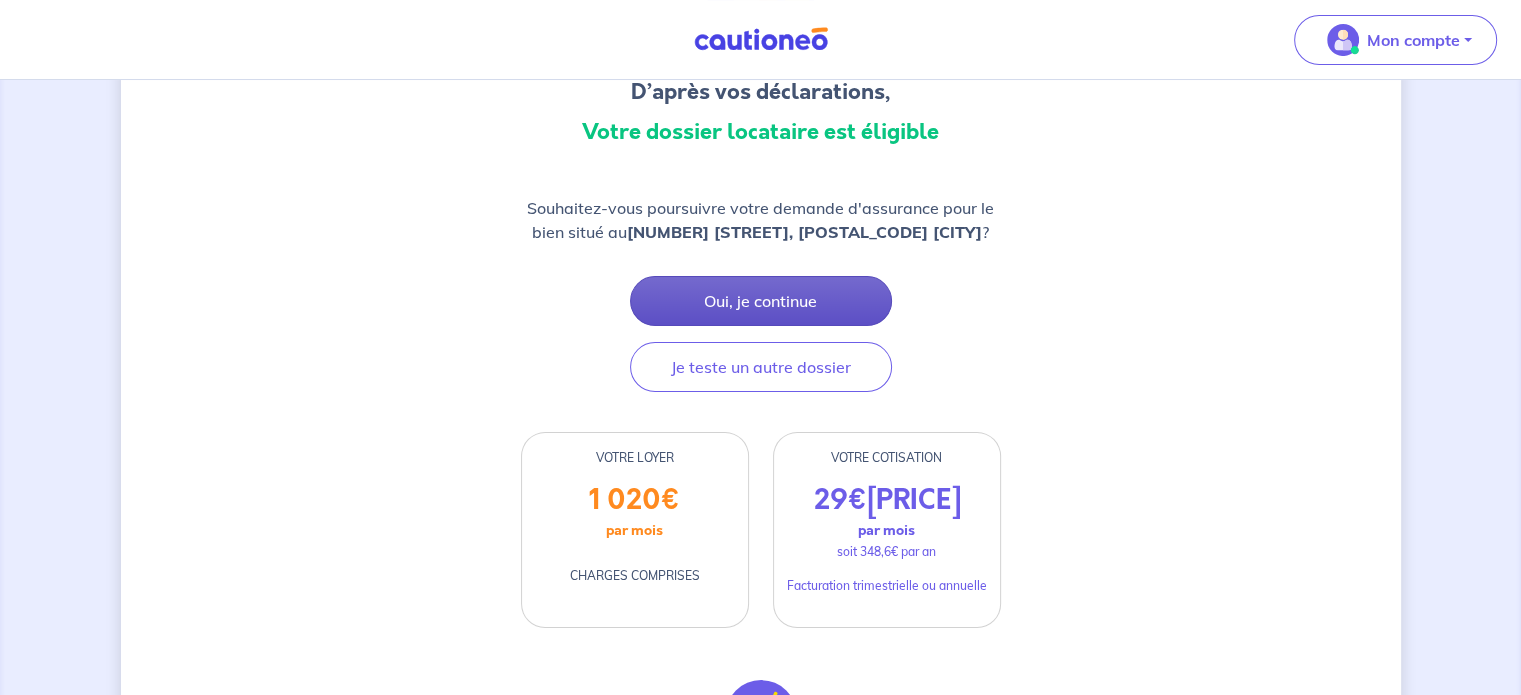 click on "Oui, je continue" at bounding box center [761, 301] 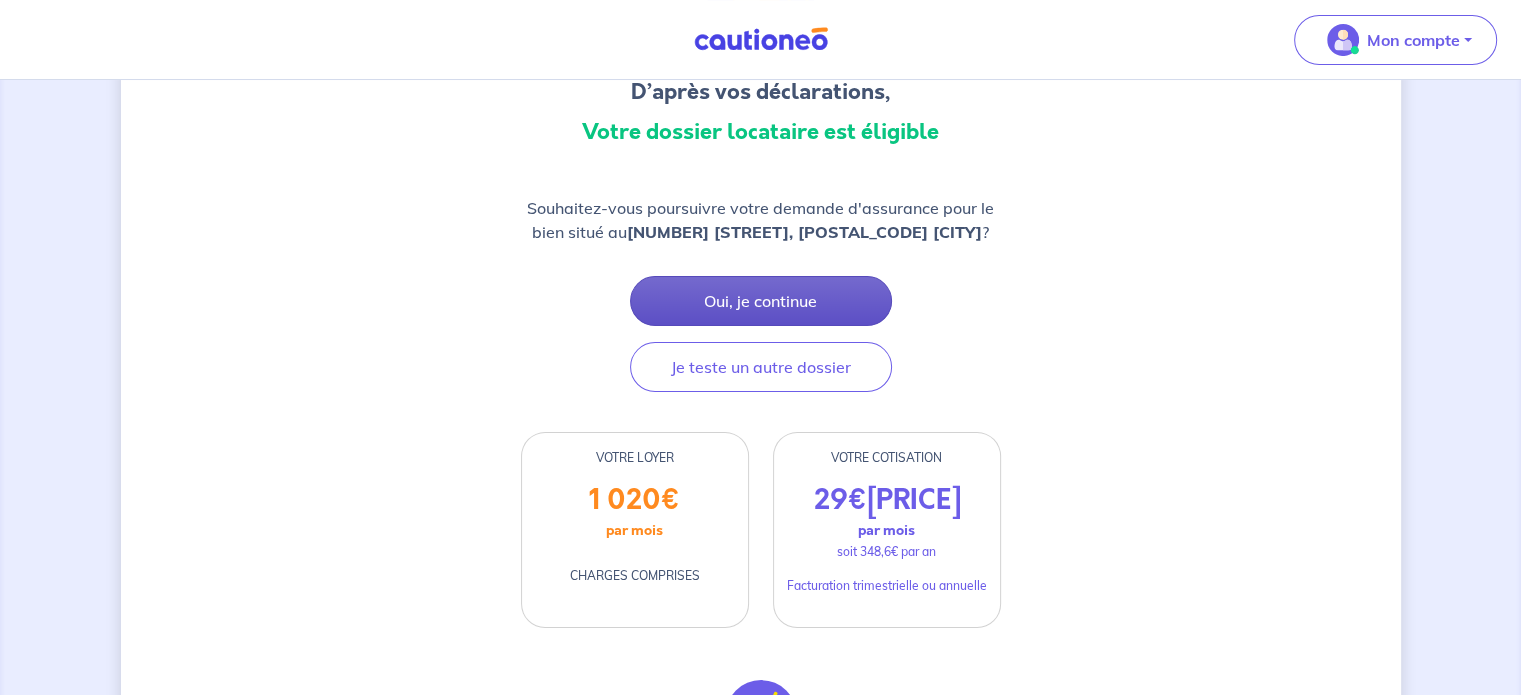 click on "Oui, je continue" at bounding box center [761, 301] 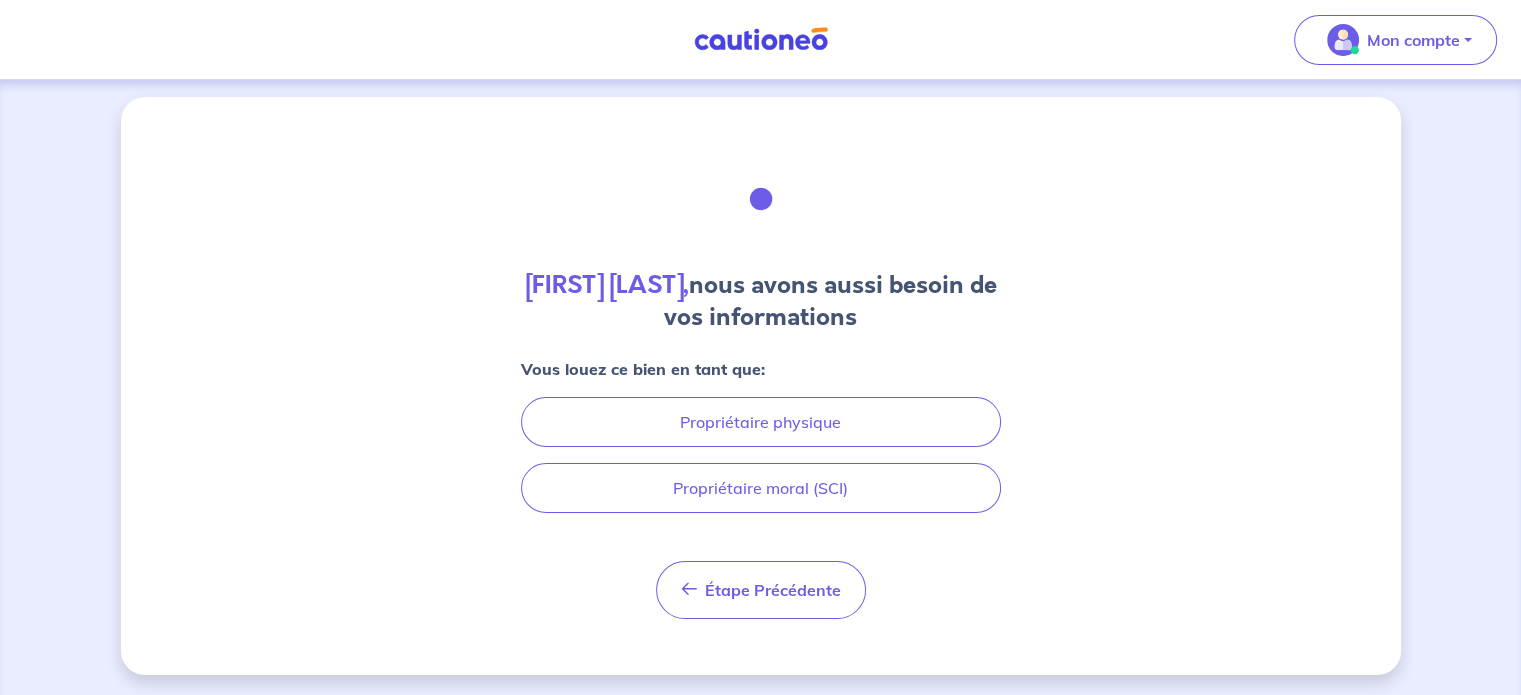 scroll, scrollTop: 9, scrollLeft: 0, axis: vertical 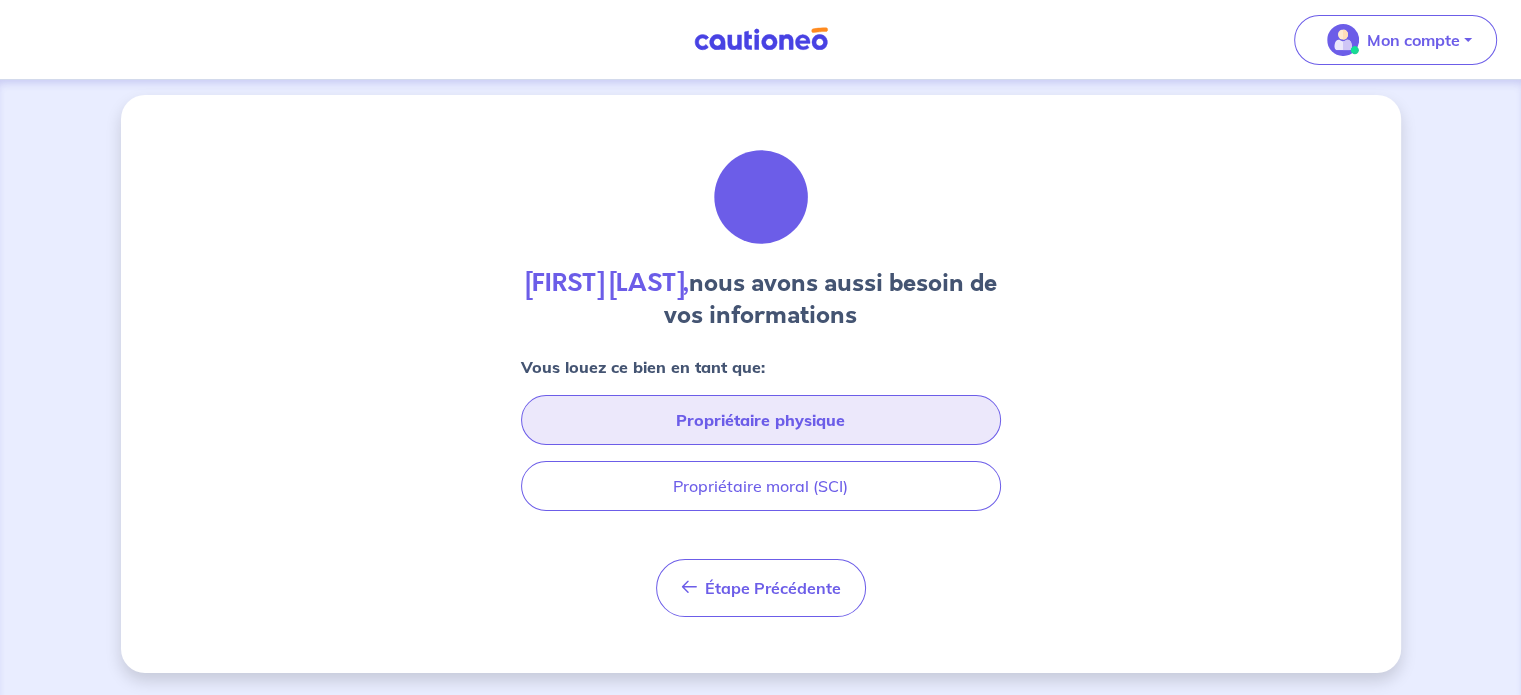 click on "Propriétaire physique" at bounding box center [761, 420] 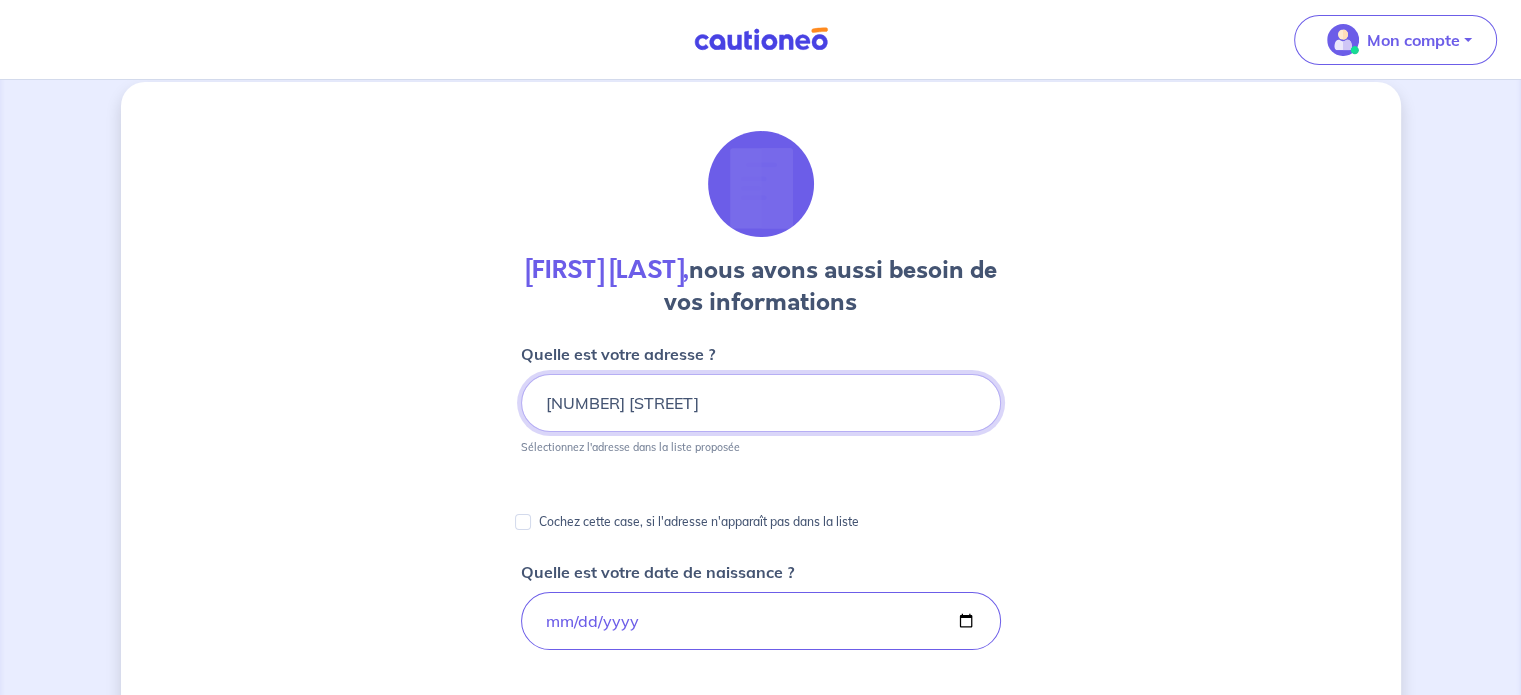 scroll, scrollTop: 9, scrollLeft: 0, axis: vertical 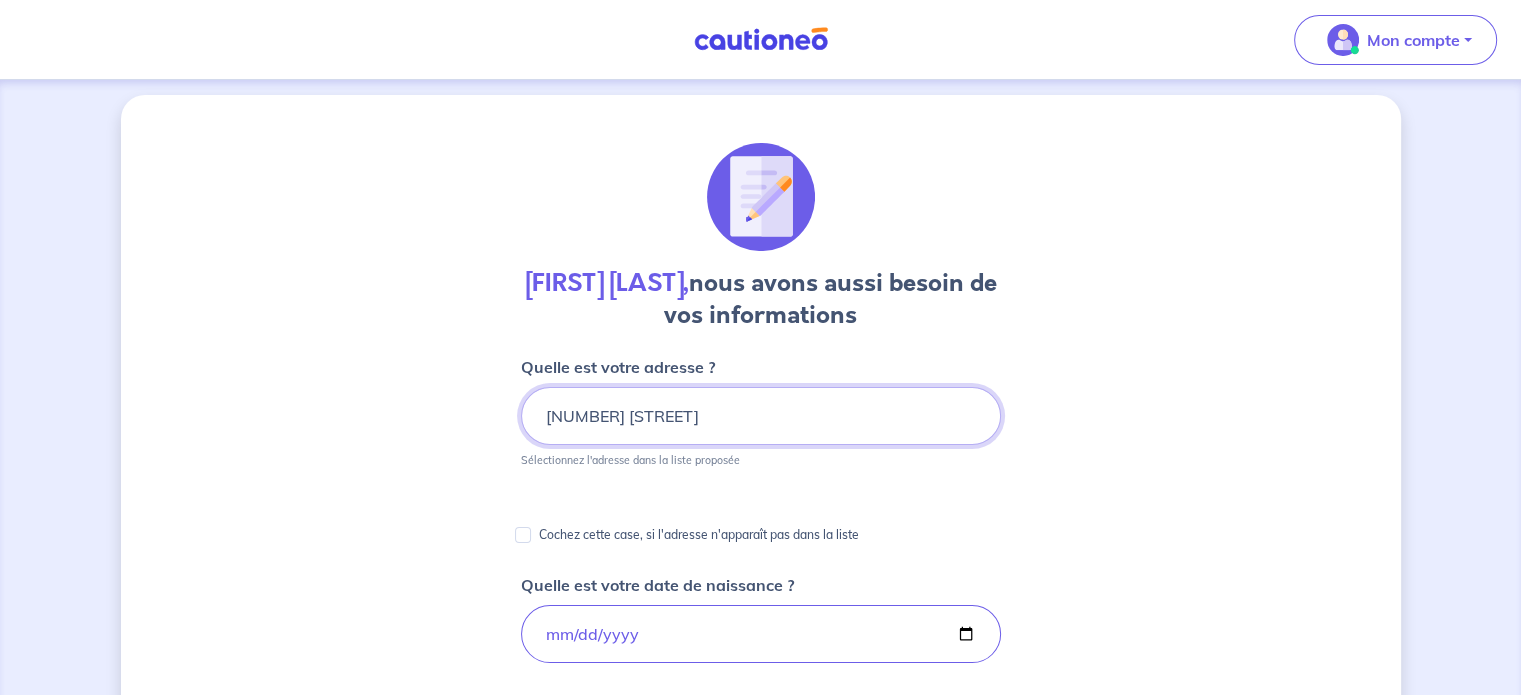 drag, startPoint x: 878, startPoint y: 416, endPoint x: 392, endPoint y: 425, distance: 486.0833 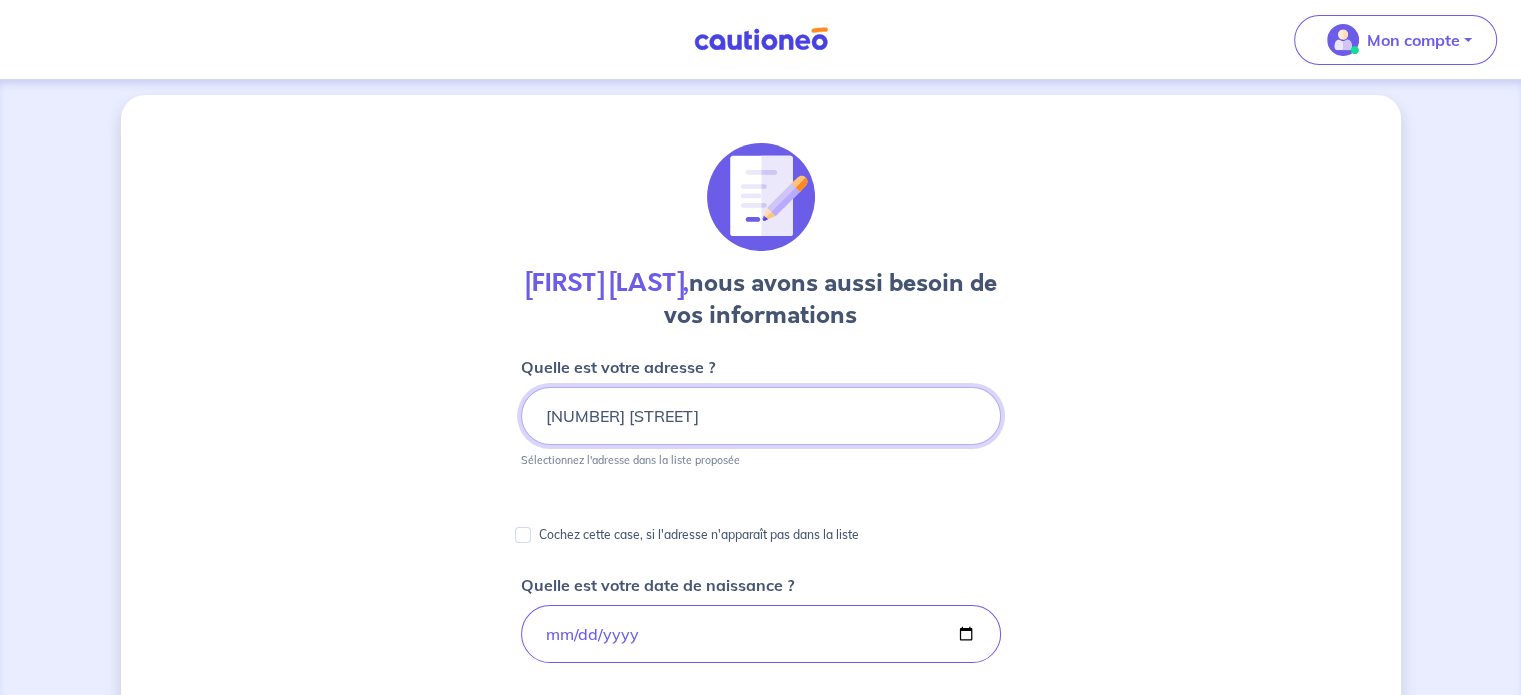 click on "Dany Iem,  nous avons aussi besoin de vos informations Quelle est votre adresse ? 80 RUE DE FONFAMINEUSE Sélectionnez l'adresse dans la liste proposée Cochez cette case, si l'adresse n'apparaît pas dans la liste Quelle est votre date de naissance ? [BIRTH DATE] Quel est votre lieu de naissance ? [CITY] Étape Précédente Précédent Je valide Je valide À  SAVOIR Actuellement, nous ne pouvons inscrire qu'un seul propriétaire sur le contrat. Si vous n'êtes pas le seul propriétaire du logement, rassurez-vous le bien est tout autant garanti." at bounding box center [761, 742] 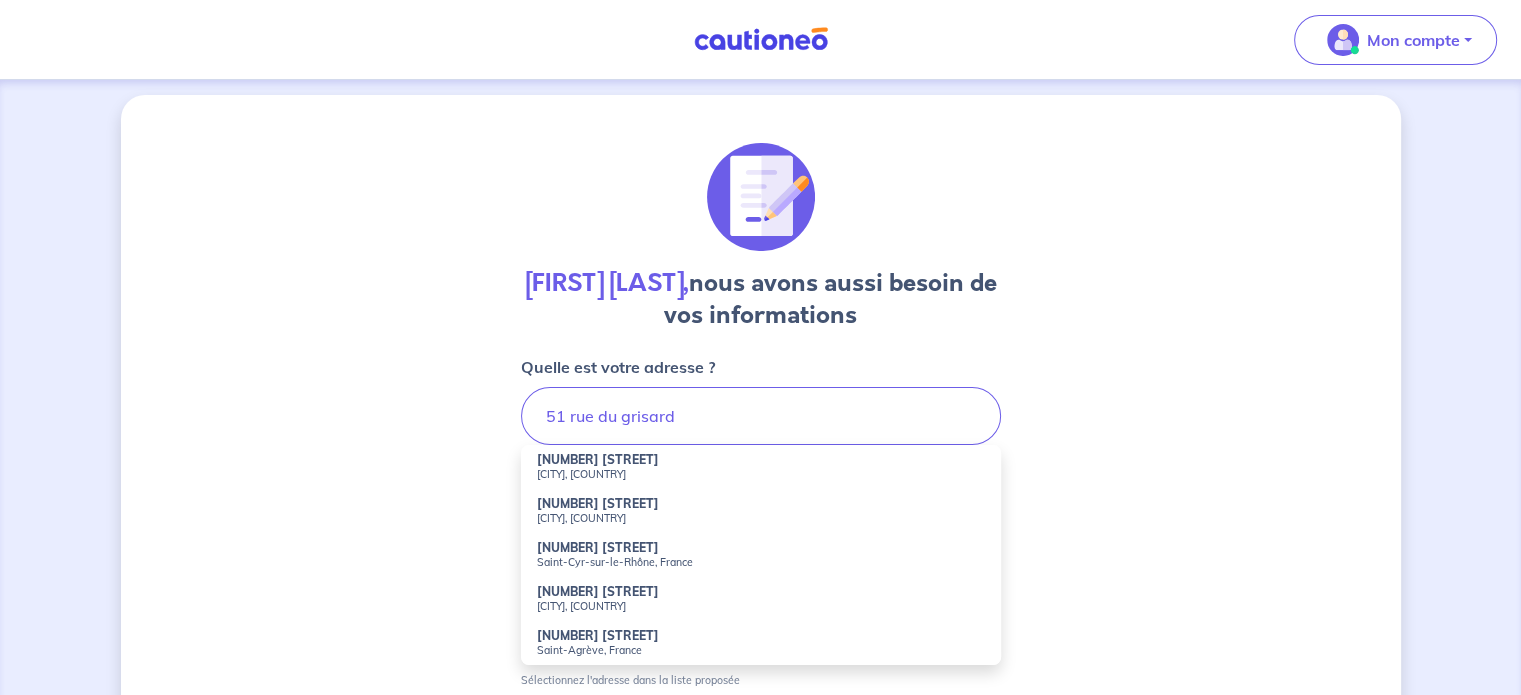 click on "[NUMBER] [STREET], [CITY], [COUNTRY]" at bounding box center (761, 467) 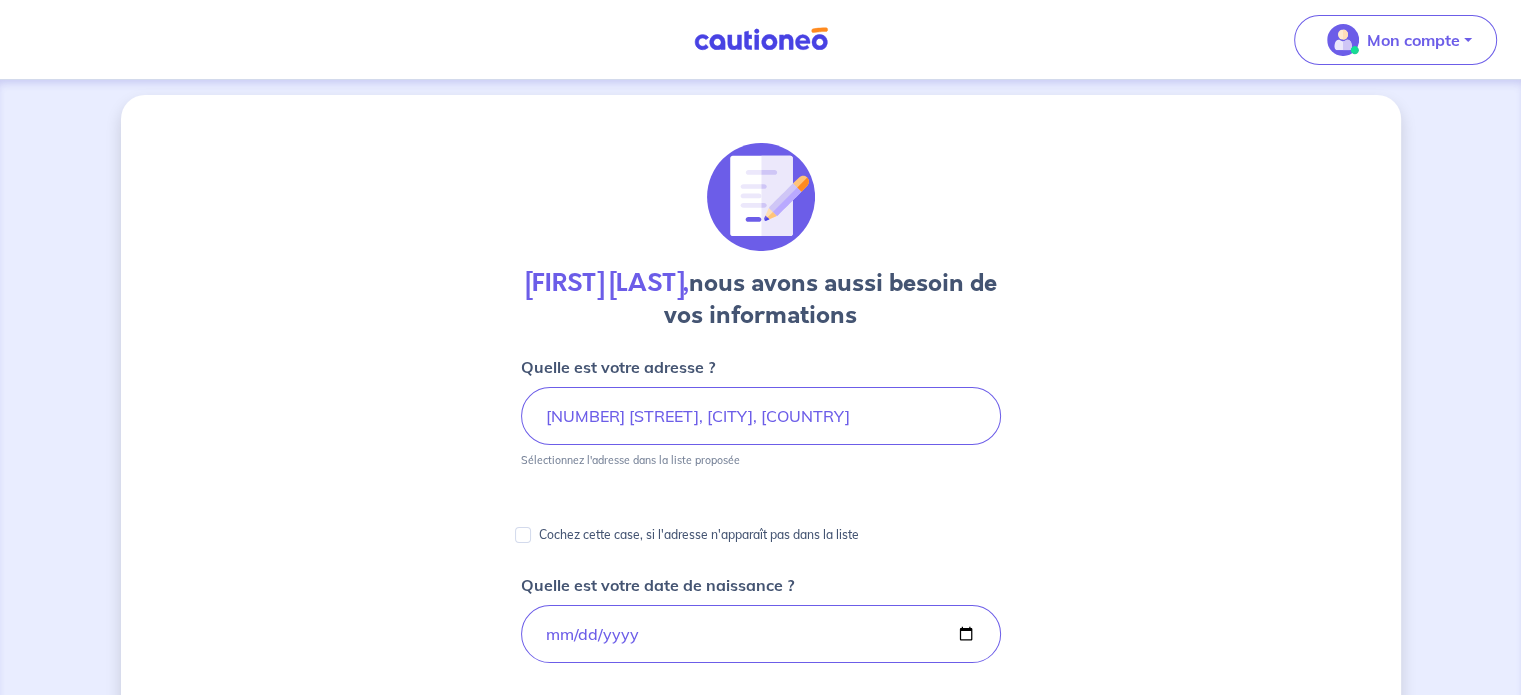 click on "Cochez cette case, si l'adresse n'apparaît pas dans la liste" at bounding box center (761, 528) 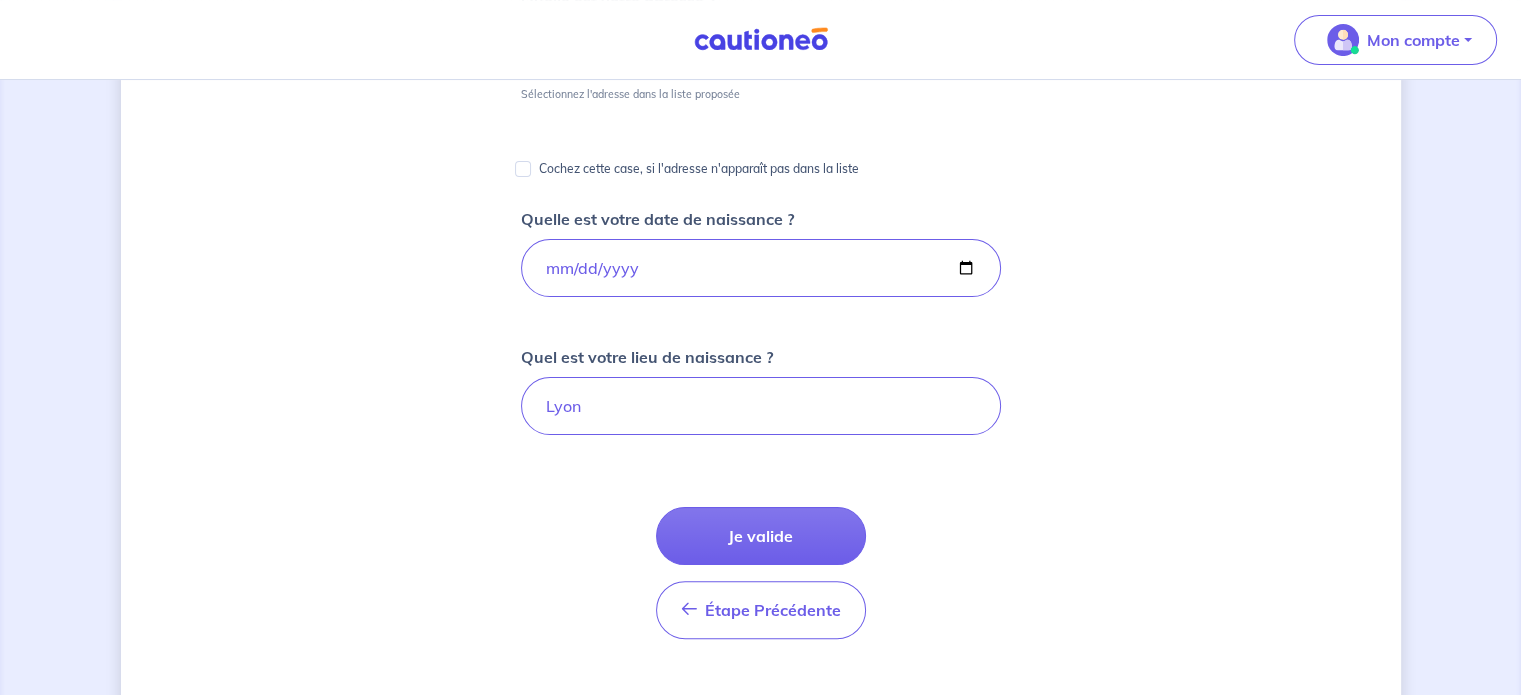 scroll, scrollTop: 409, scrollLeft: 0, axis: vertical 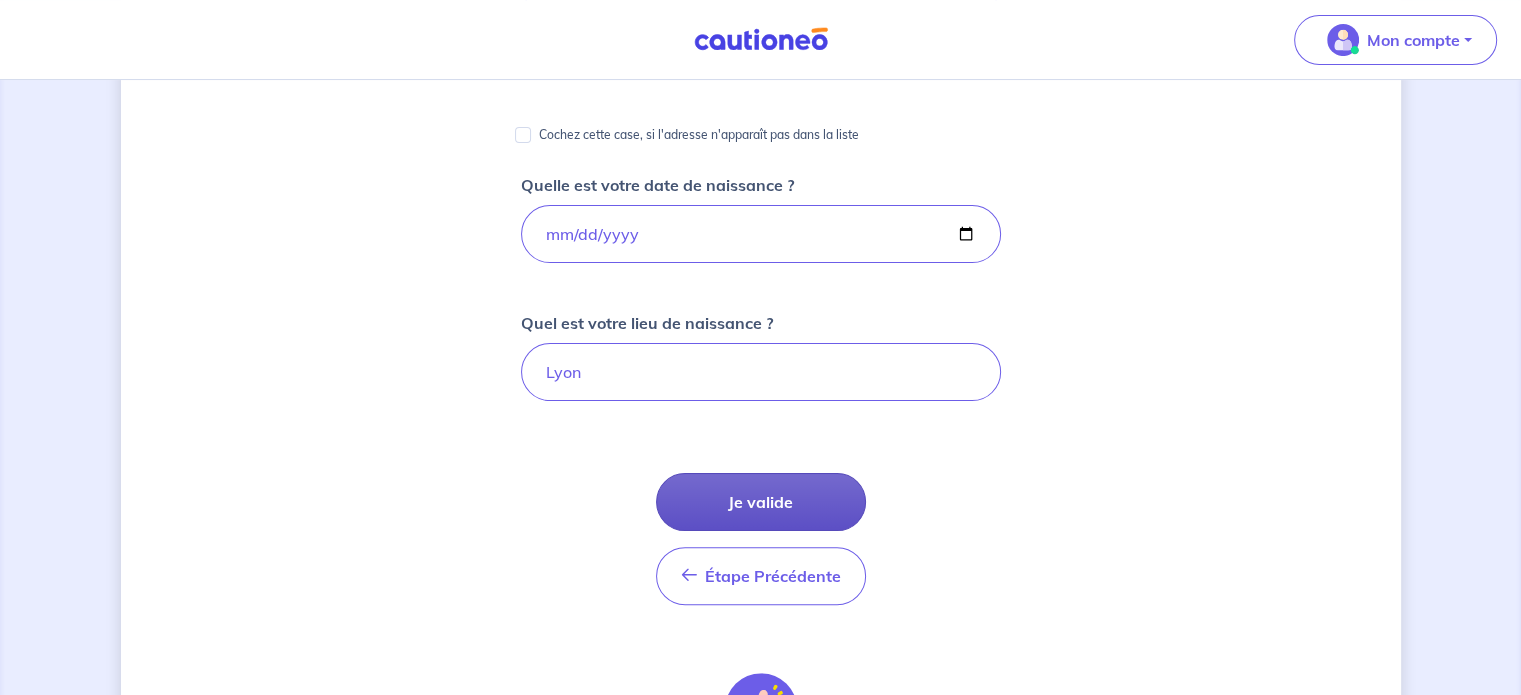click on "Je valide" at bounding box center (761, 502) 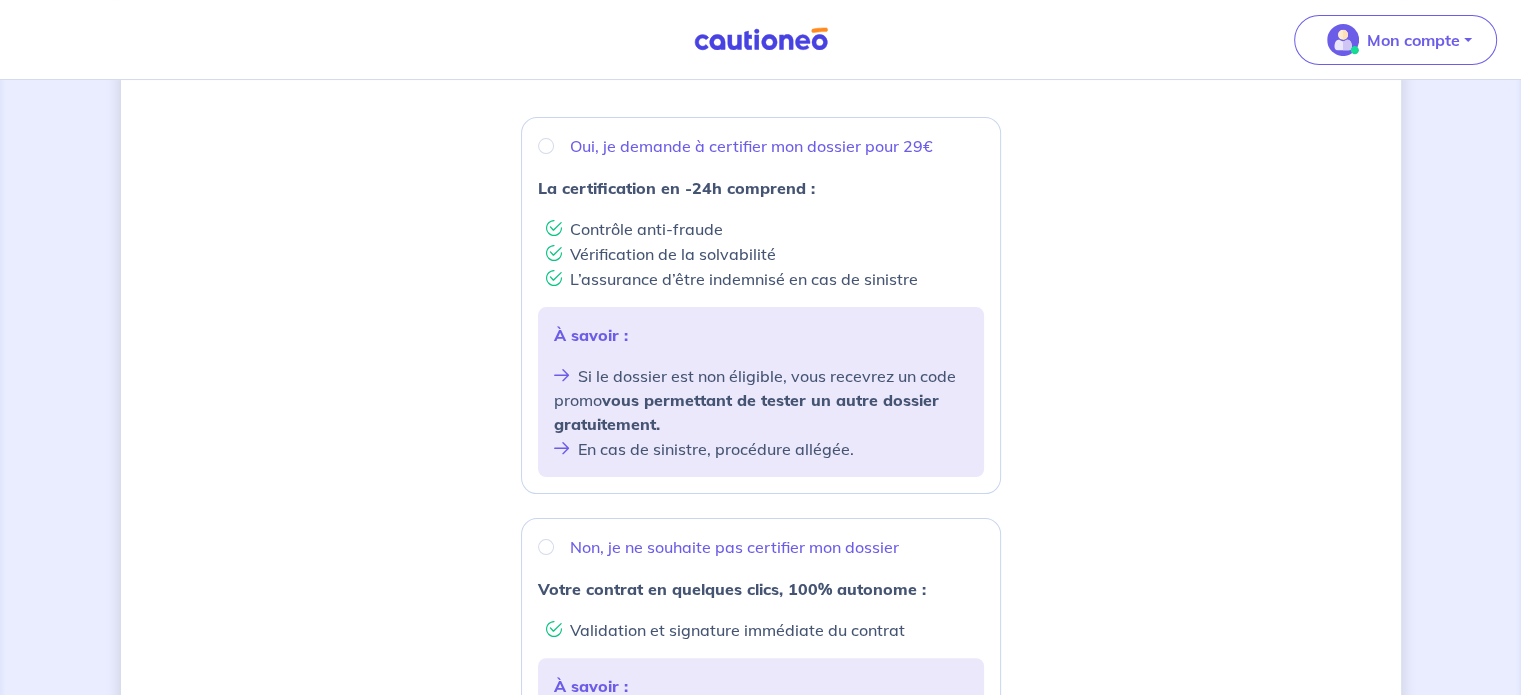 scroll, scrollTop: 300, scrollLeft: 0, axis: vertical 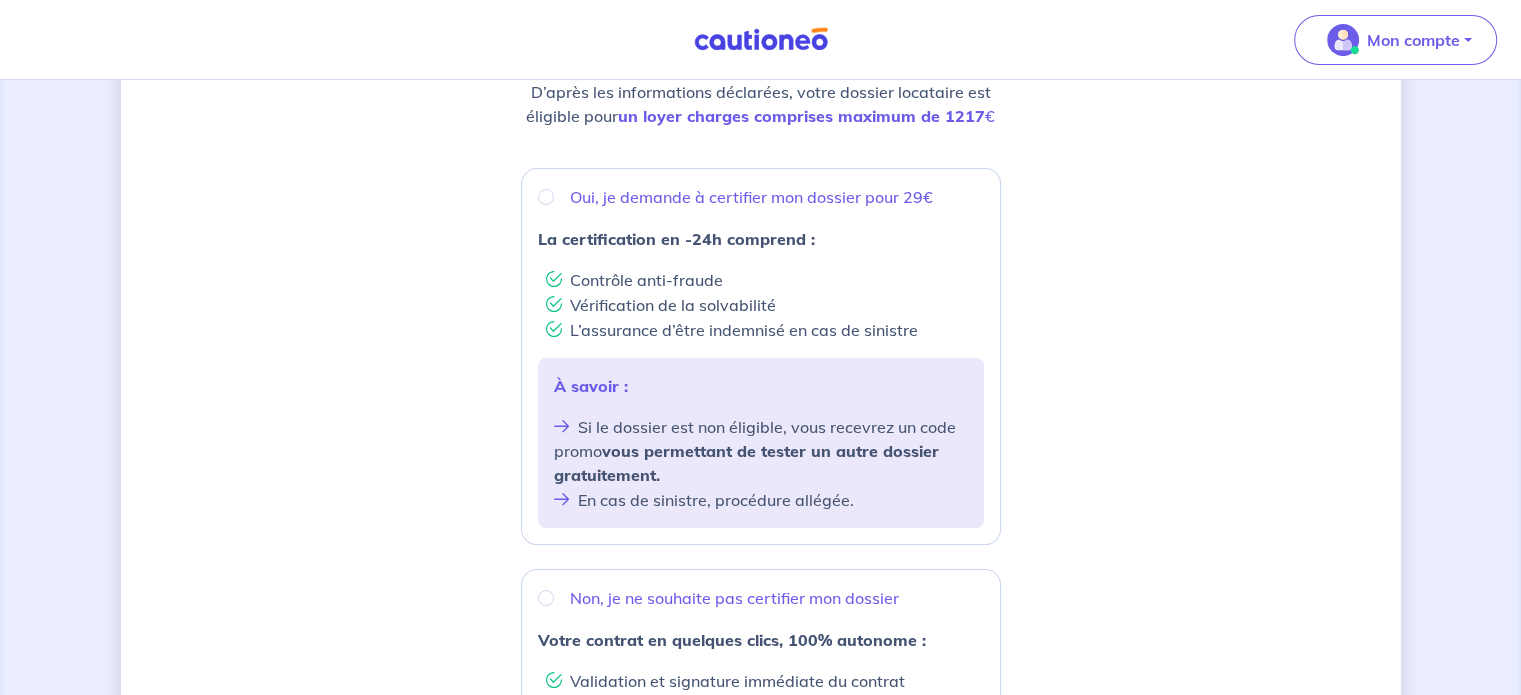 click on "Oui, je demande à certifier mon dossier pour 29€" at bounding box center (761, 197) 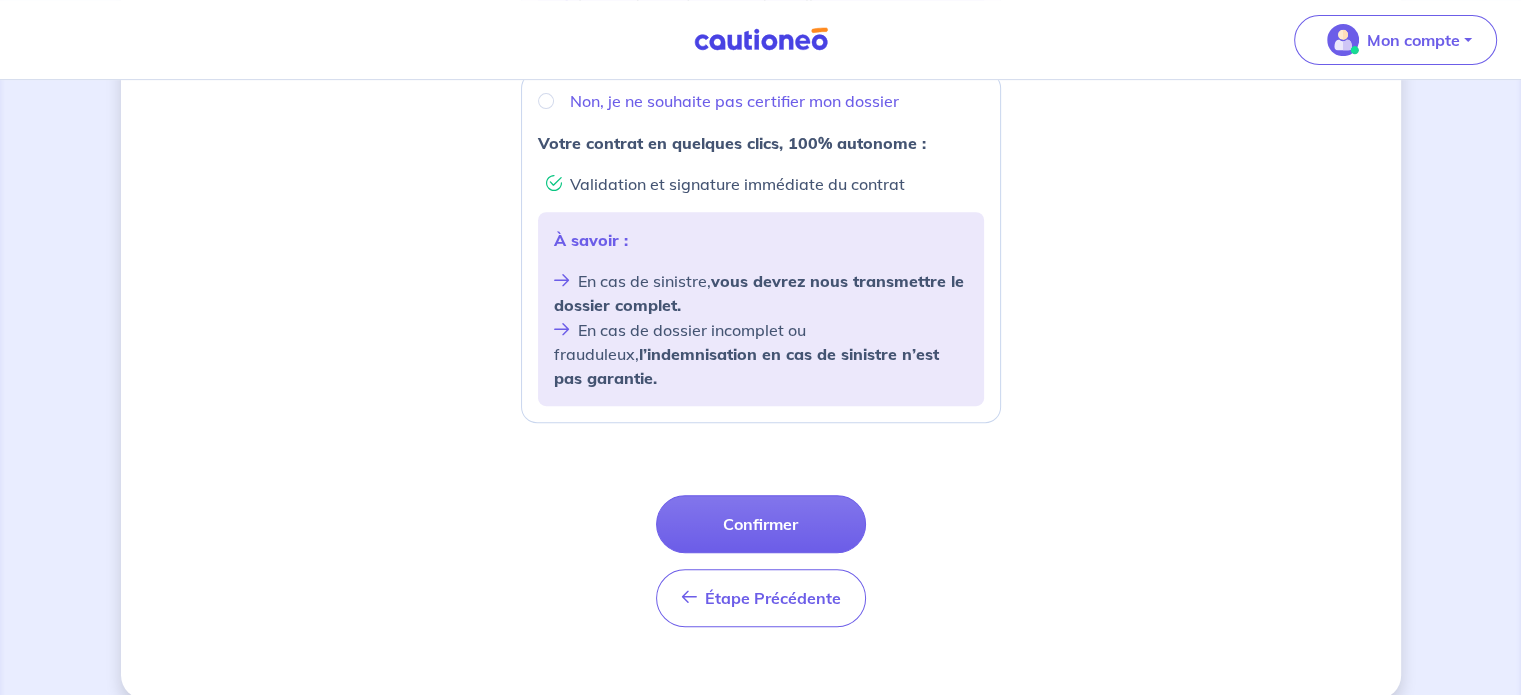 scroll, scrollTop: 800, scrollLeft: 0, axis: vertical 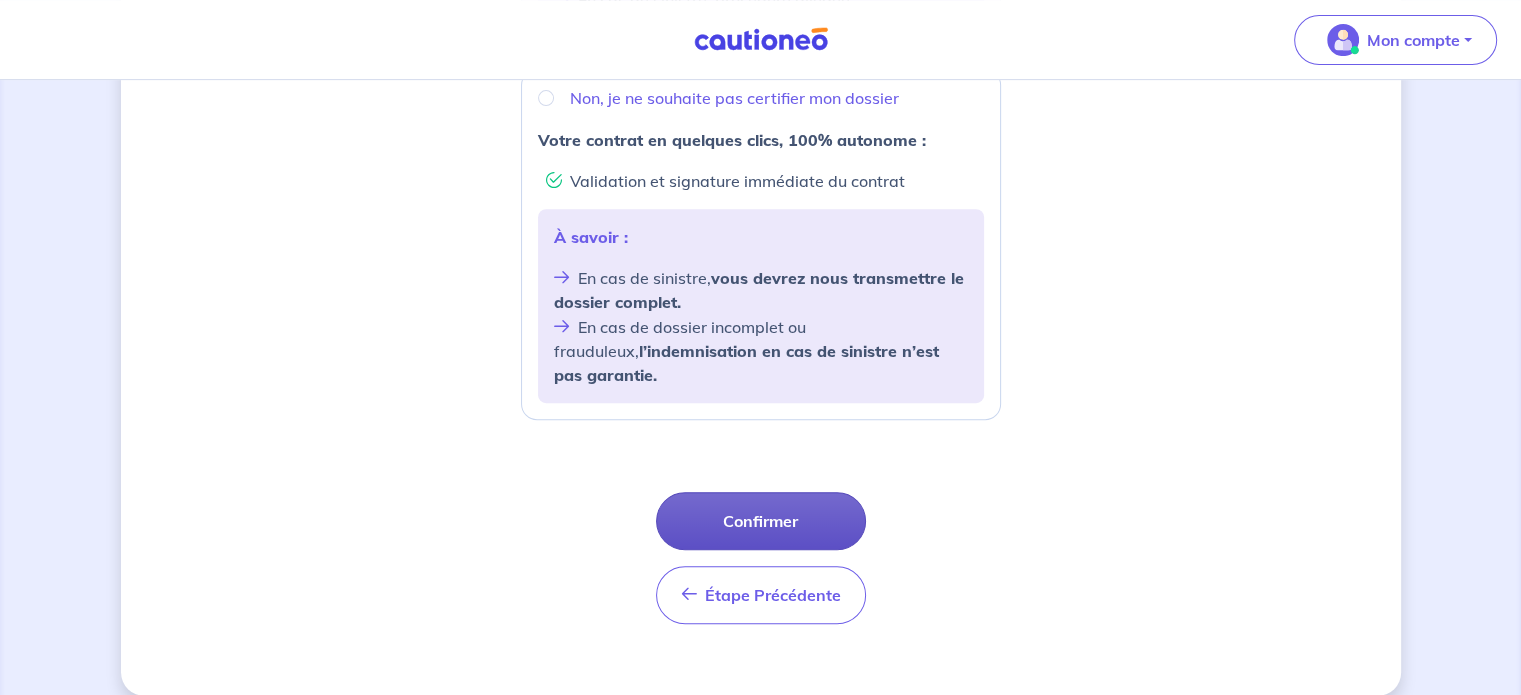 click on "Confirmer" at bounding box center [761, 521] 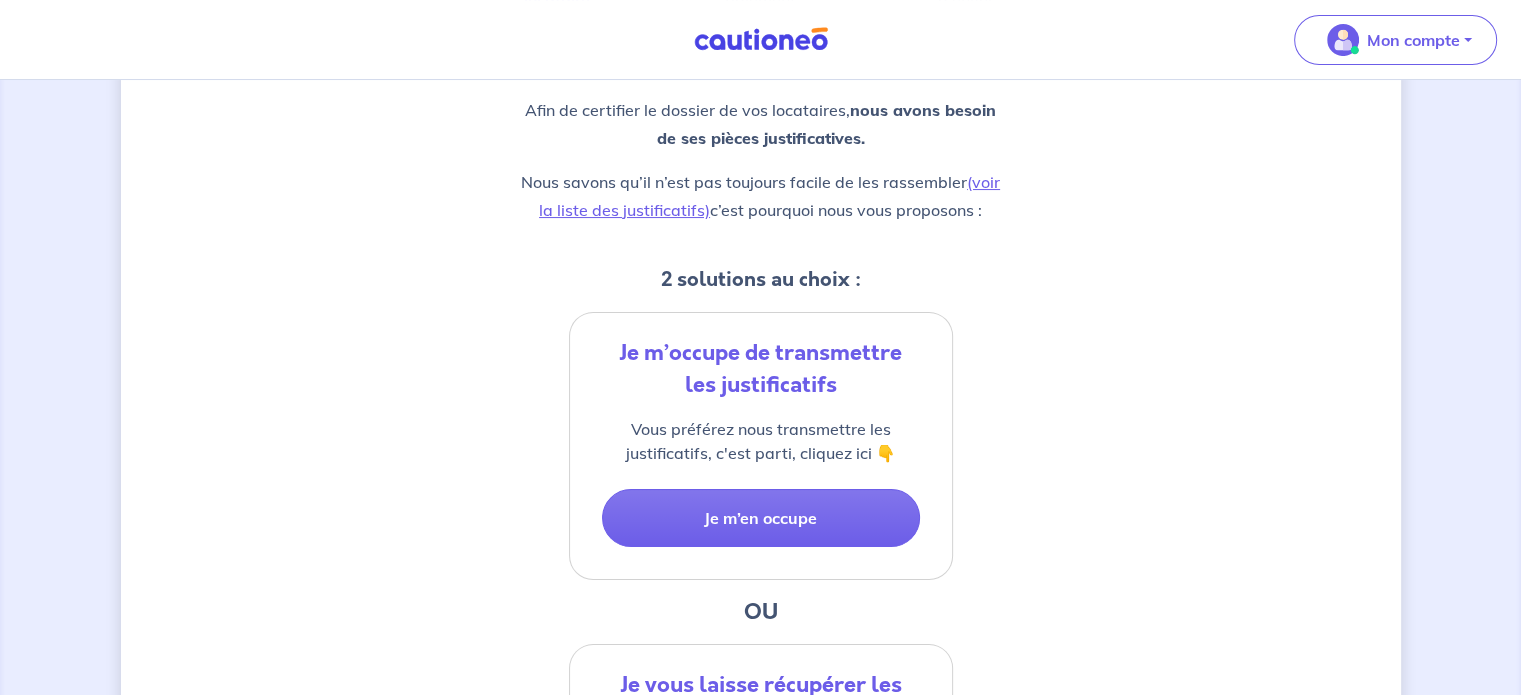 scroll, scrollTop: 200, scrollLeft: 0, axis: vertical 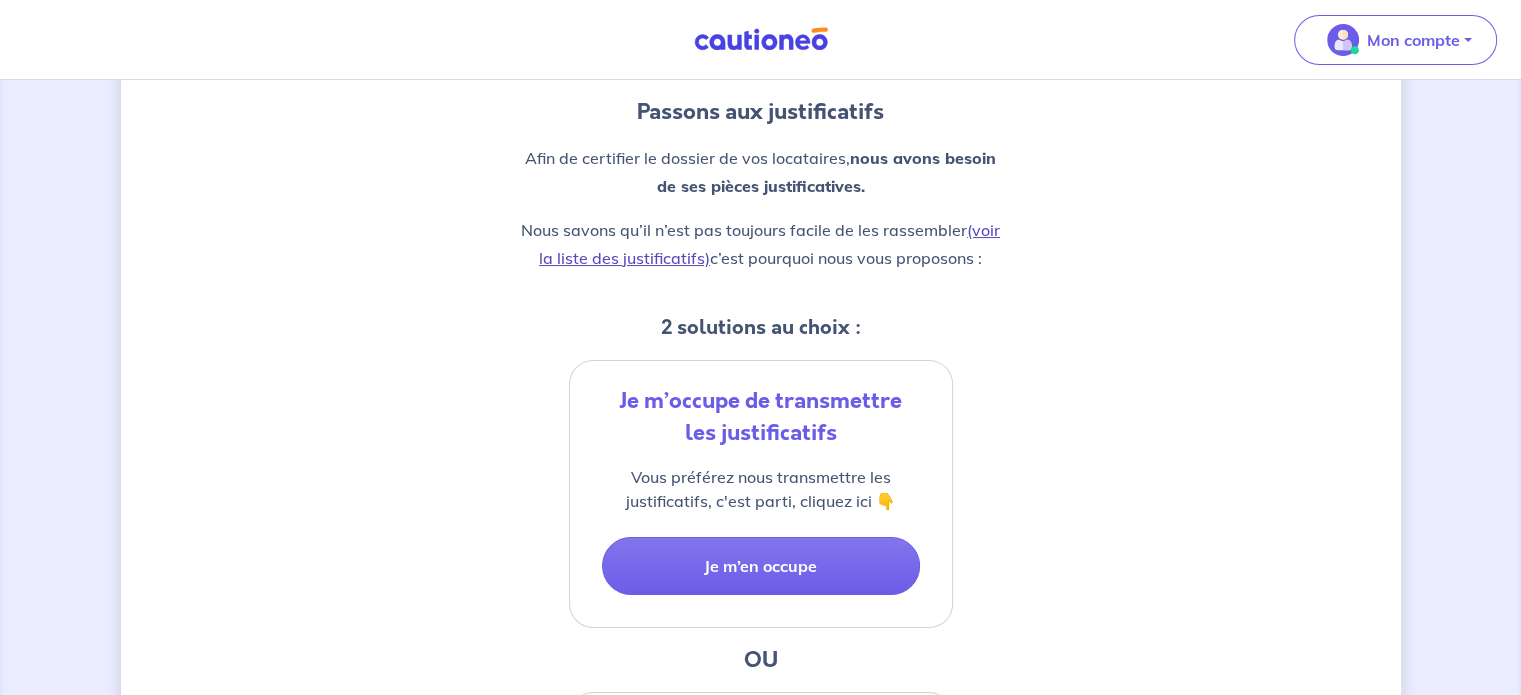 click on "(voir la liste des justificatifs)" at bounding box center [769, 244] 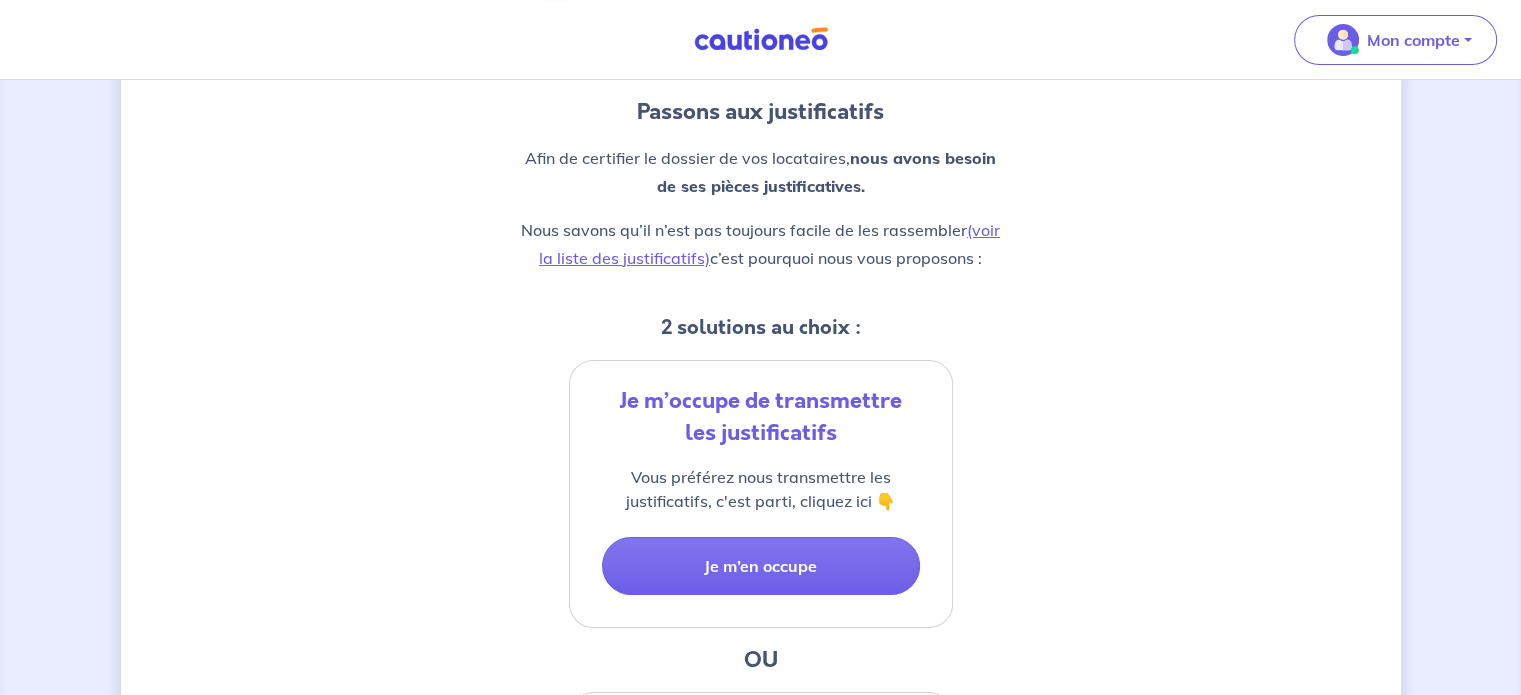scroll, scrollTop: 300, scrollLeft: 0, axis: vertical 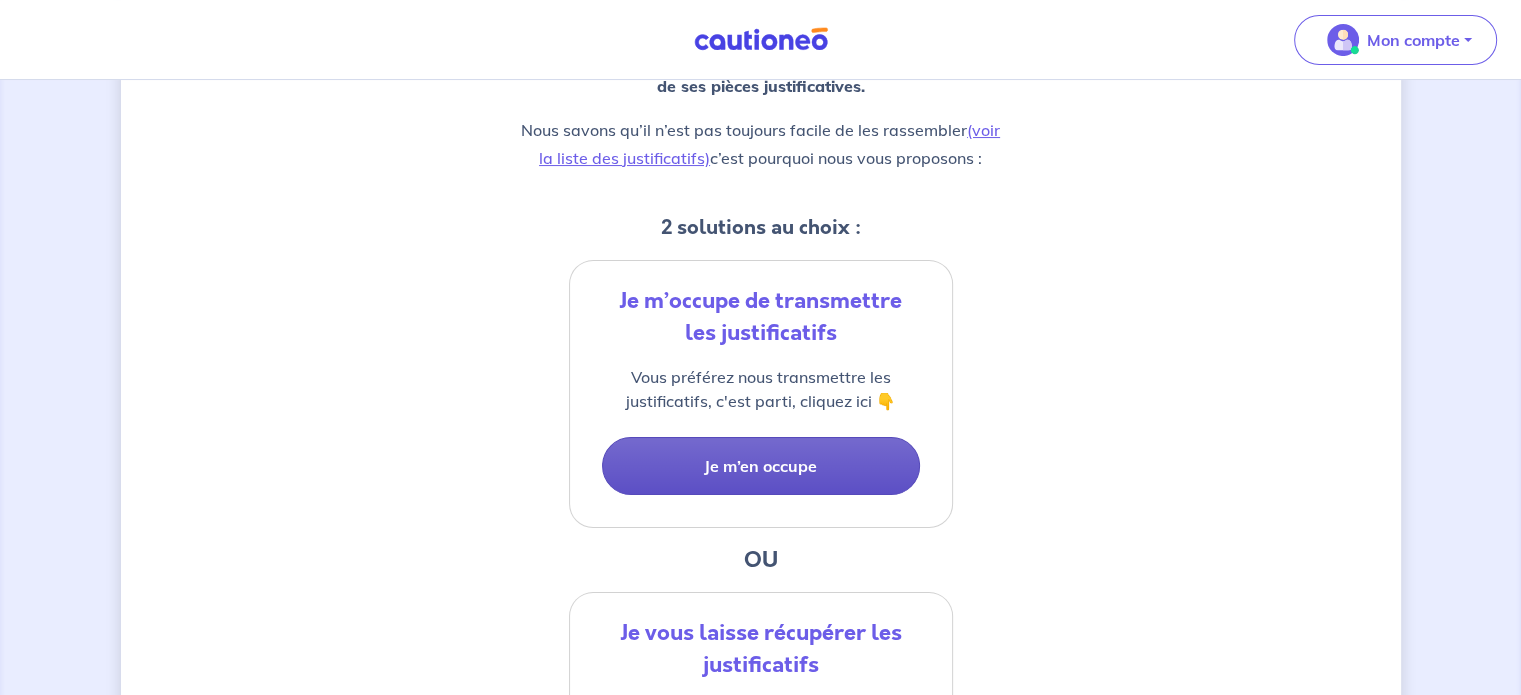 click on "Je m’en occupe" at bounding box center (761, 466) 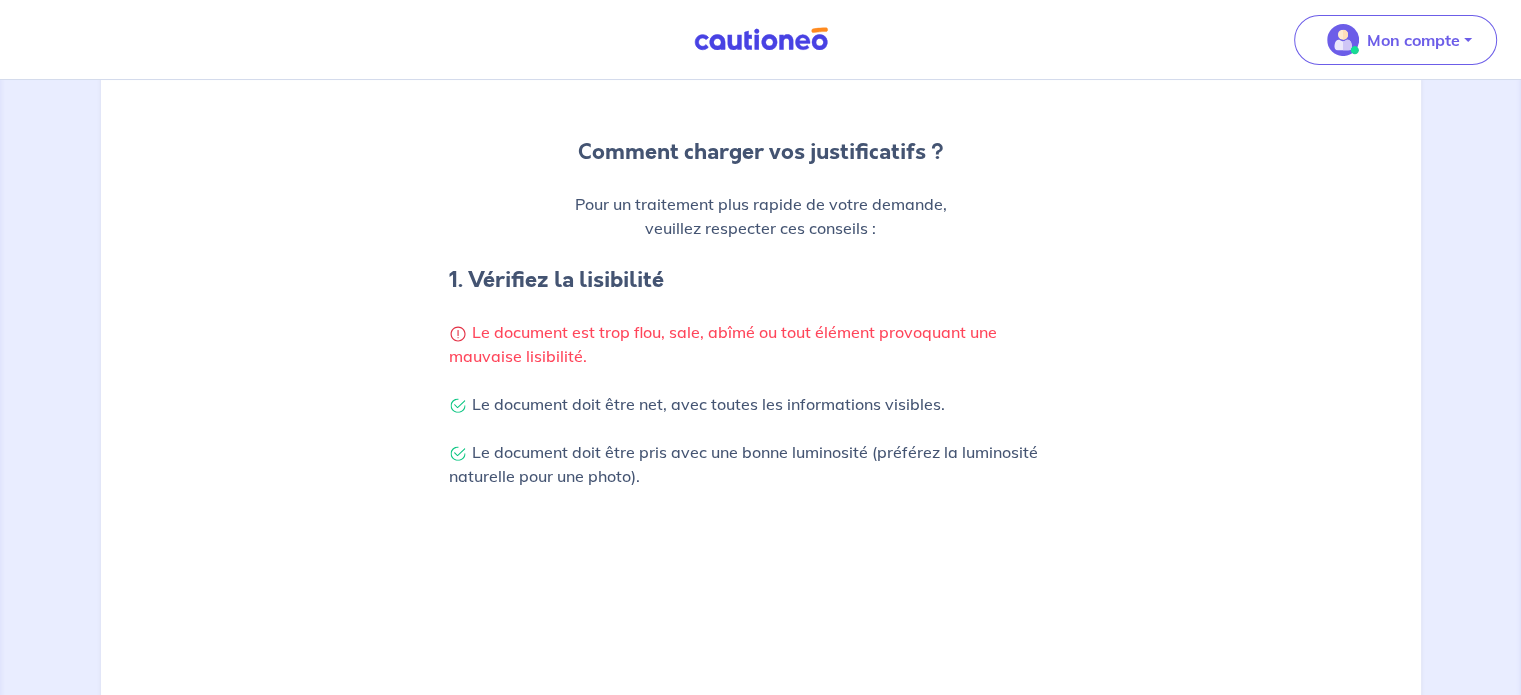 scroll, scrollTop: 736, scrollLeft: 0, axis: vertical 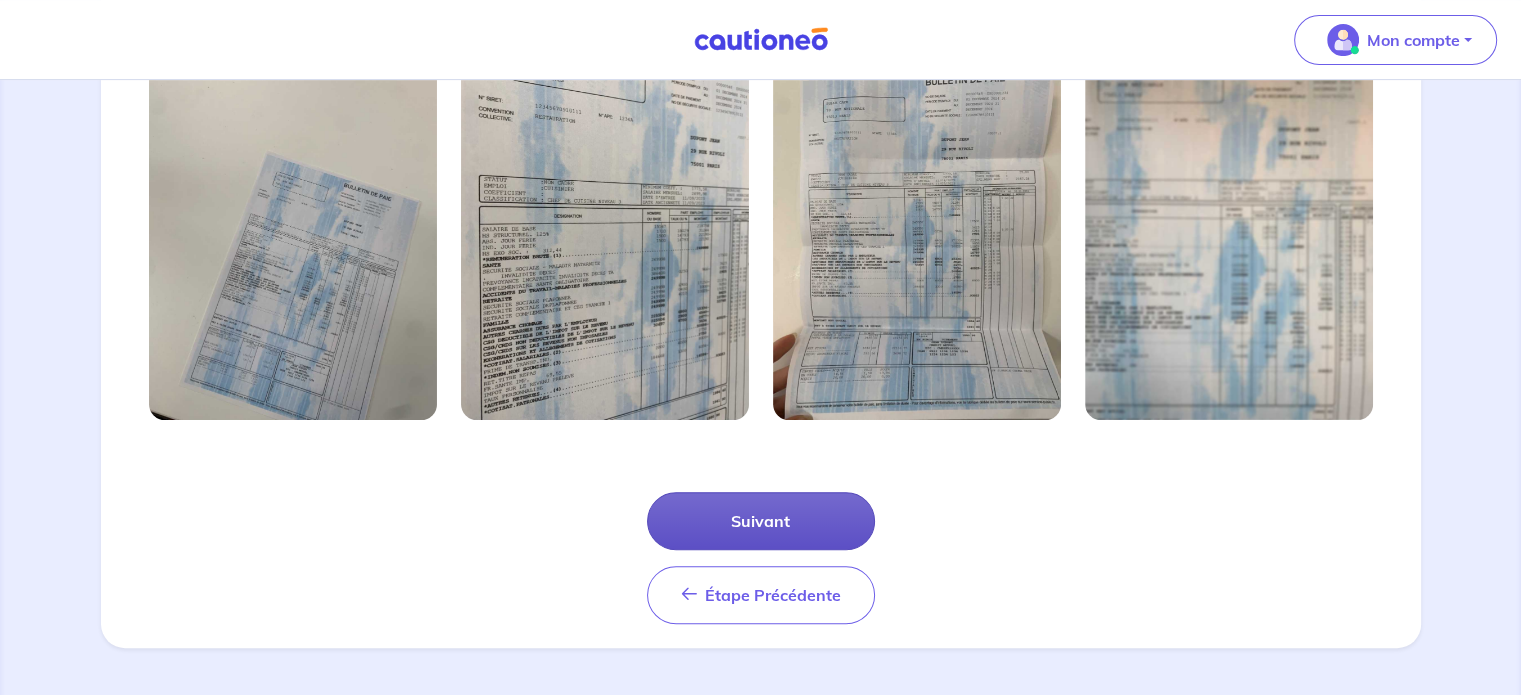 click on "Suivant" at bounding box center [761, 521] 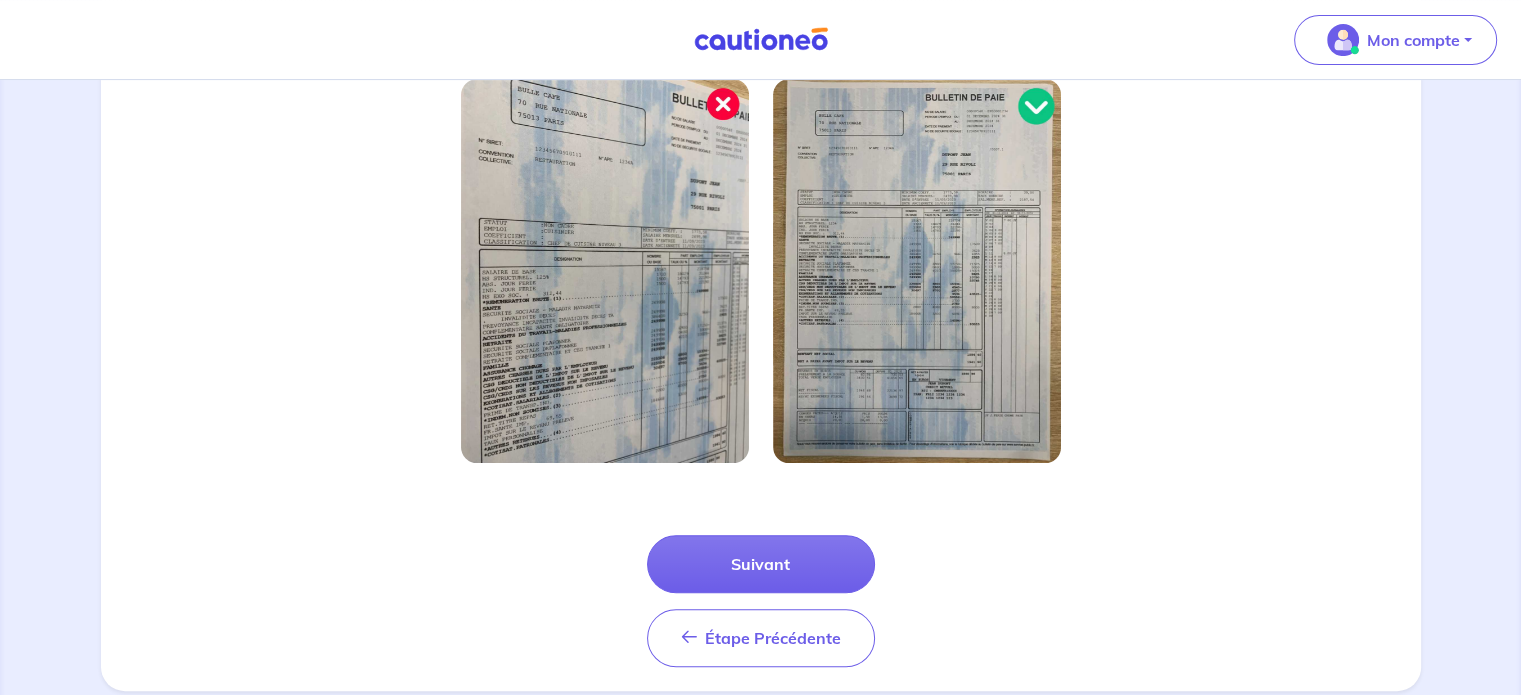 scroll, scrollTop: 640, scrollLeft: 0, axis: vertical 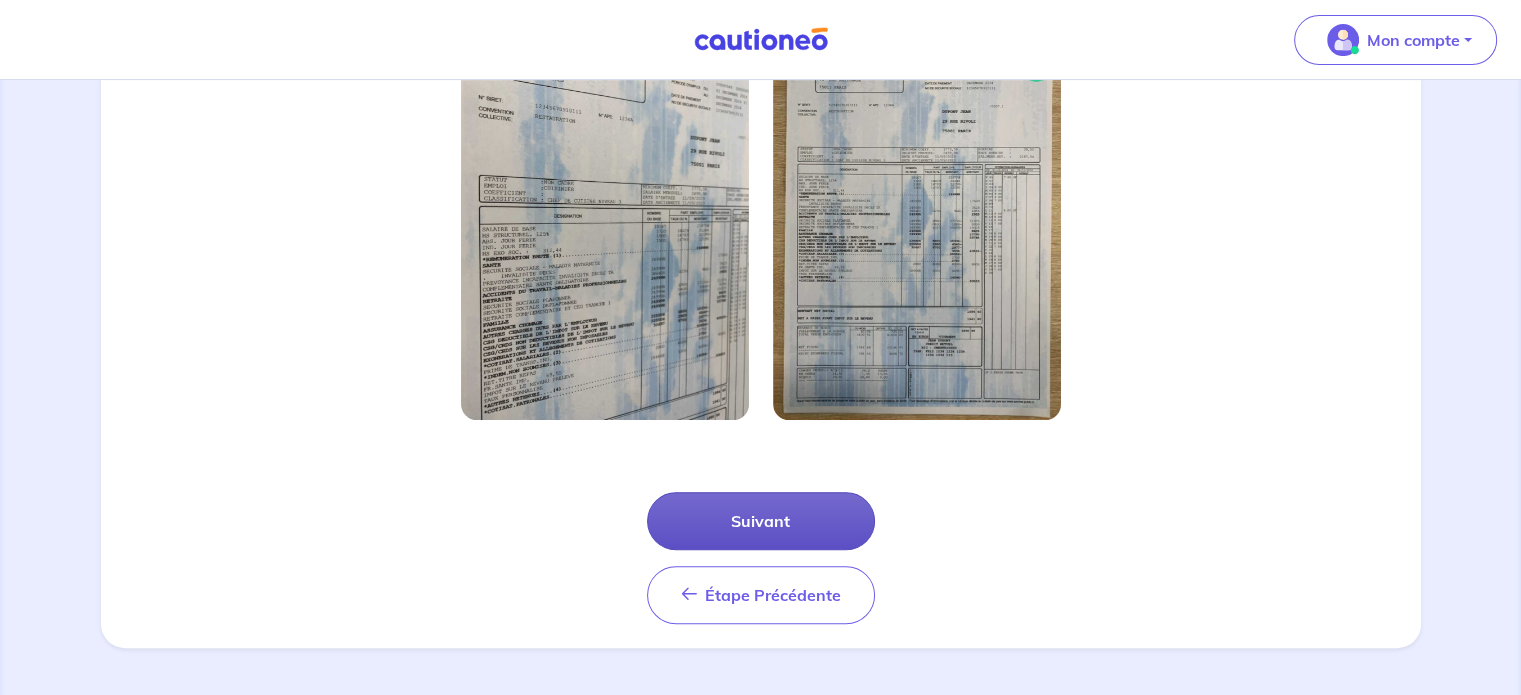 click on "Suivant" at bounding box center [761, 521] 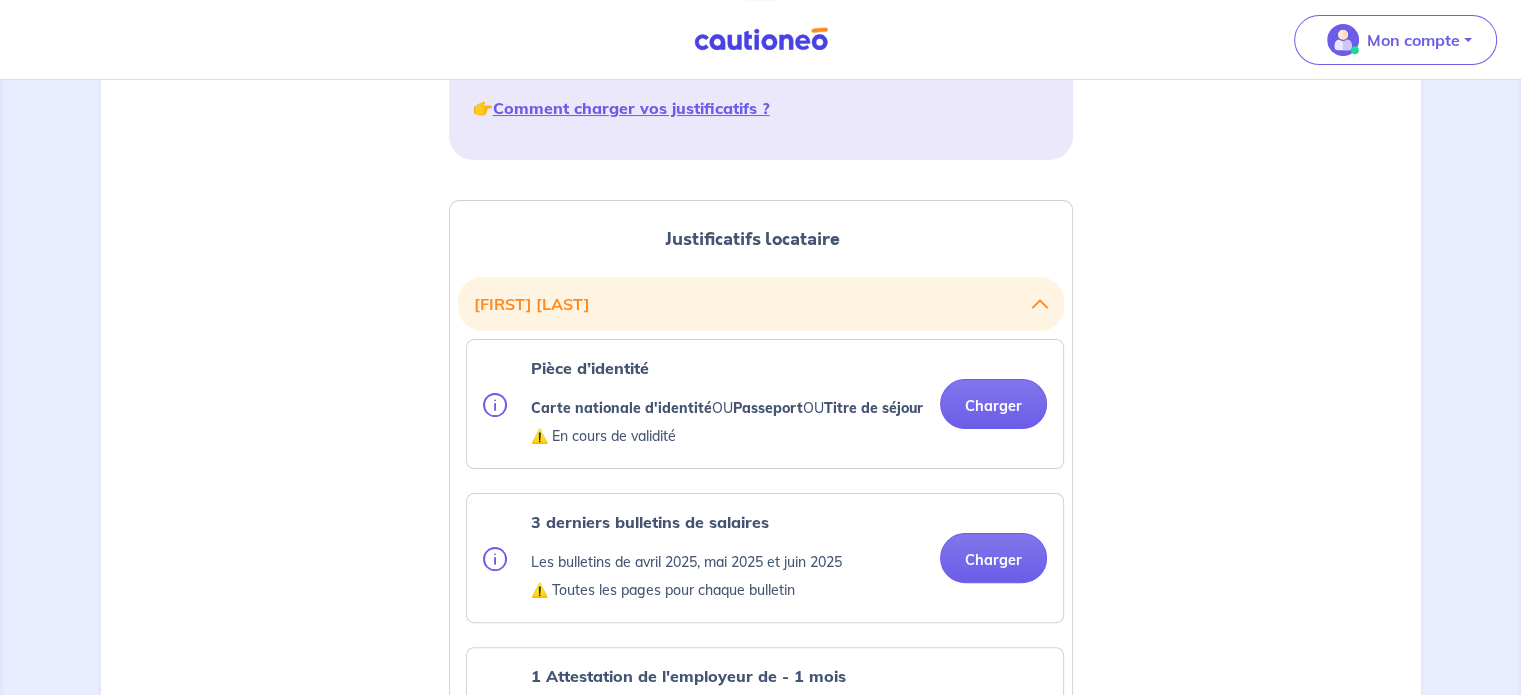 scroll, scrollTop: 500, scrollLeft: 0, axis: vertical 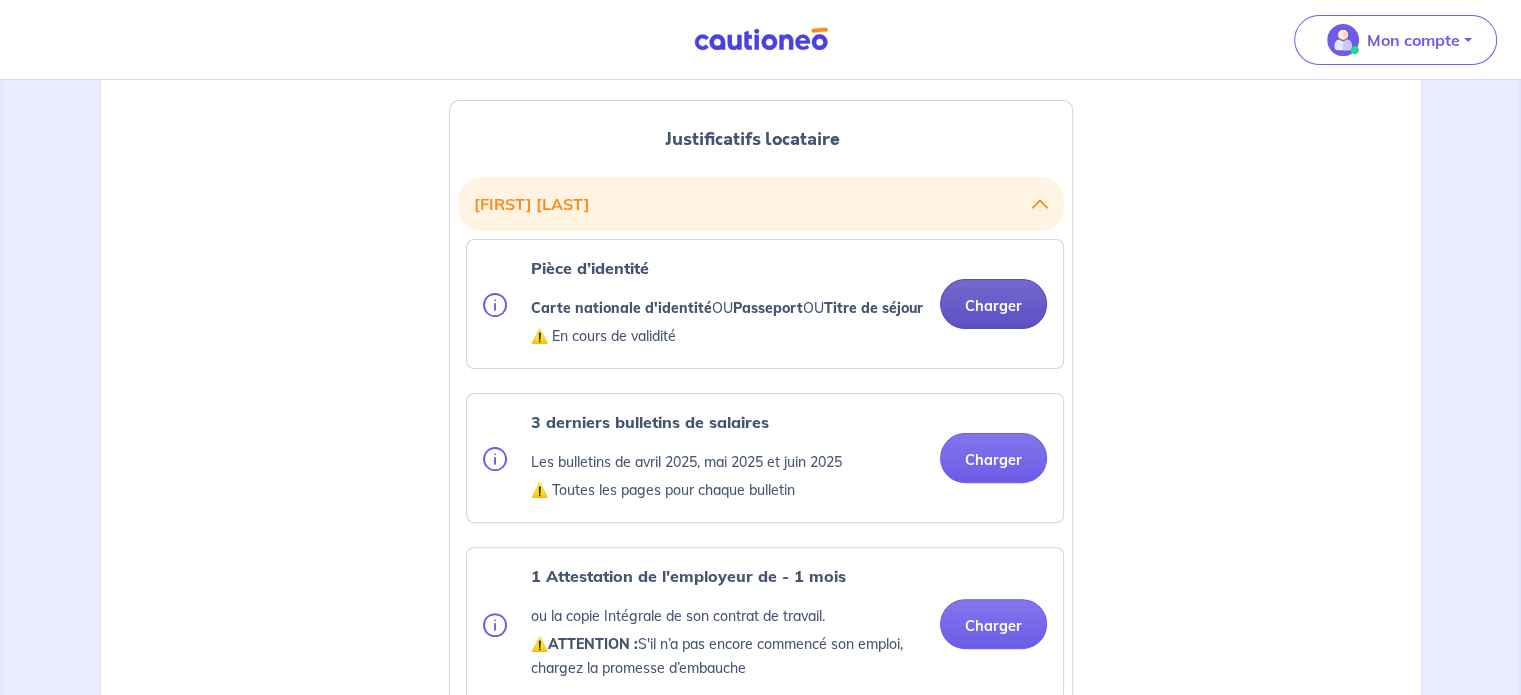 click on "Charger" at bounding box center (993, 304) 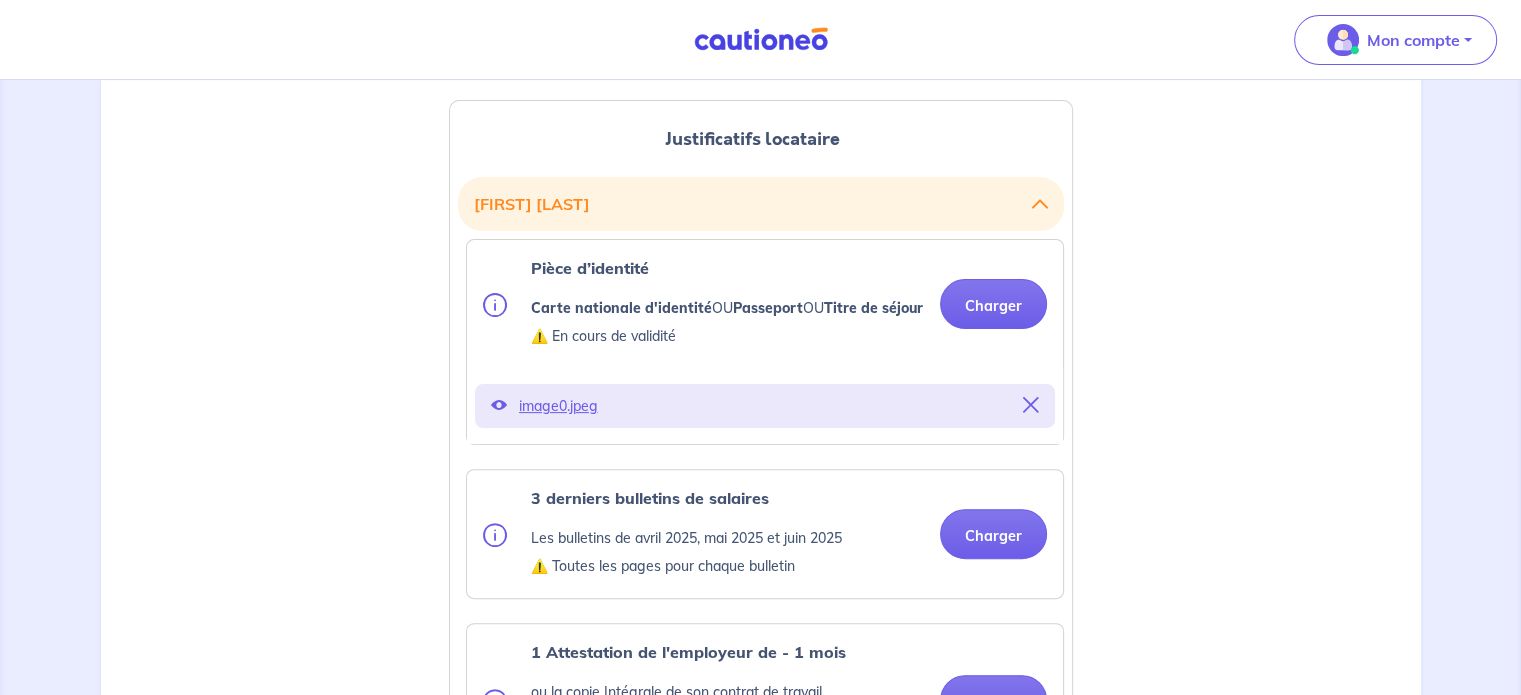 click on "image0.jpeg" at bounding box center (765, 406) 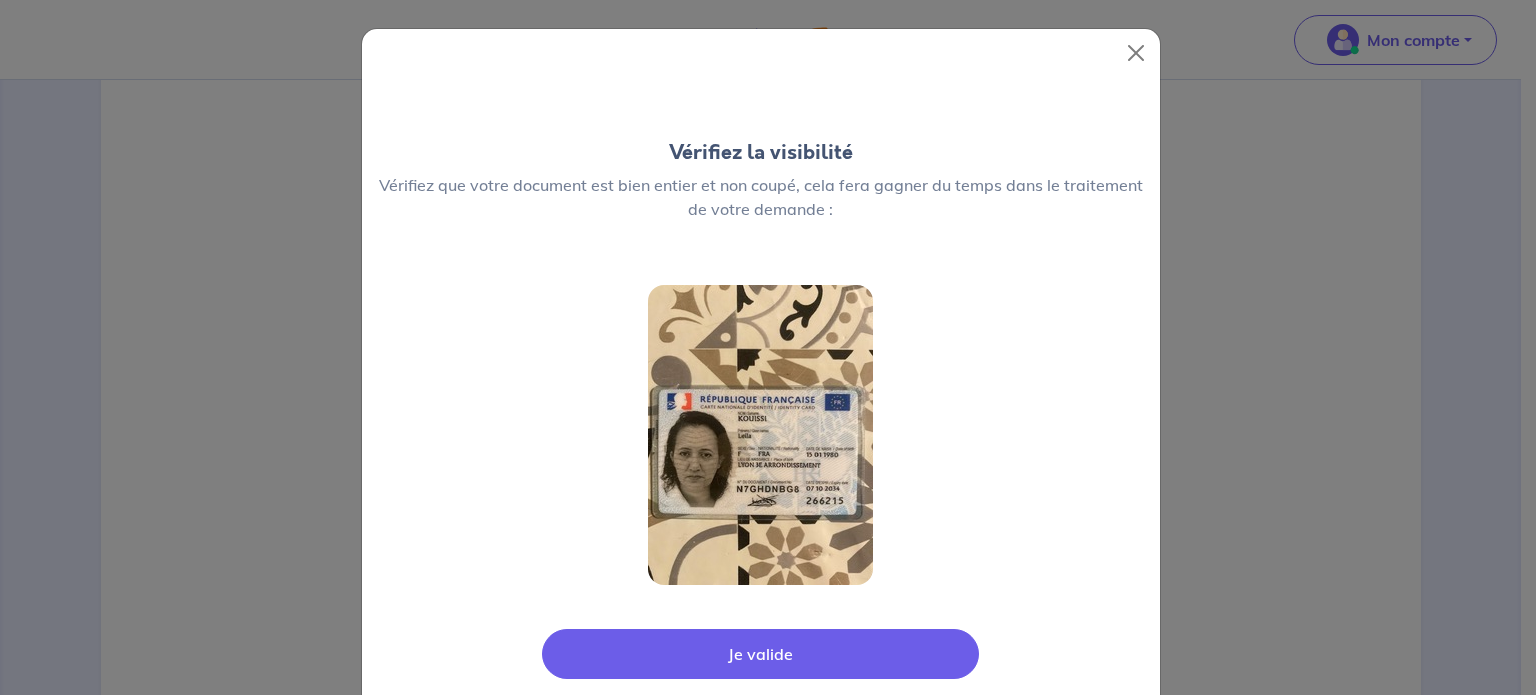 click on "Je valide" at bounding box center [760, 654] 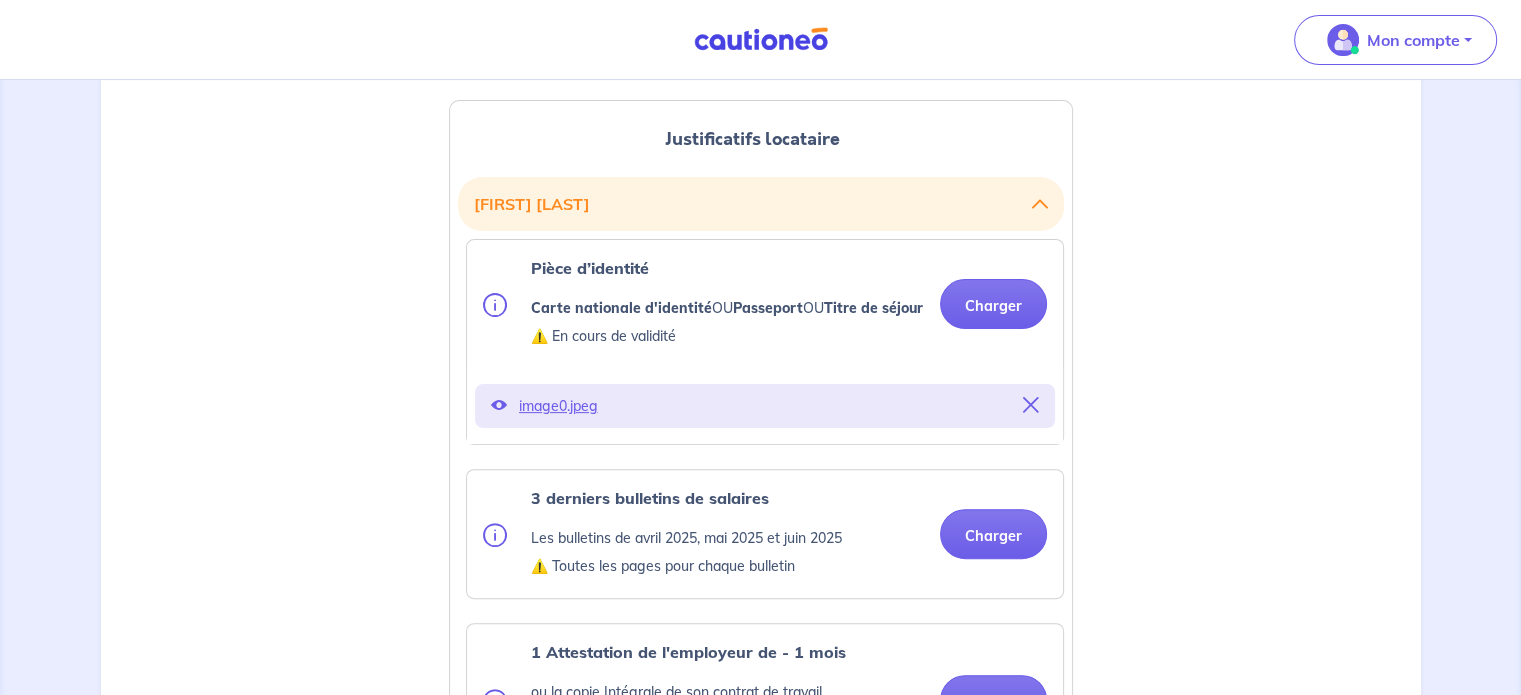 scroll, scrollTop: 600, scrollLeft: 0, axis: vertical 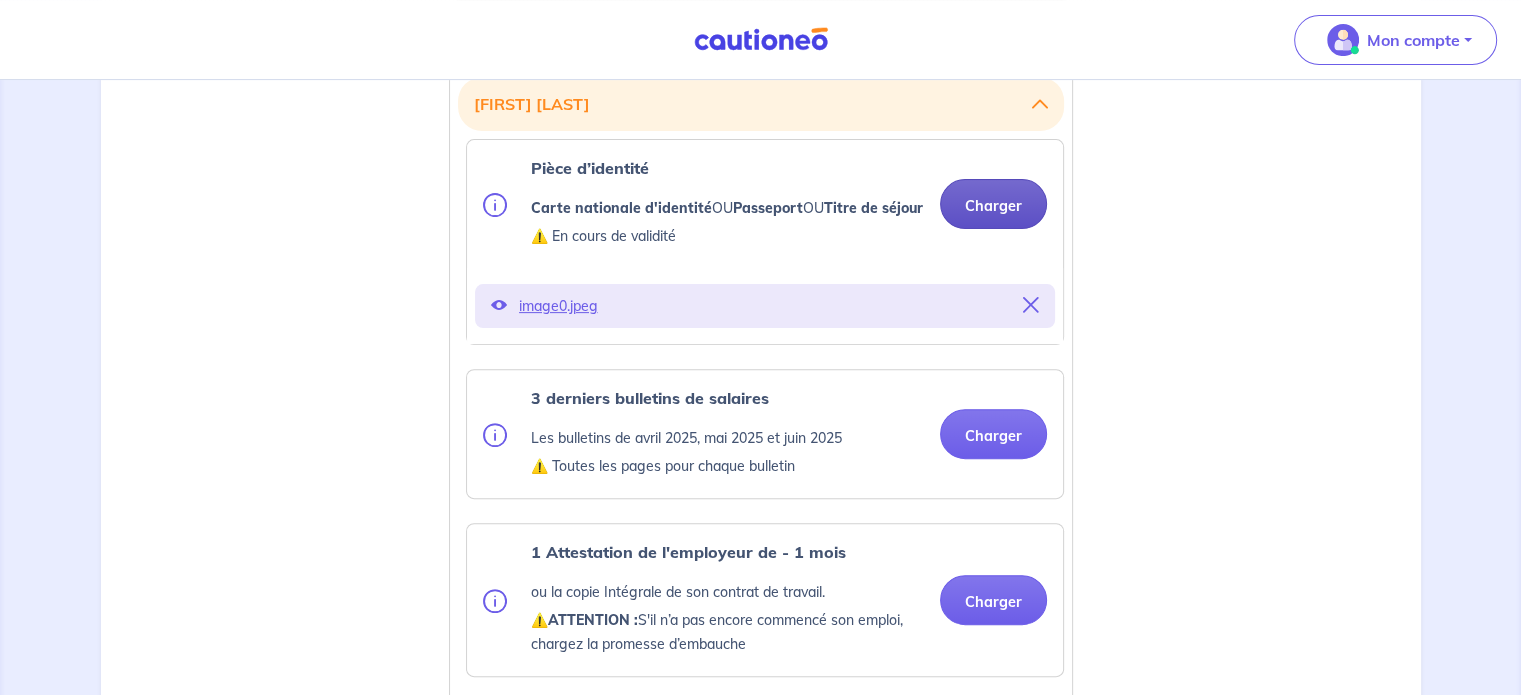 click on "Charger" at bounding box center [993, 204] 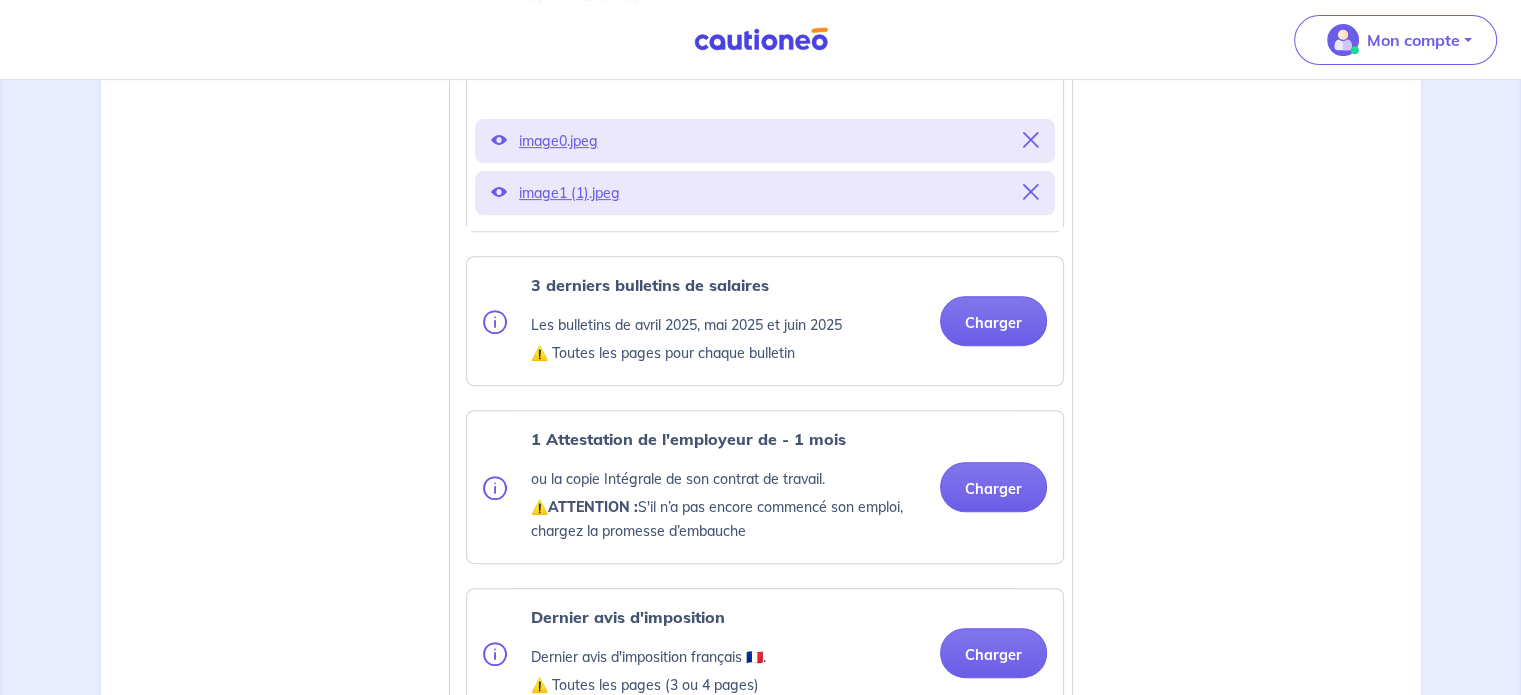 scroll, scrollTop: 800, scrollLeft: 0, axis: vertical 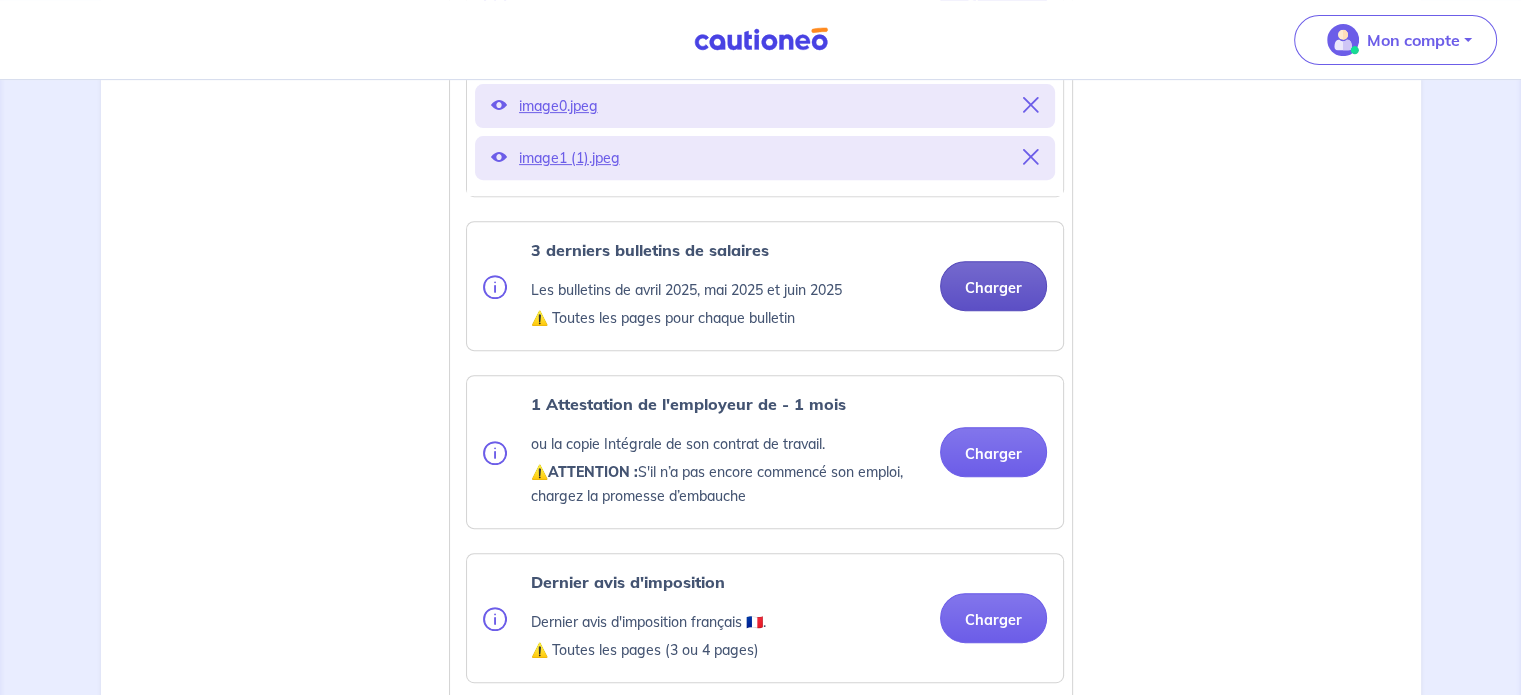 click on "Charger" at bounding box center (993, 286) 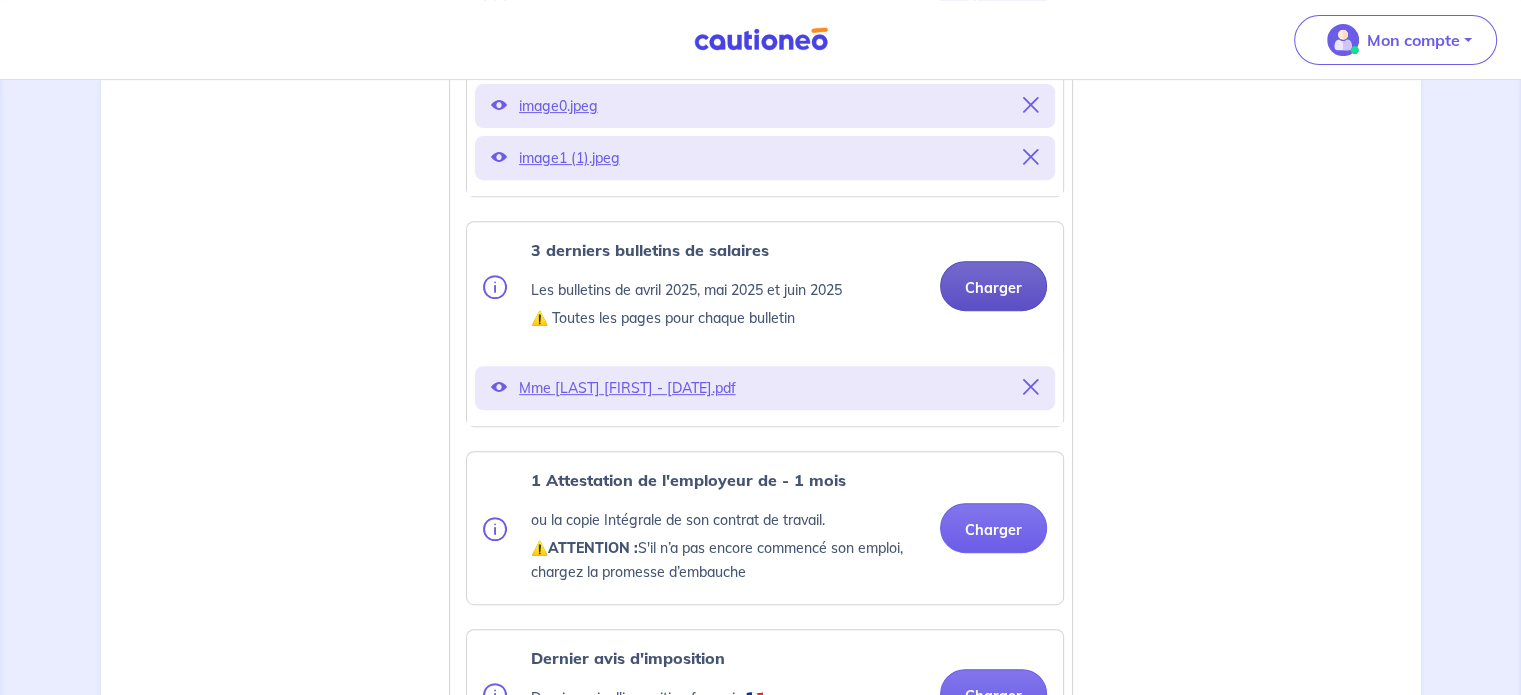 click on "Charger" at bounding box center [993, 286] 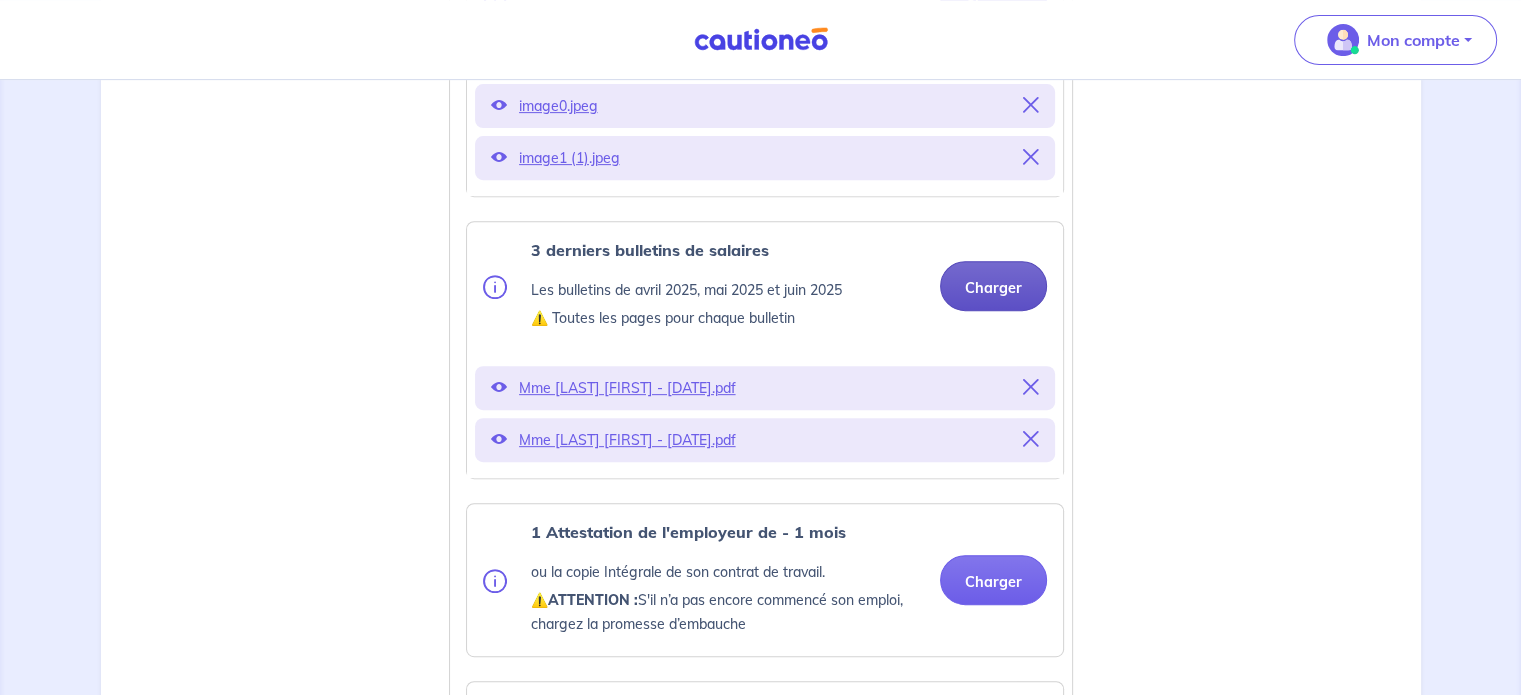 click on "Charger" at bounding box center (993, 286) 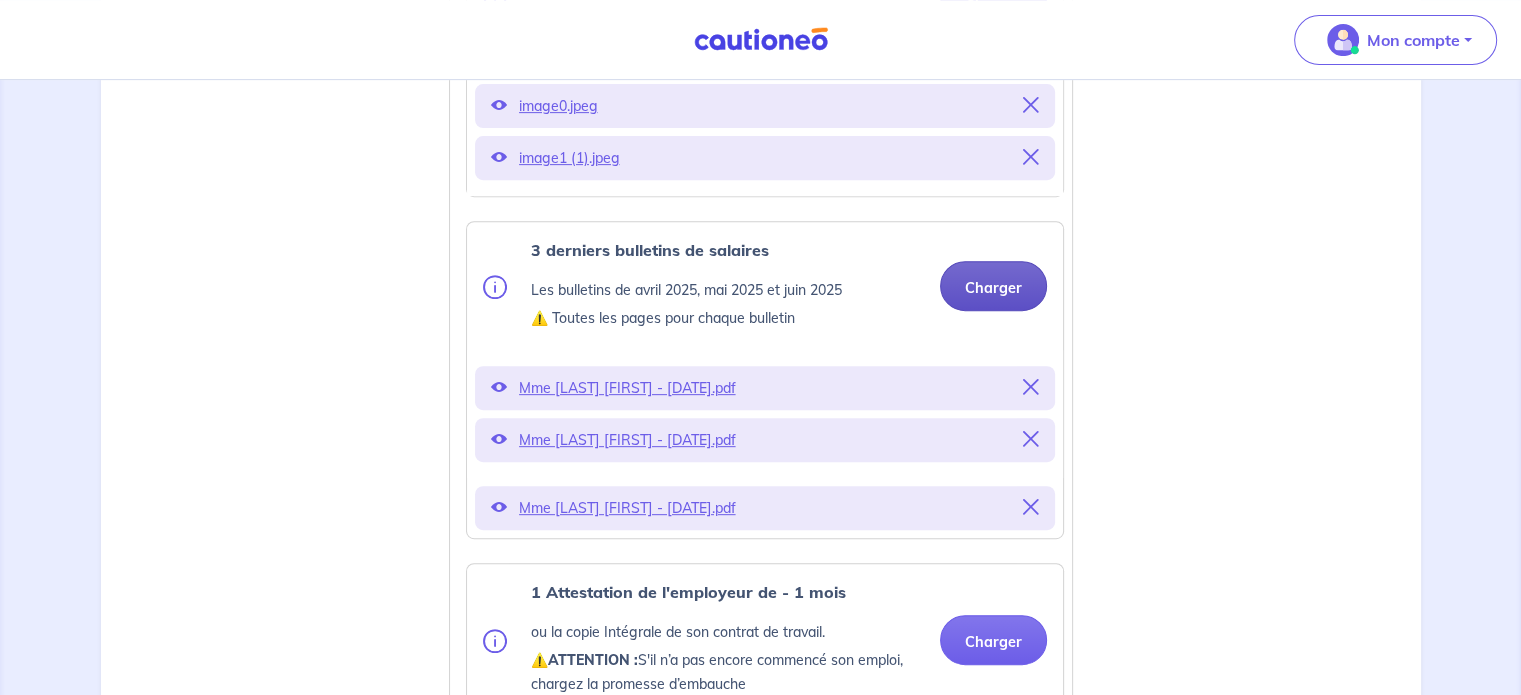 click on "Charger" at bounding box center (993, 286) 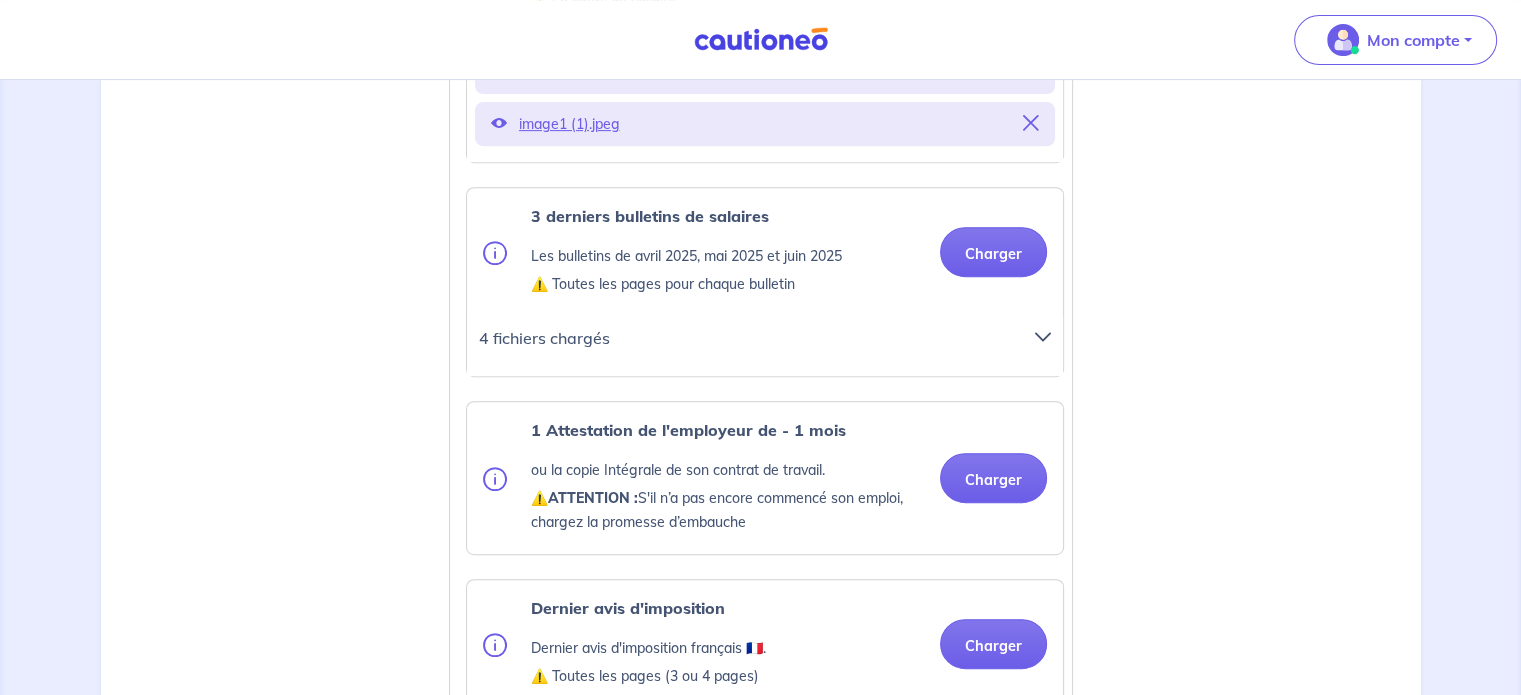 scroll, scrollTop: 800, scrollLeft: 0, axis: vertical 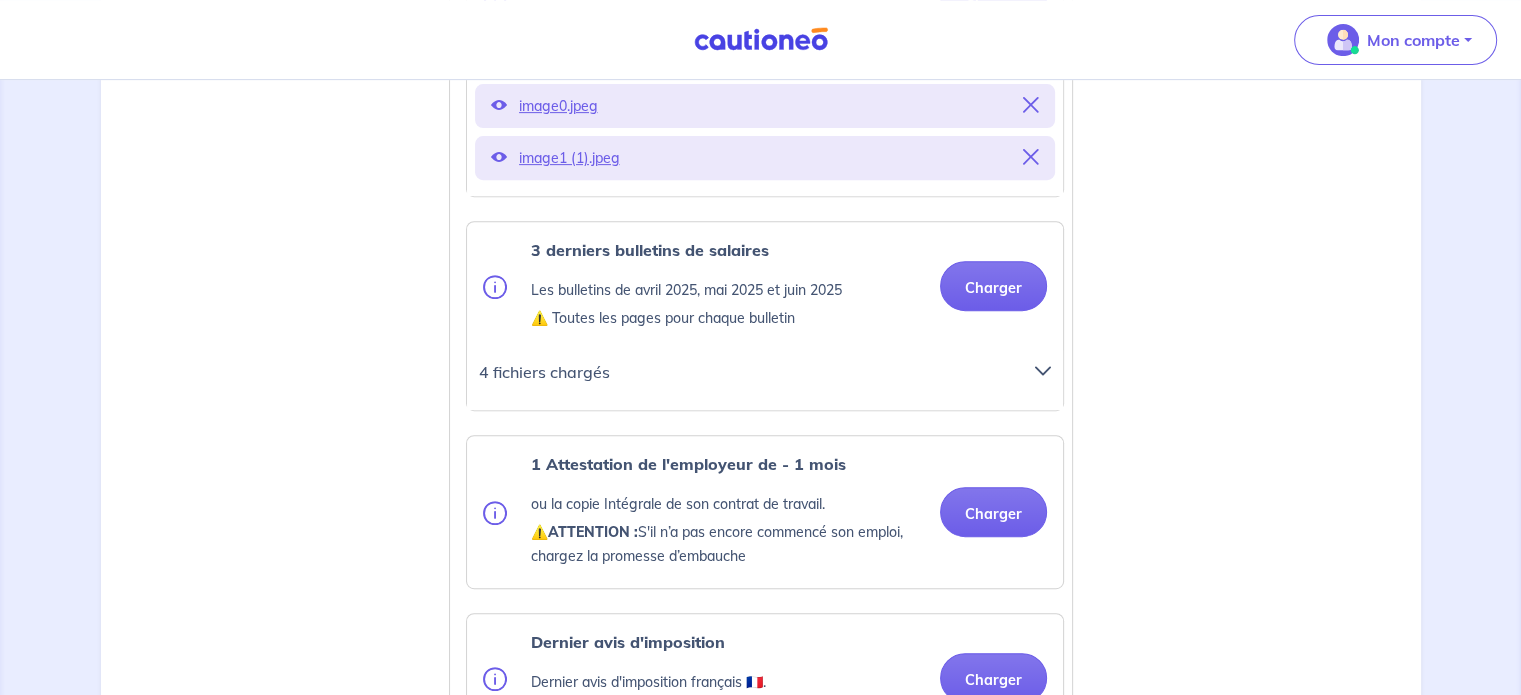 click at bounding box center [1043, 371] 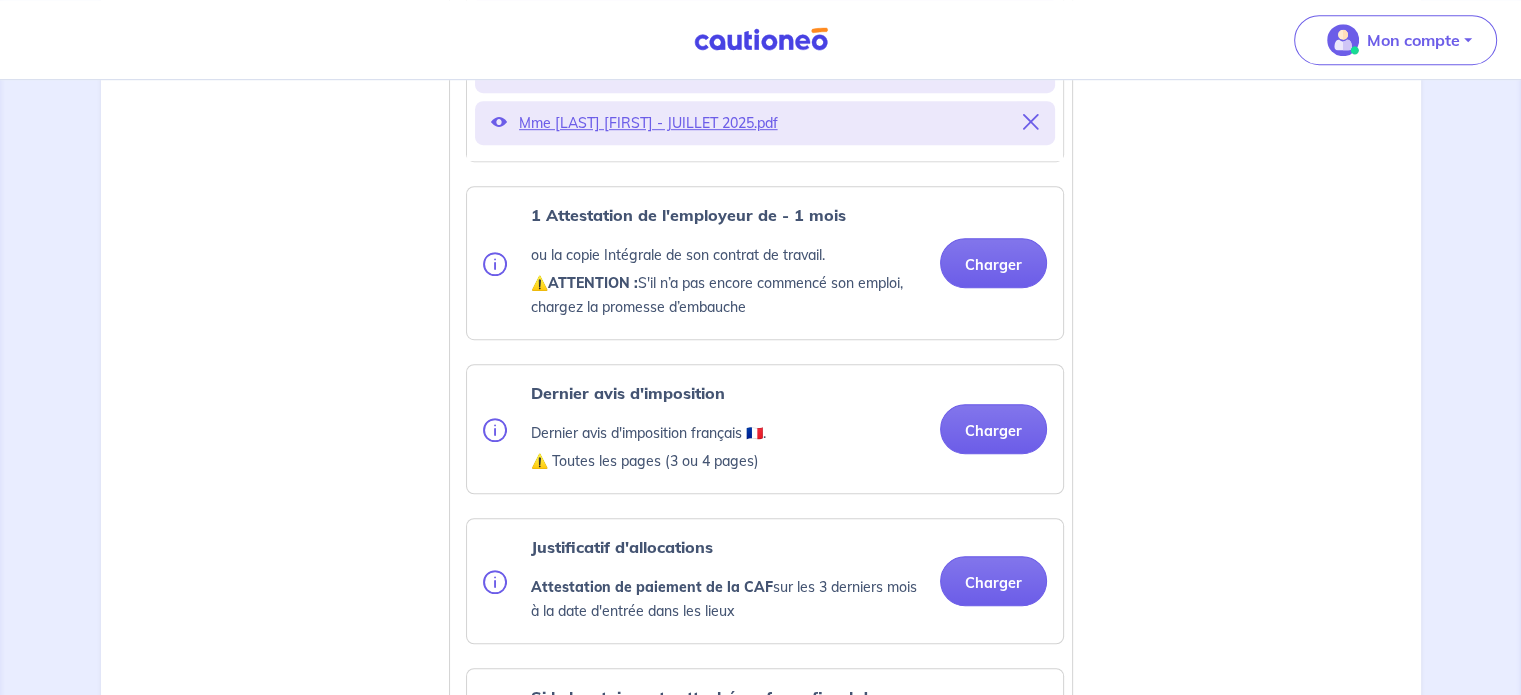 scroll, scrollTop: 1300, scrollLeft: 0, axis: vertical 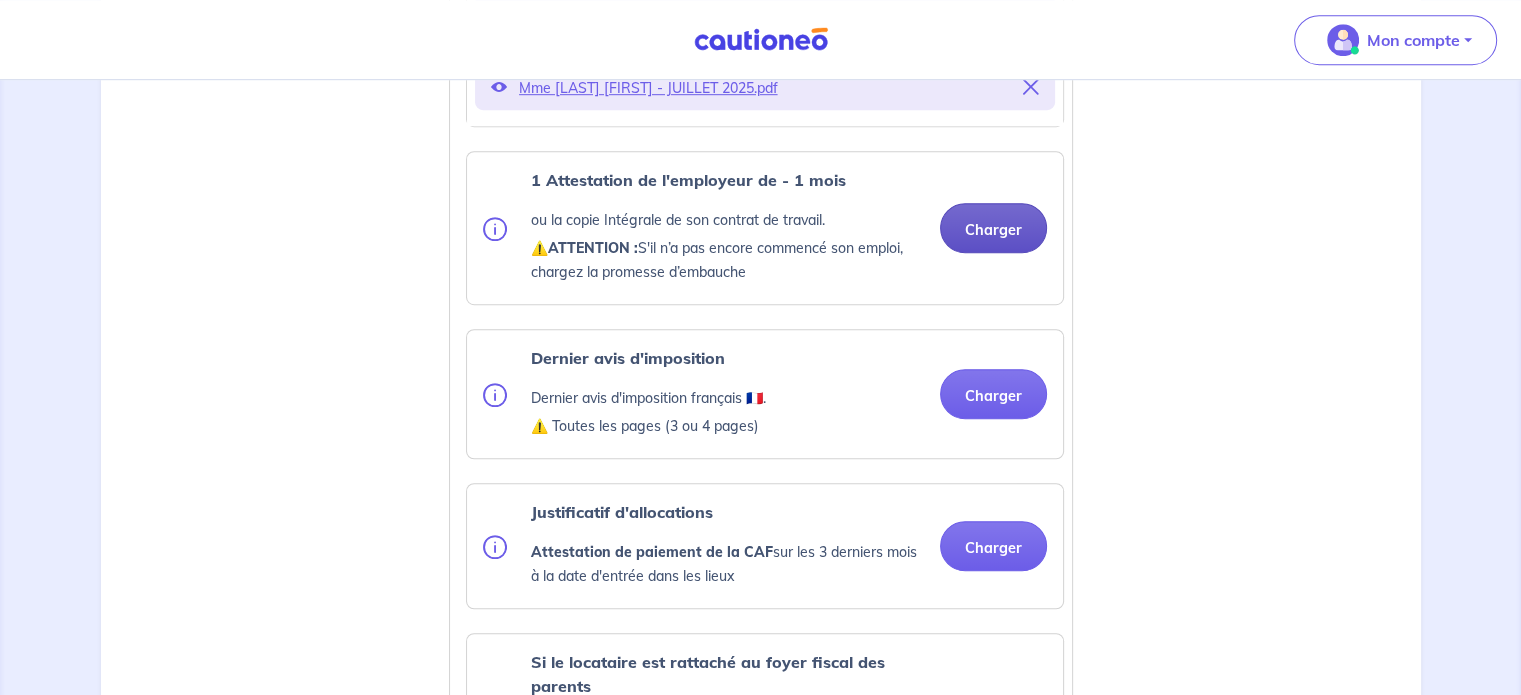 click on "Charger" at bounding box center [993, 228] 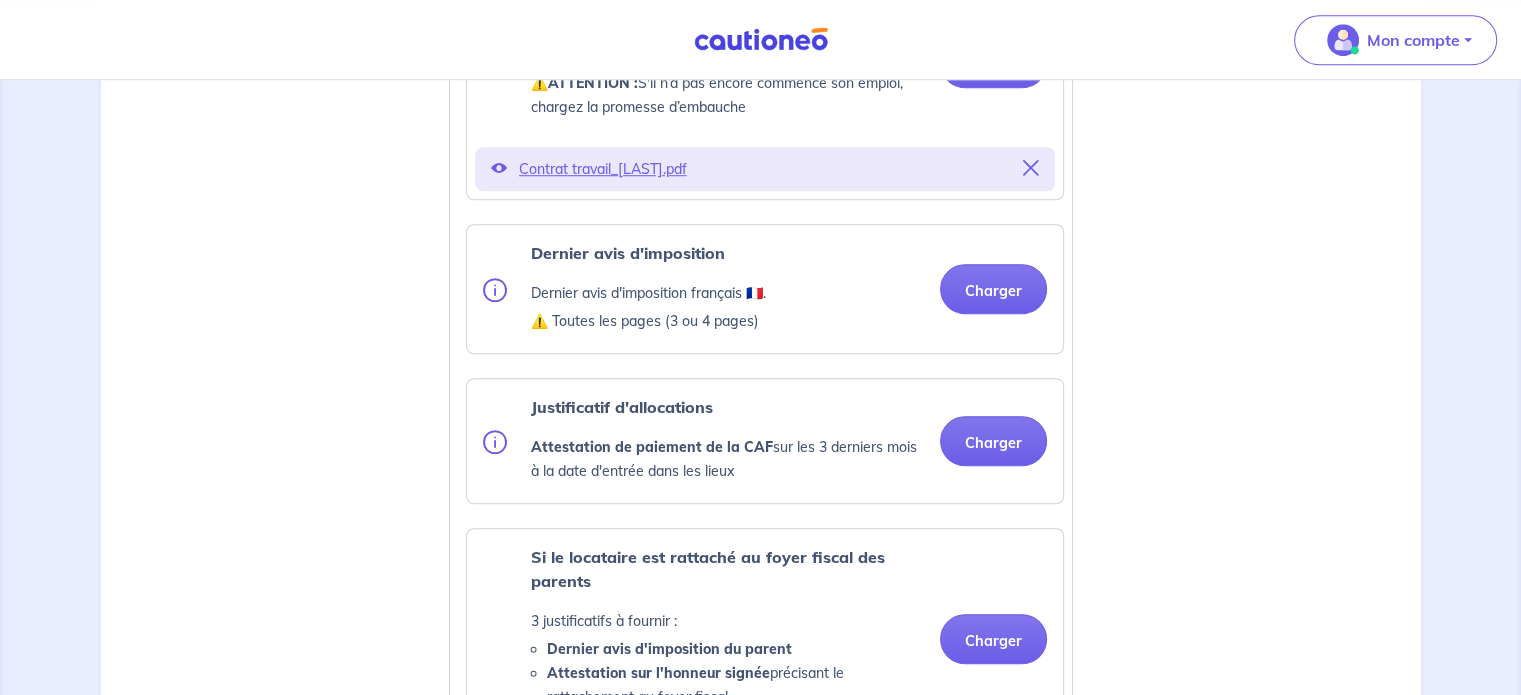 scroll, scrollTop: 1500, scrollLeft: 0, axis: vertical 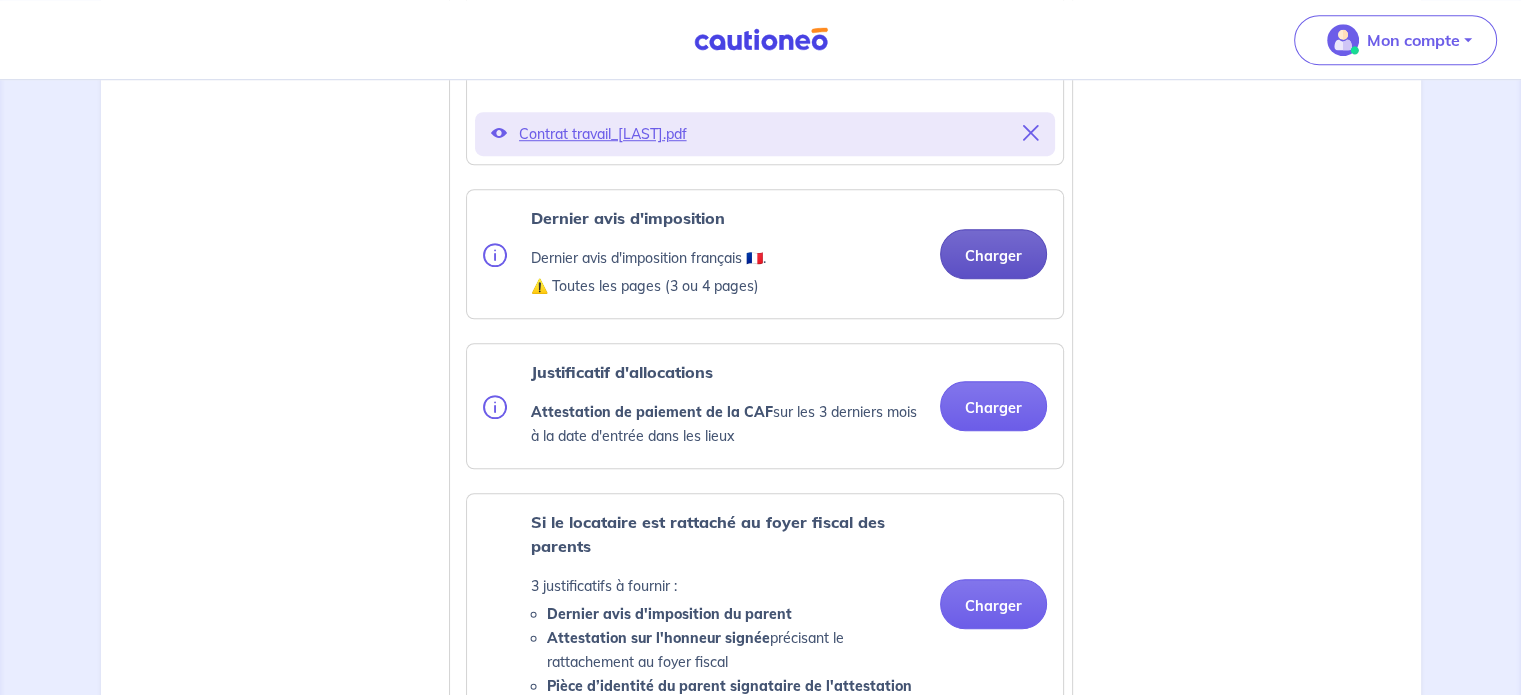 click on "Charger" at bounding box center [993, 254] 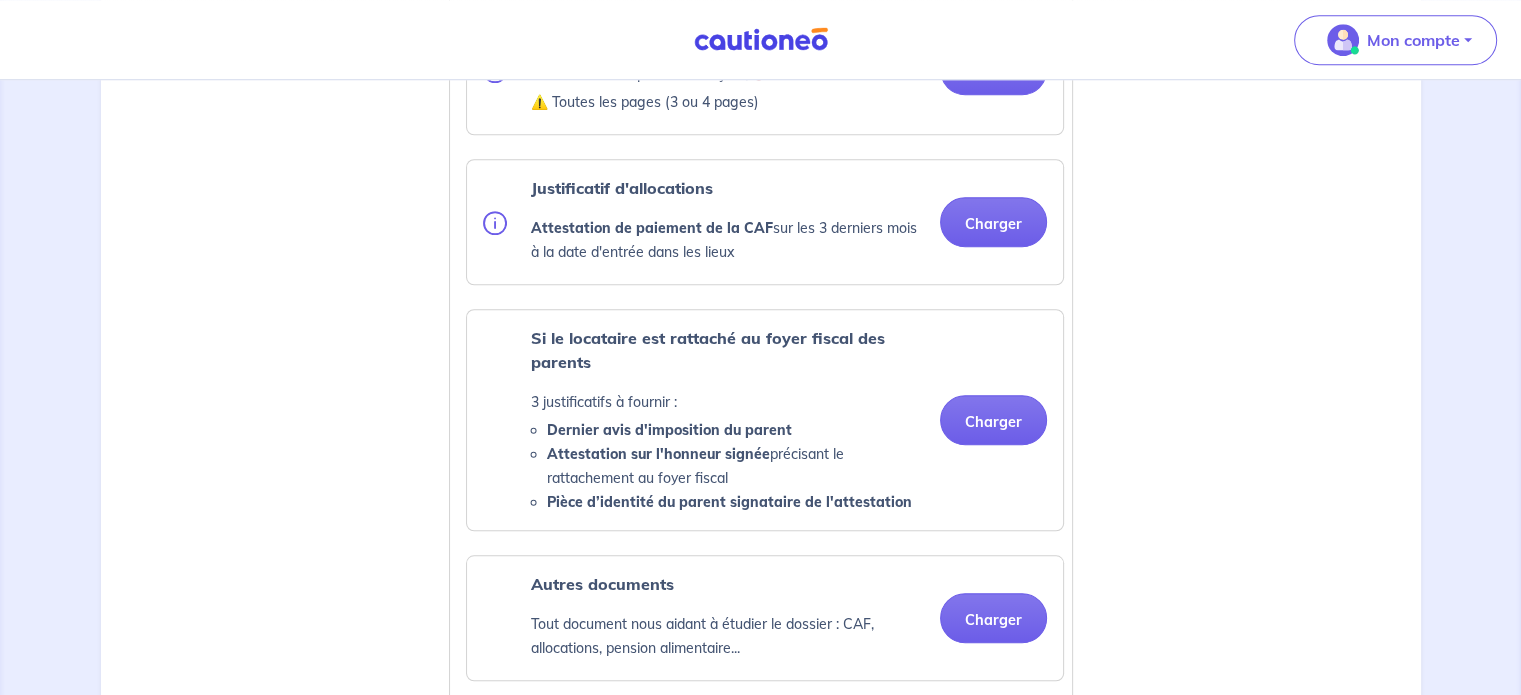 scroll, scrollTop: 1800, scrollLeft: 0, axis: vertical 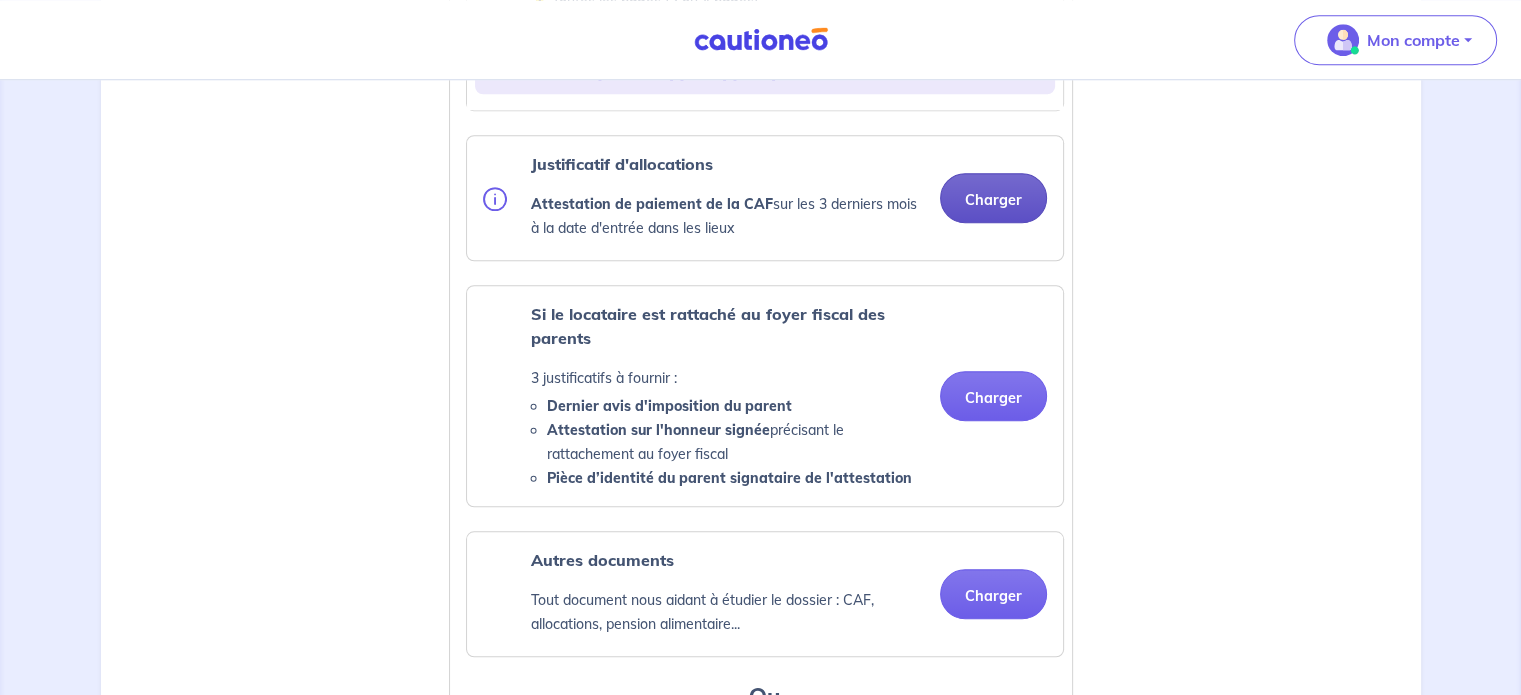 click on "Charger" at bounding box center (993, 198) 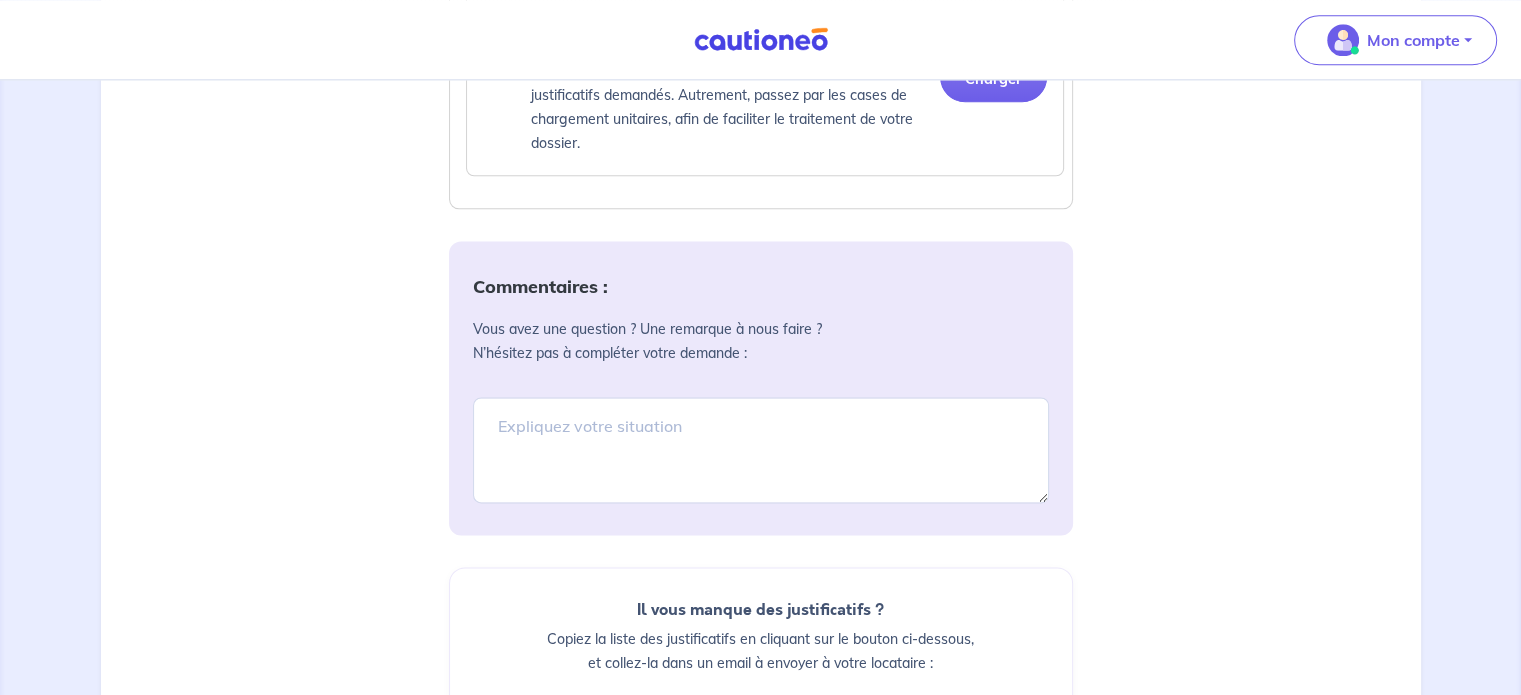 scroll, scrollTop: 2700, scrollLeft: 0, axis: vertical 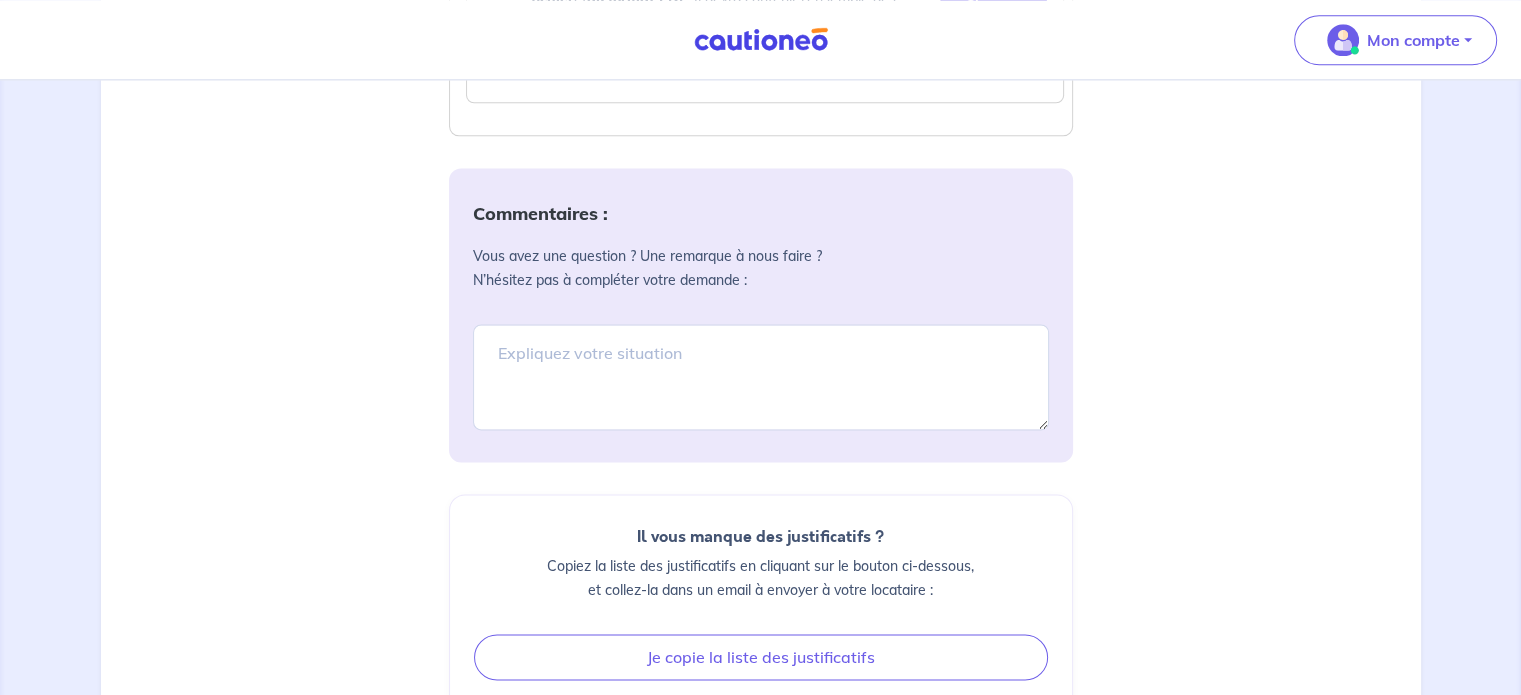 click on "Commentaires : Vous avez une question ? Une remarque à nous faire ?
N’hésitez pas à compléter votre demande :" at bounding box center (761, 315) 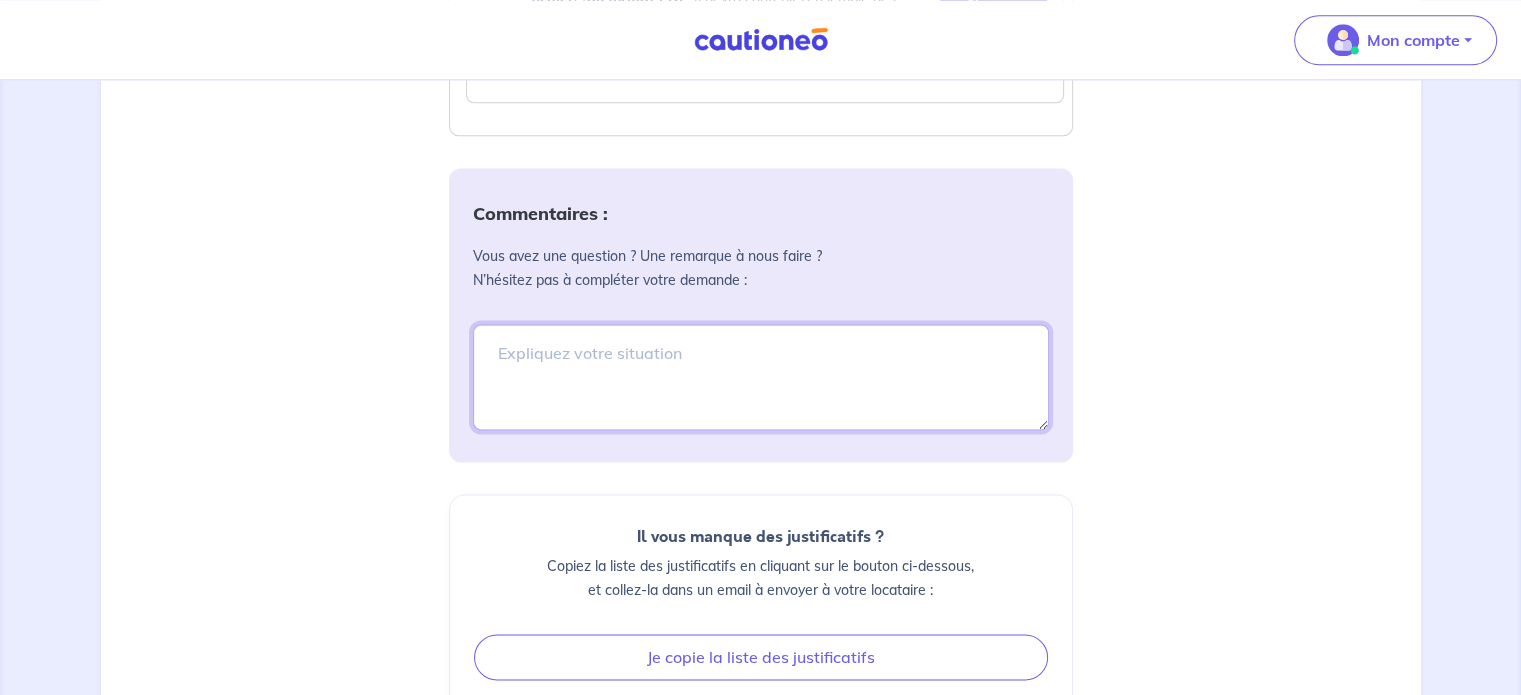 click at bounding box center (761, 377) 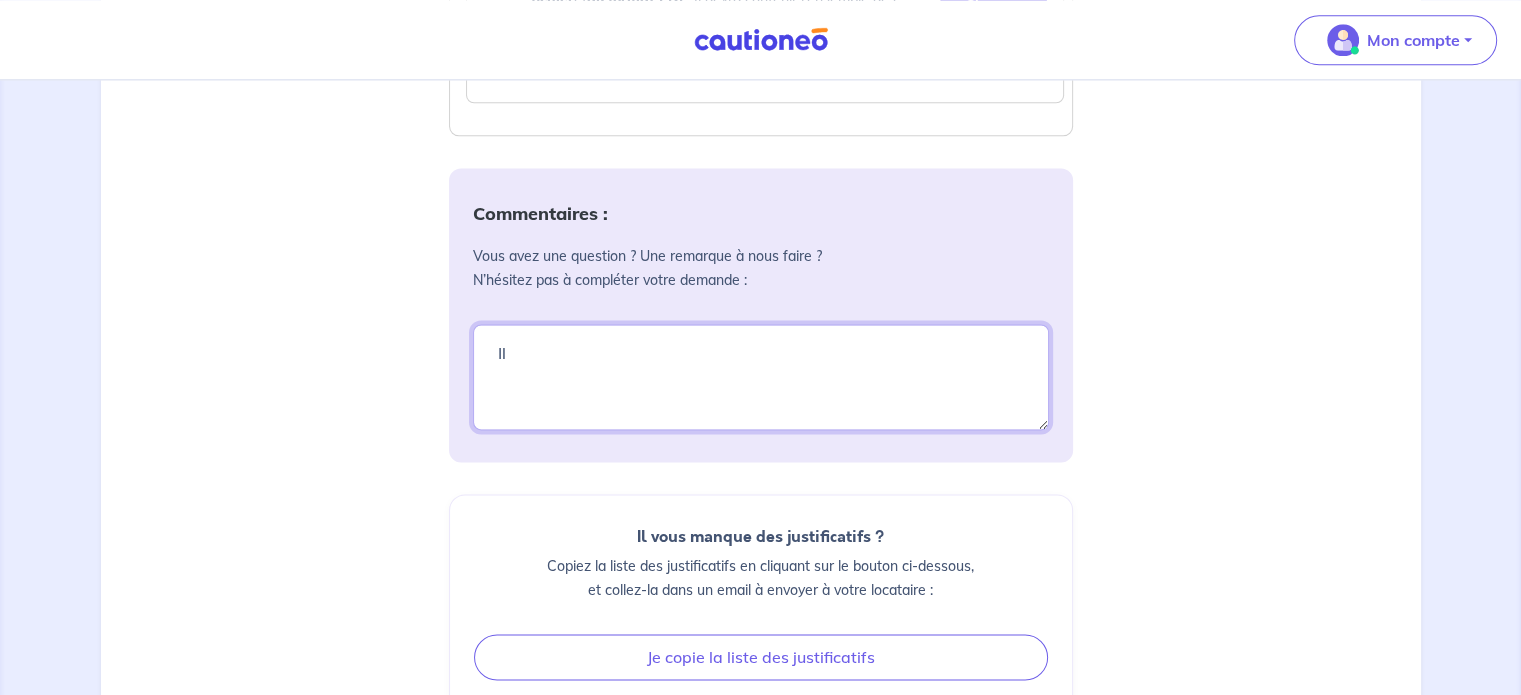 type on "I" 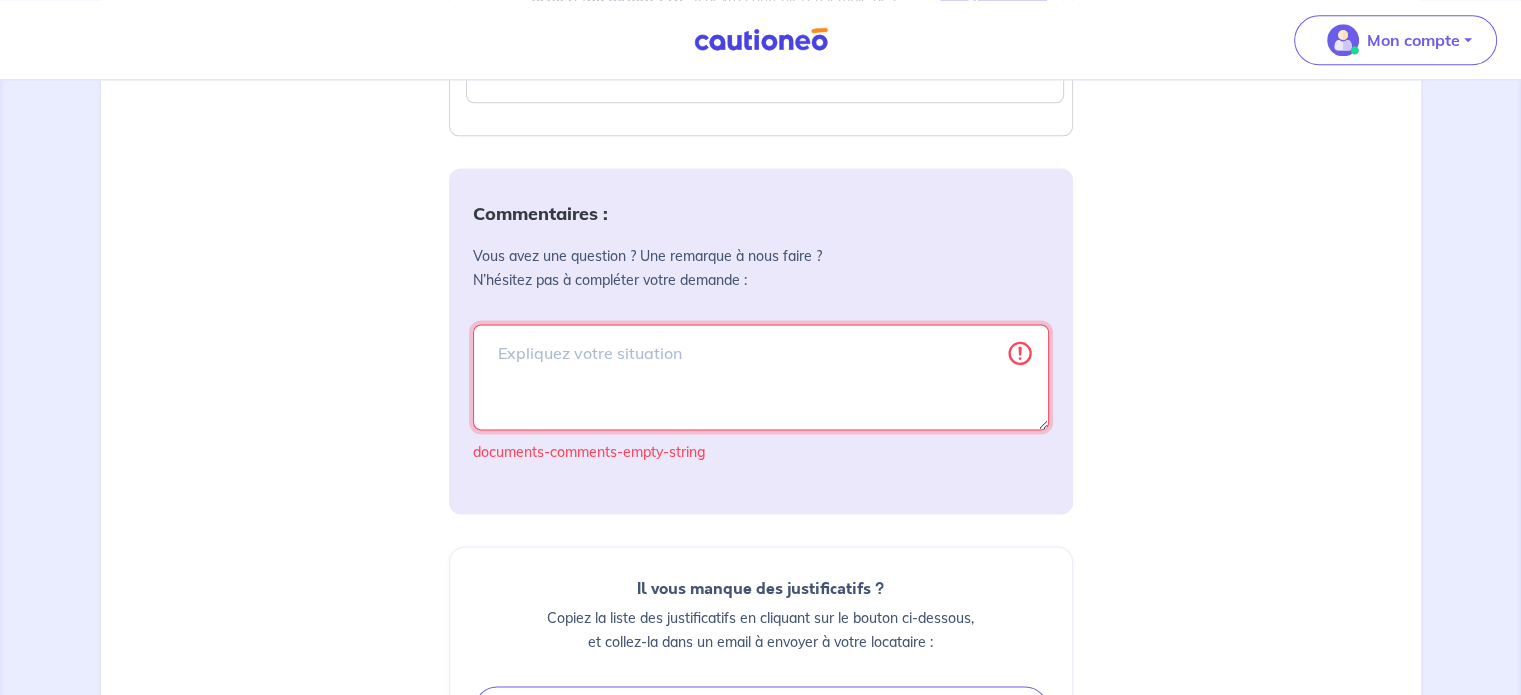 type on "l" 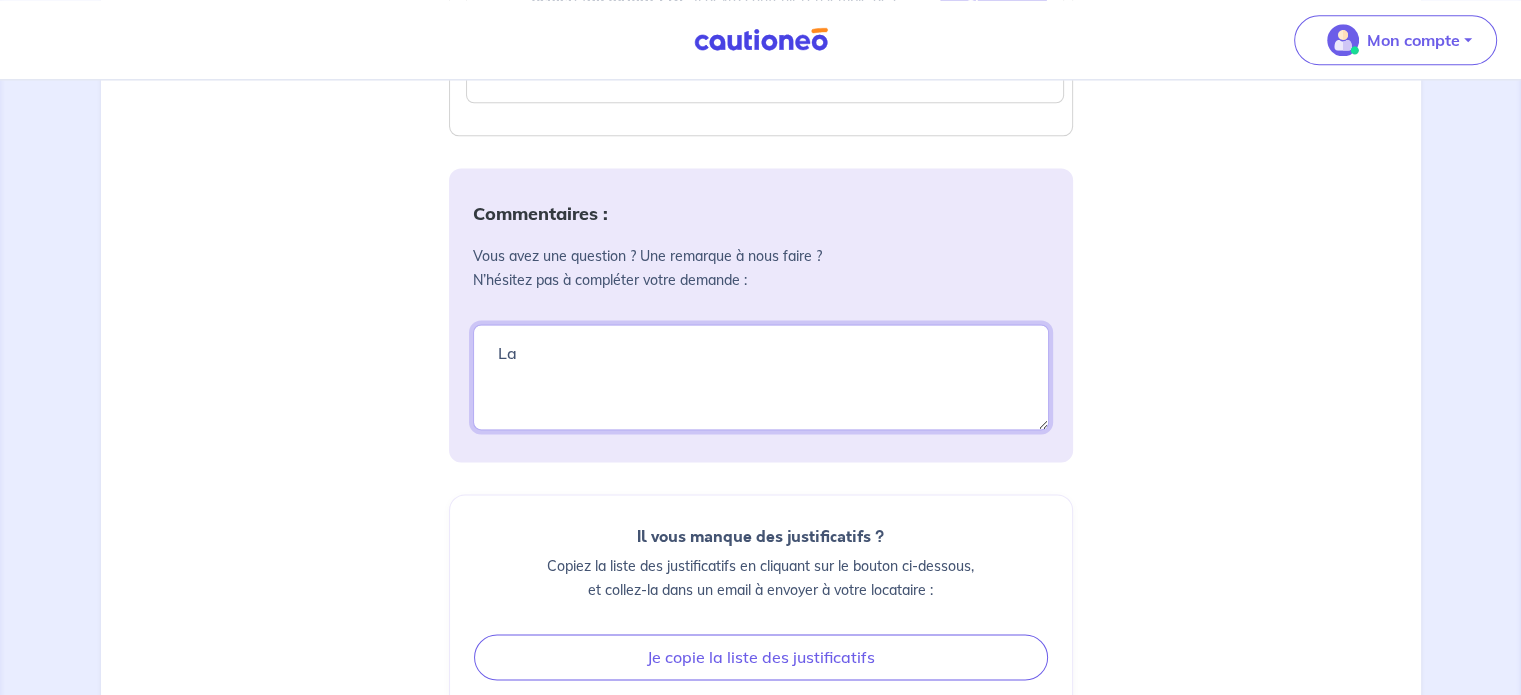 type on "L" 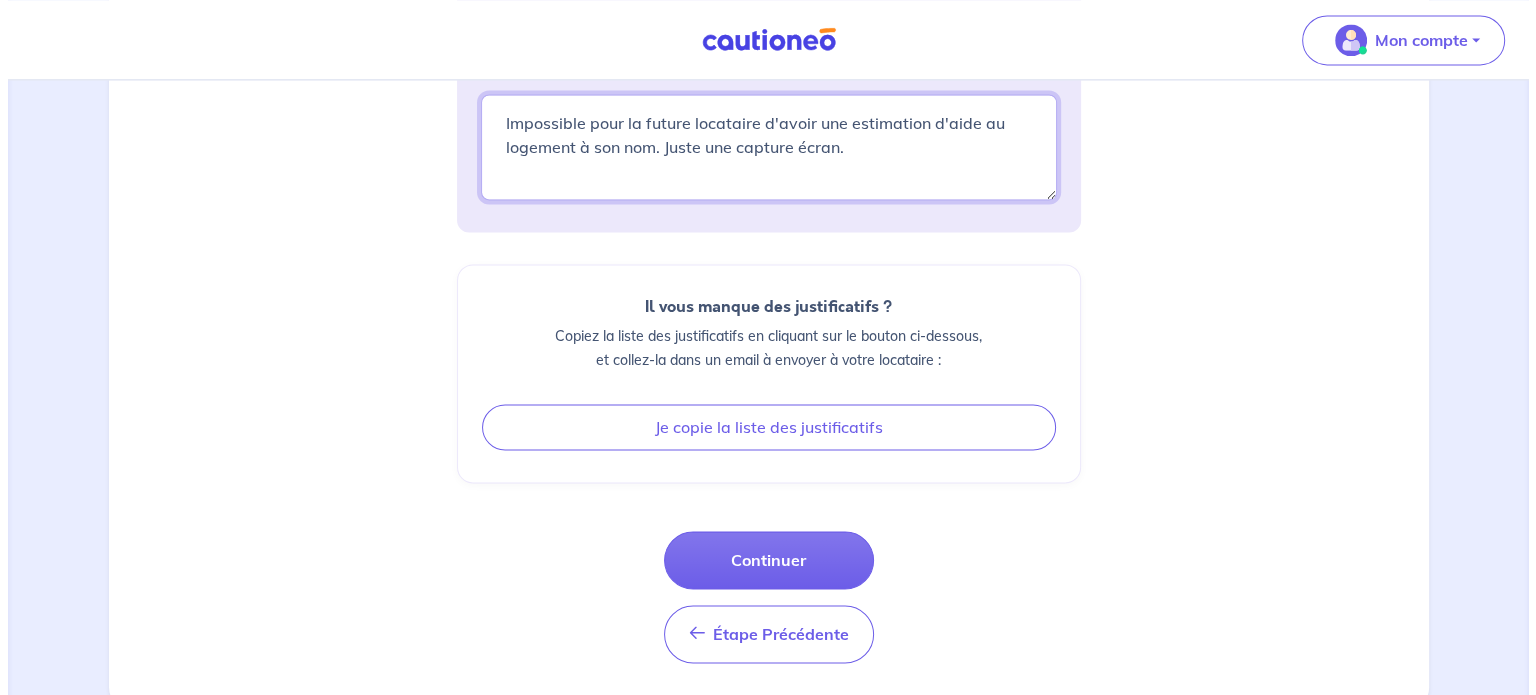 scroll, scrollTop: 2964, scrollLeft: 0, axis: vertical 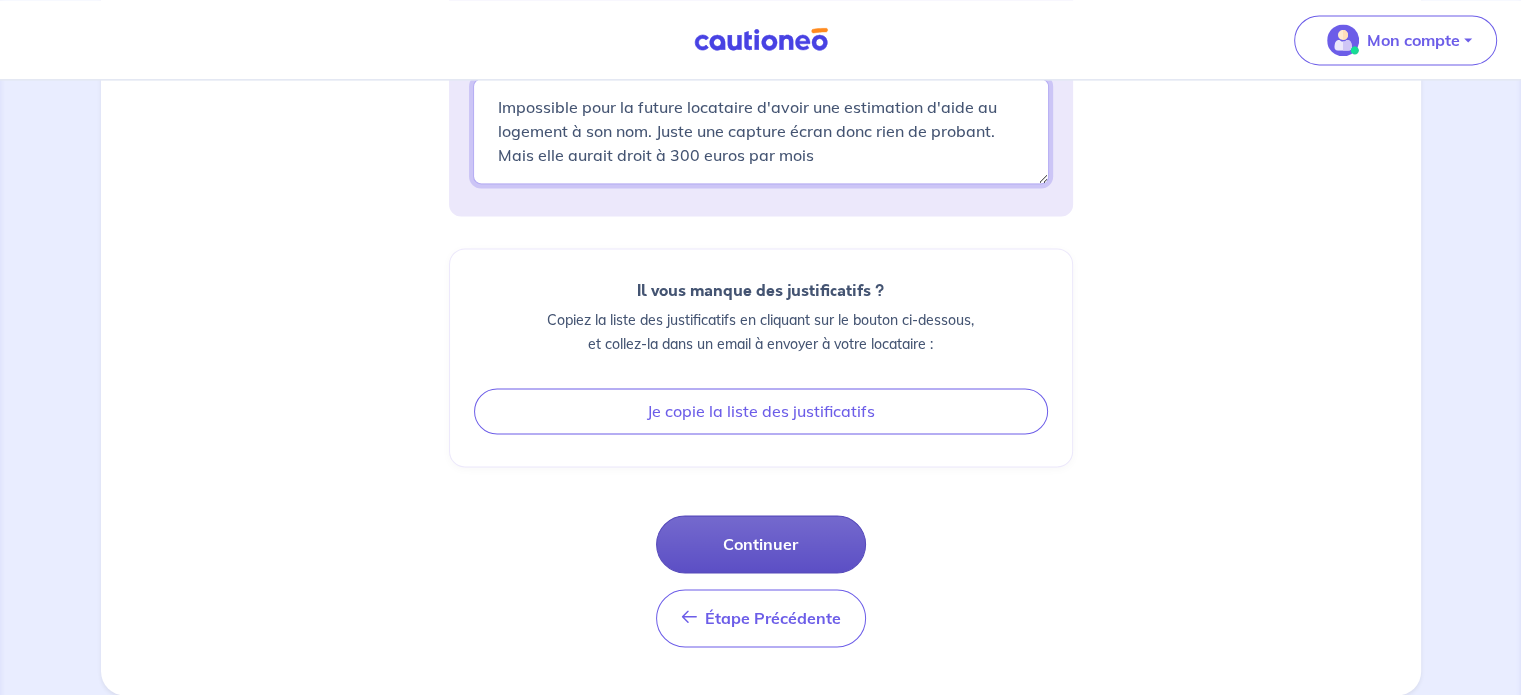 type on "Impossible pour la future locataire d'avoir une estimation d'aide au logement à son nom. Juste une capture écran donc rien de probant. Mais elle aurait droit à 300 euros par mois" 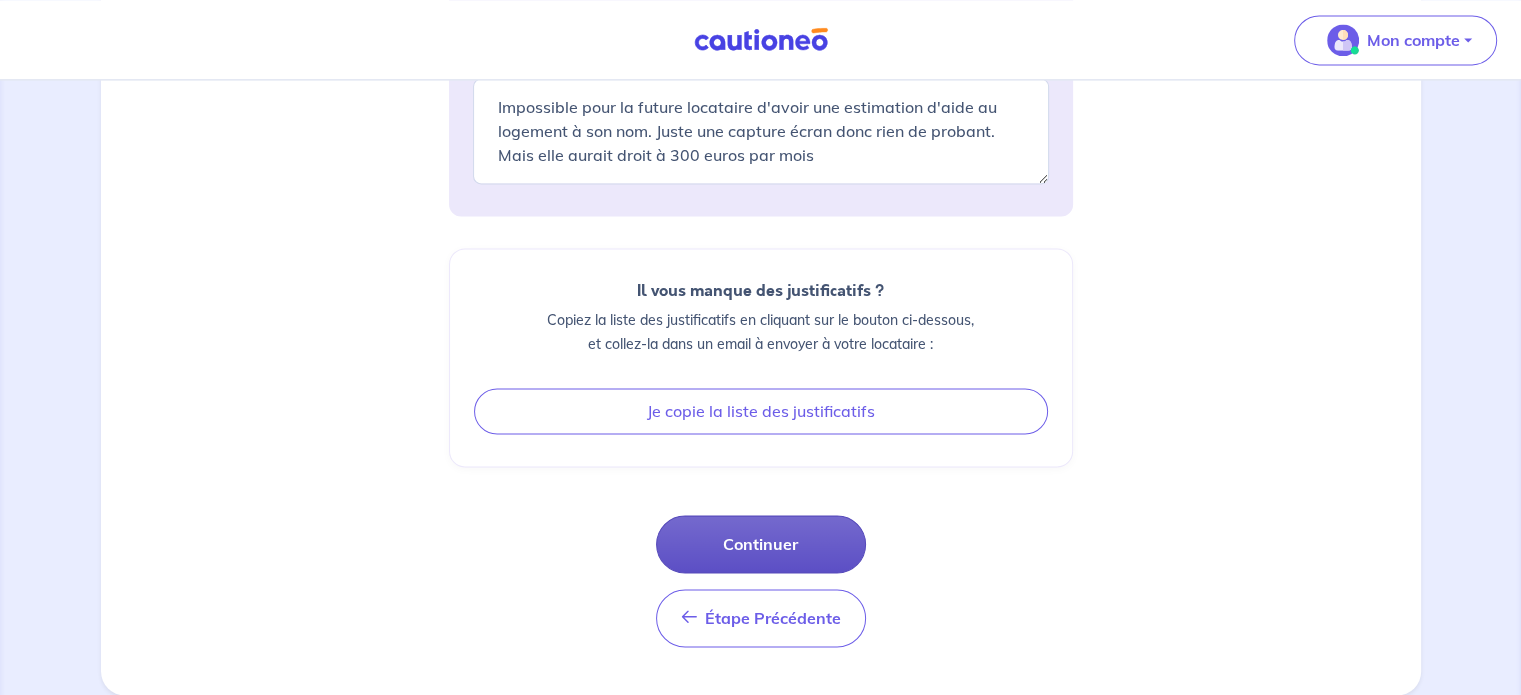 click on "Continuer" at bounding box center (761, 544) 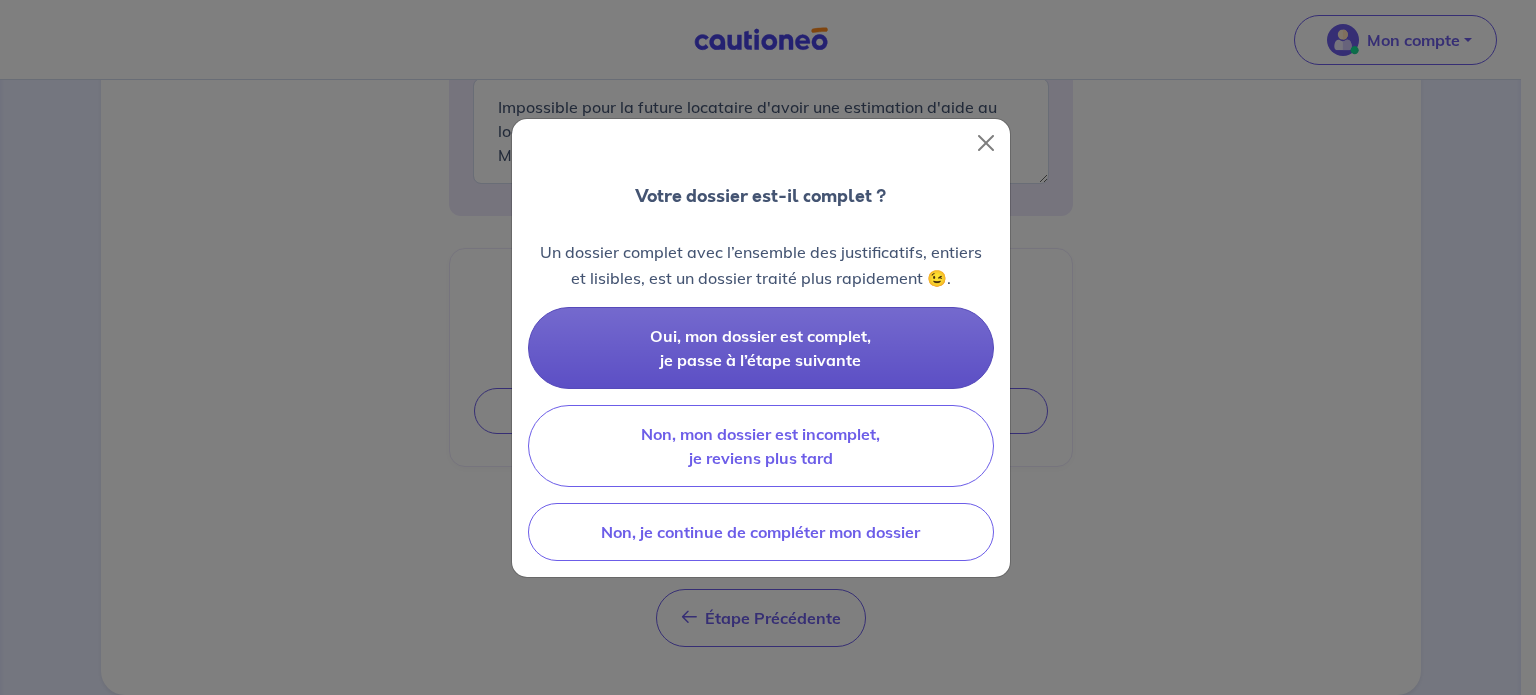 click on "Oui, mon dossier est complet,
je passe à l’étape suivante" at bounding box center (761, 348) 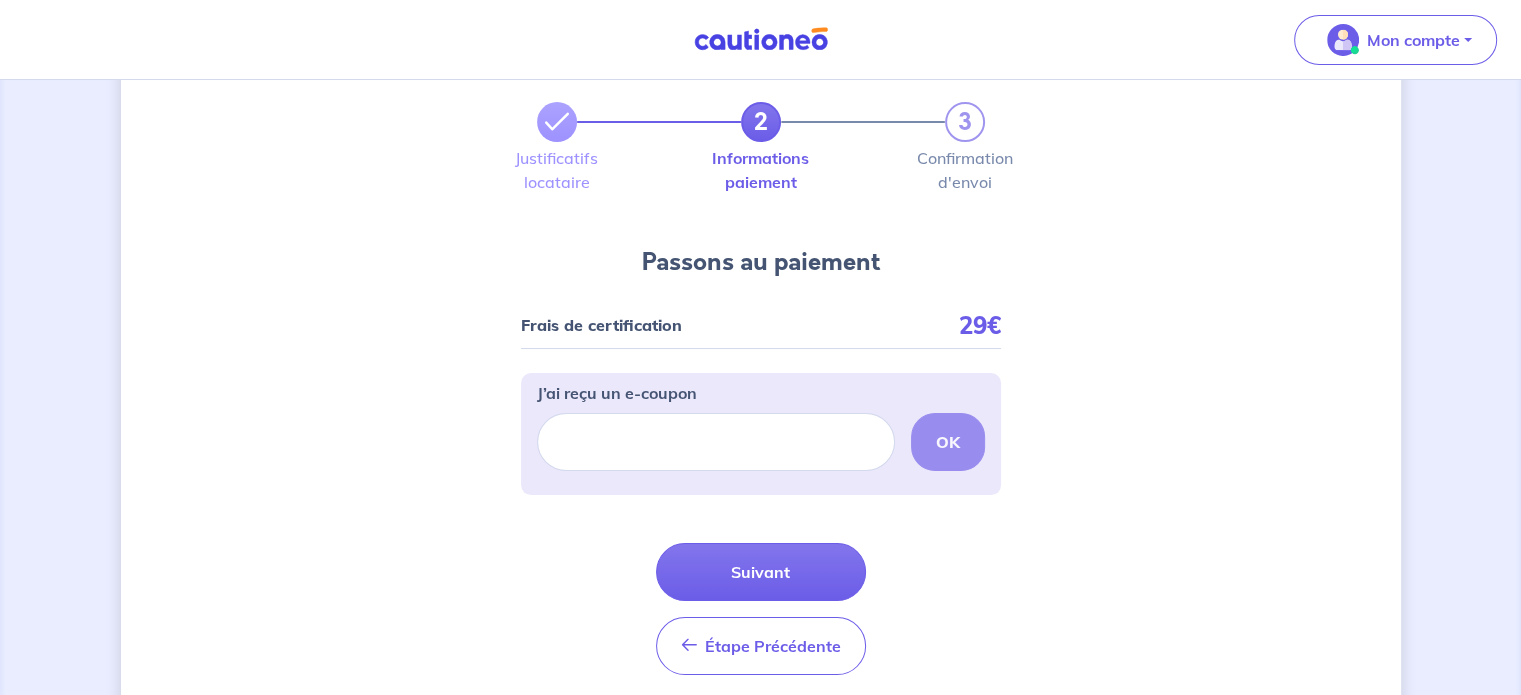 scroll, scrollTop: 100, scrollLeft: 0, axis: vertical 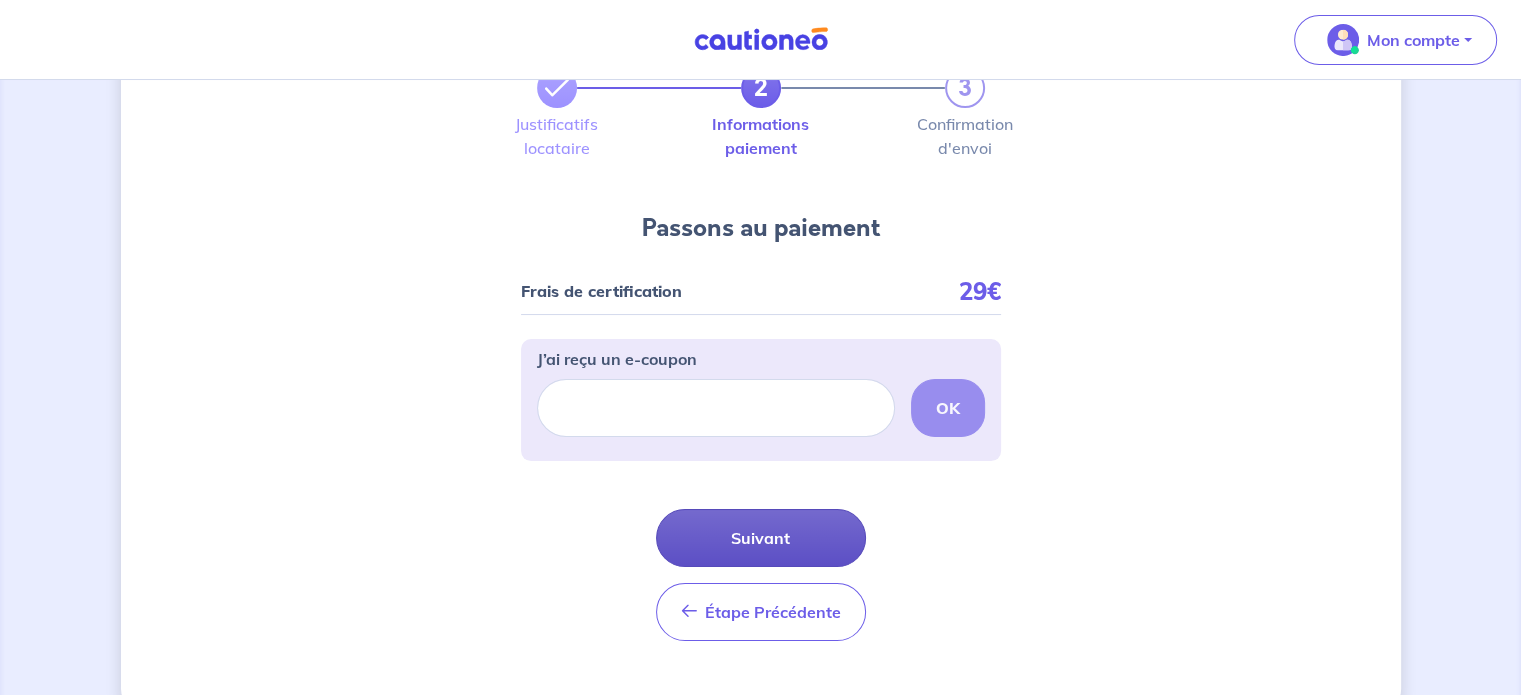 click on "Suivant" at bounding box center (761, 538) 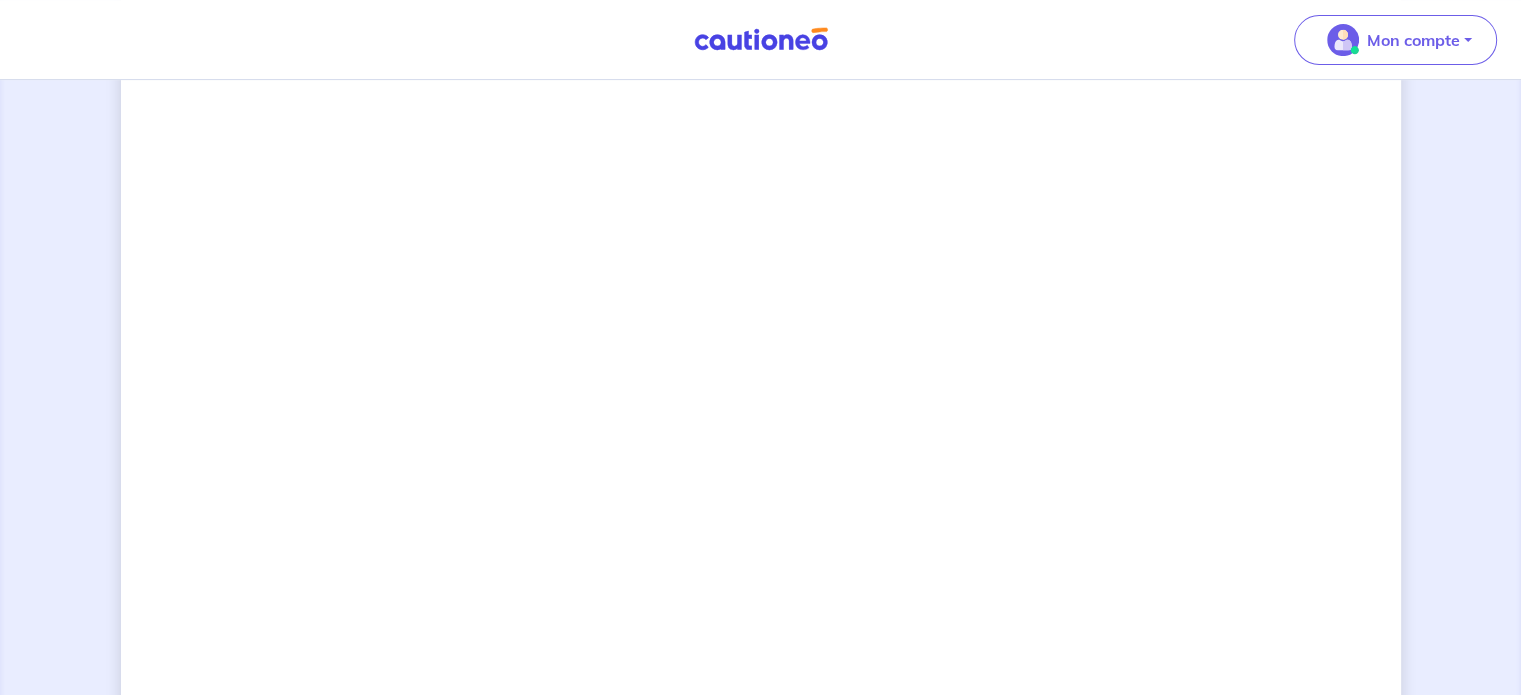 scroll, scrollTop: 854, scrollLeft: 0, axis: vertical 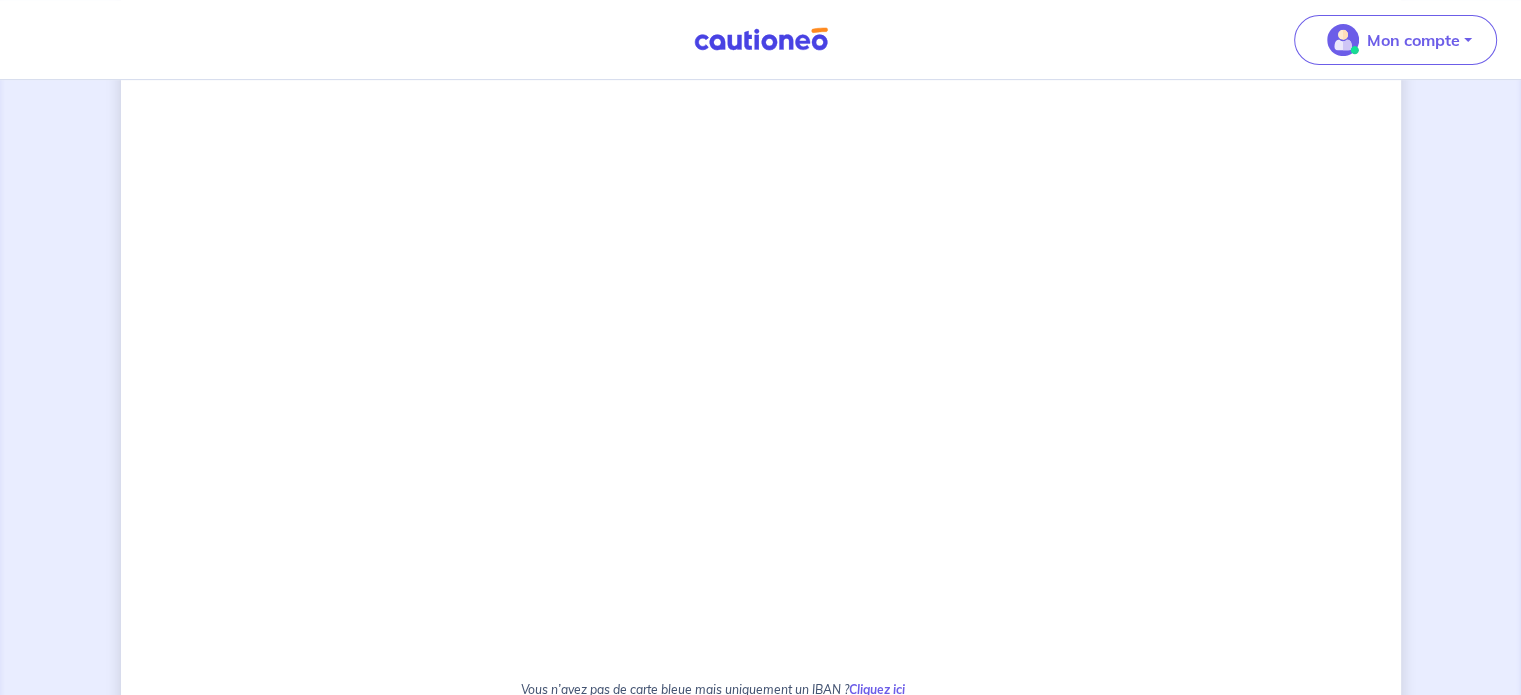 click on "2 3 Justificatifs locataire Informations paiement Confirmation d'envoi Passons au paiement Renseignez votre carte bancaire : Je valide Vous n’avez pas de carte bleue mais uniquement un IBAN ?  Cliquez ici En cas de questions, contactez-nous via  notre formulaire  ou au  [PHONE] Étape Précédente Précédent Confirmer Confirmer" at bounding box center (761, 183) 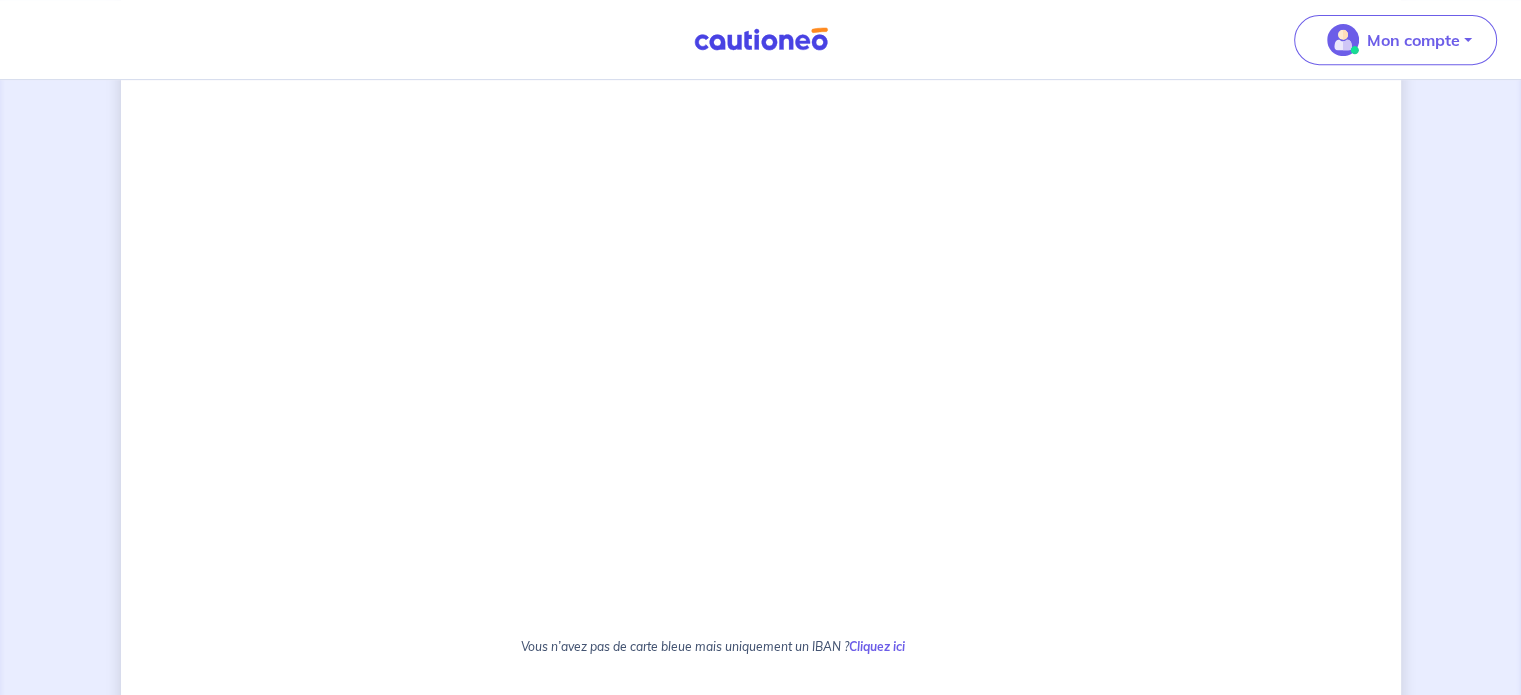 scroll, scrollTop: 900, scrollLeft: 0, axis: vertical 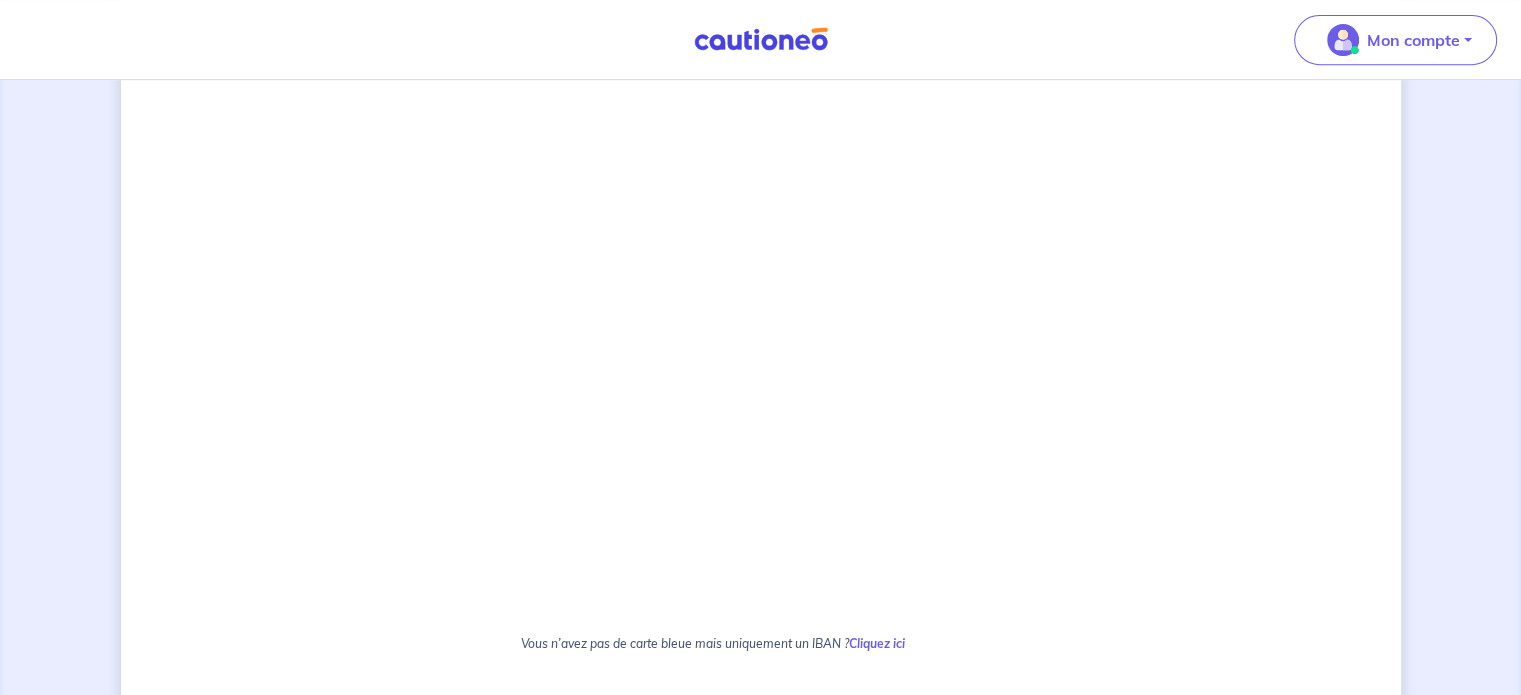 click on "2 3 Justificatifs locataire Informations paiement Confirmation d'envoi Passons au paiement Renseignez votre carte bancaire : Je valide Vous n’avez pas de carte bleue mais uniquement un IBAN ?  Cliquez ici En cas de questions, contactez-nous via  notre formulaire  ou au  [PHONE] Étape Précédente Précédent Confirmer Confirmer" at bounding box center (761, 137) 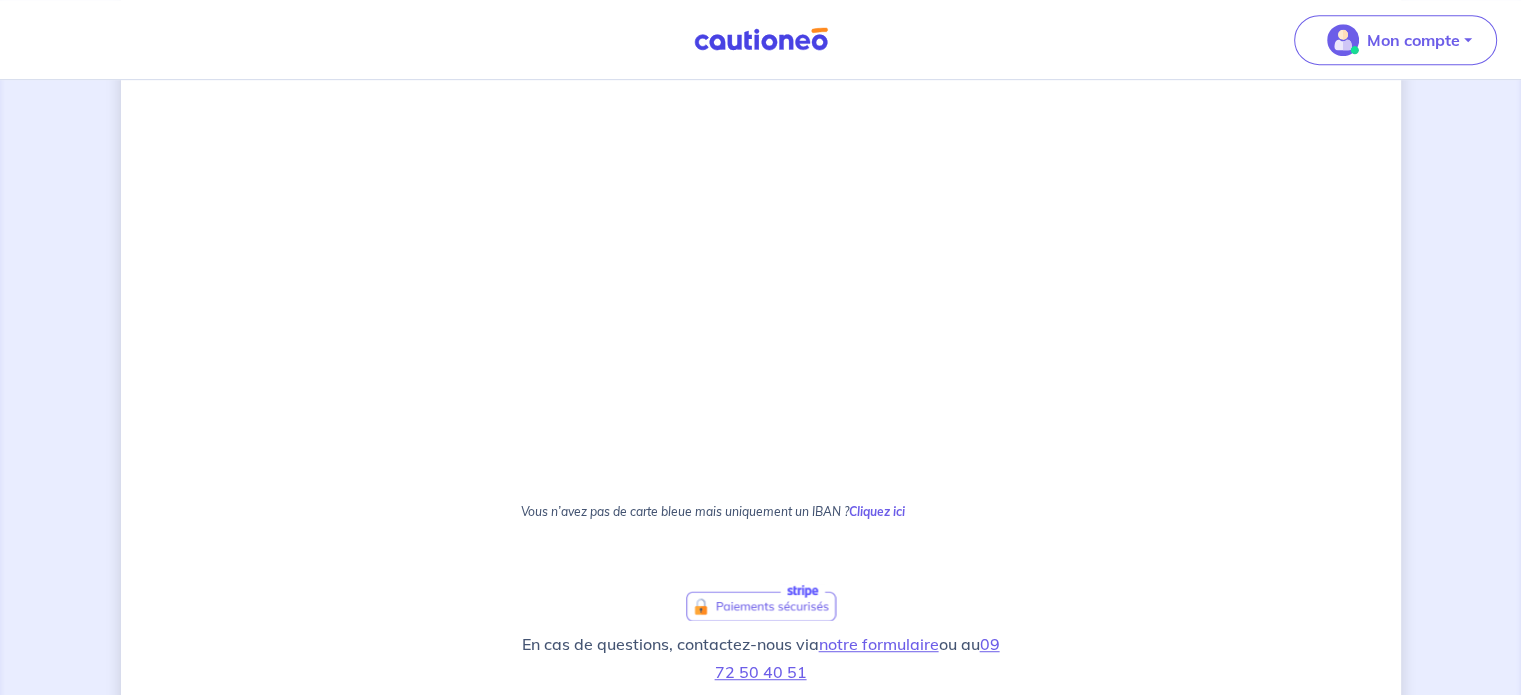 scroll, scrollTop: 997, scrollLeft: 0, axis: vertical 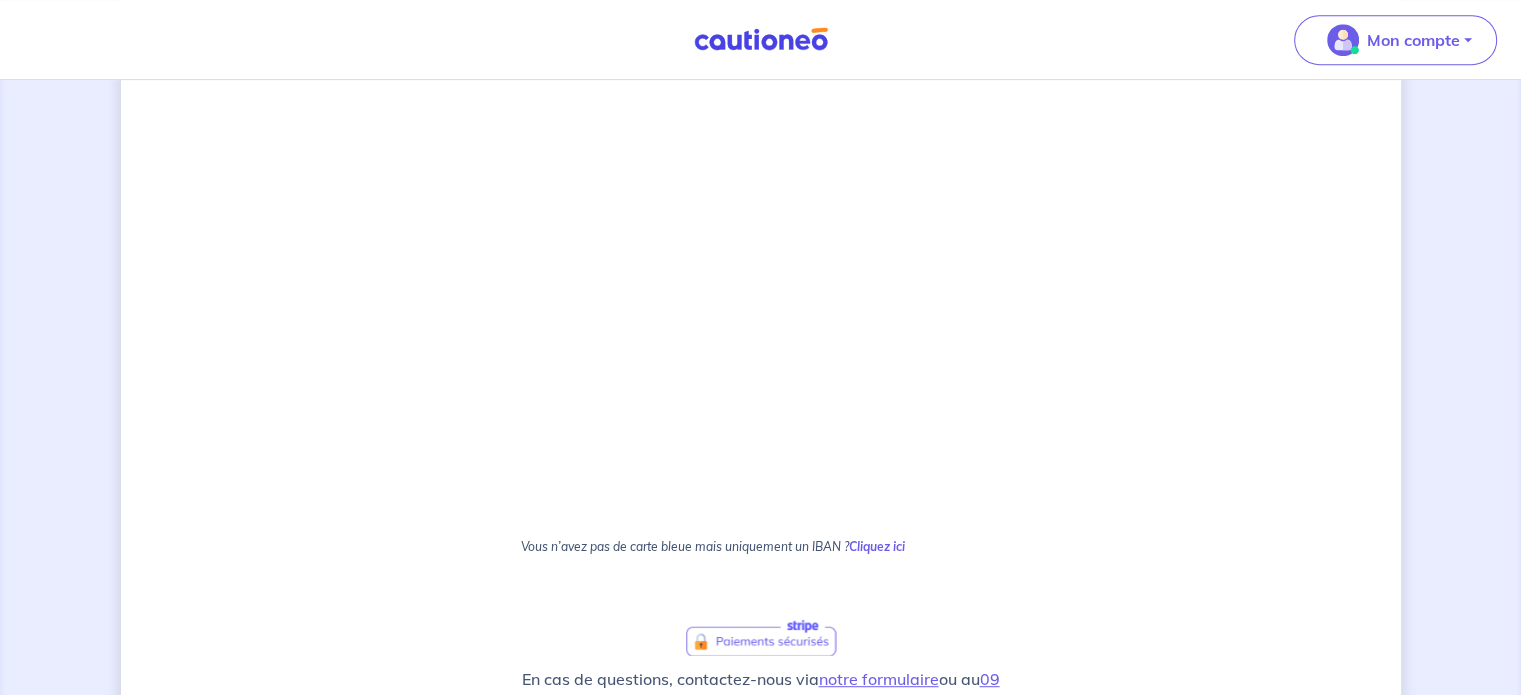 click on "2 3 Justificatifs locataire Informations paiement Confirmation d'envoi Passons au paiement Renseignez votre carte bancaire : Je valide Vous n’avez pas de carte bleue mais uniquement un IBAN ?  Cliquez ici En cas de questions, contactez-nous via  notre formulaire  ou au  [PHONE] Étape Précédente Précédent Confirmer Confirmer" at bounding box center (761, 40) 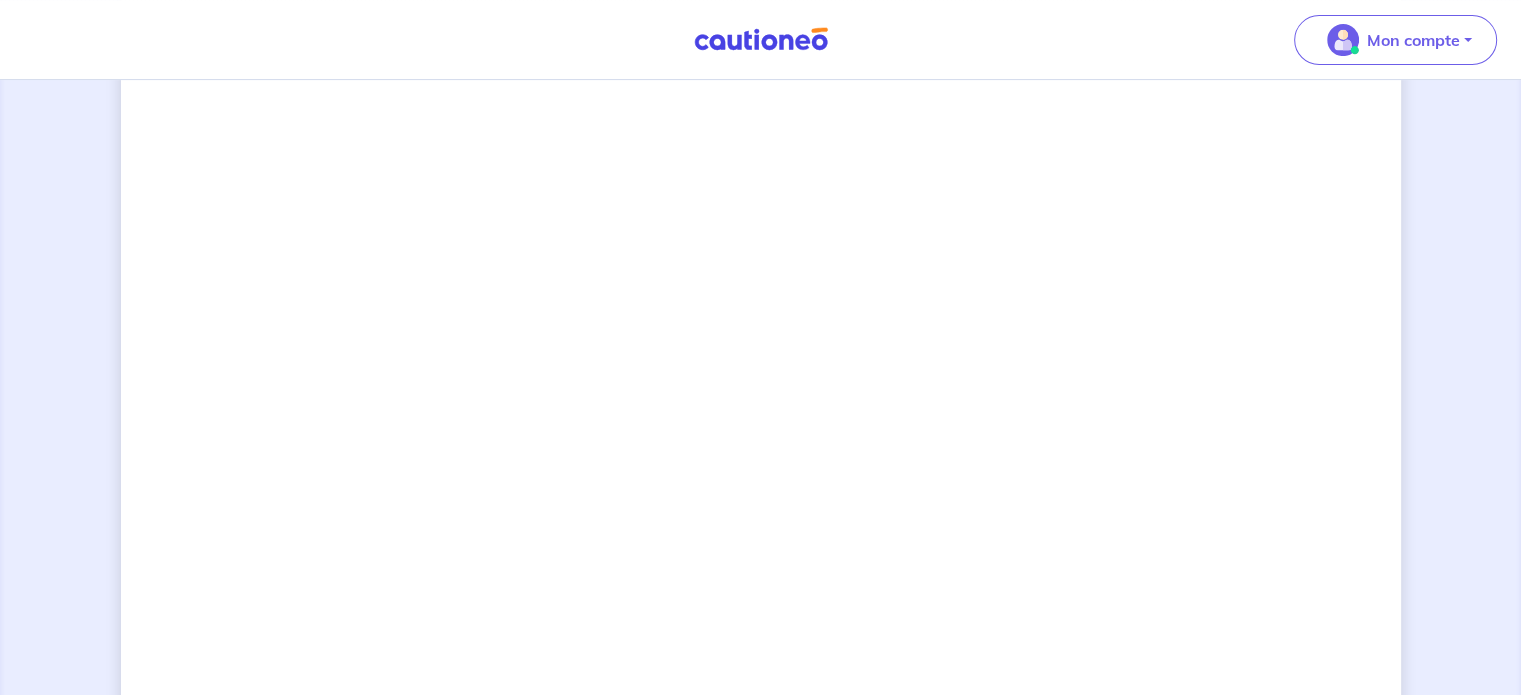 scroll, scrollTop: 597, scrollLeft: 0, axis: vertical 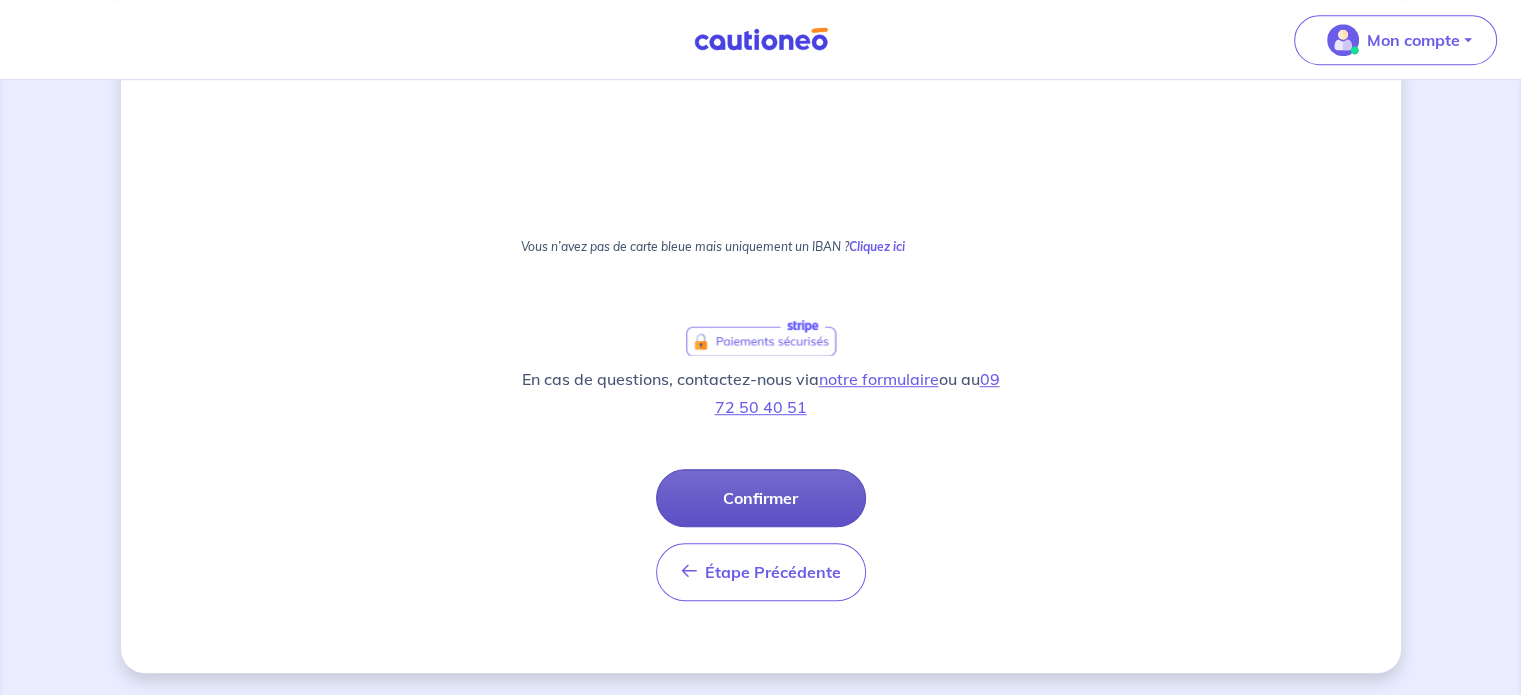 click on "Confirmer" at bounding box center [761, 498] 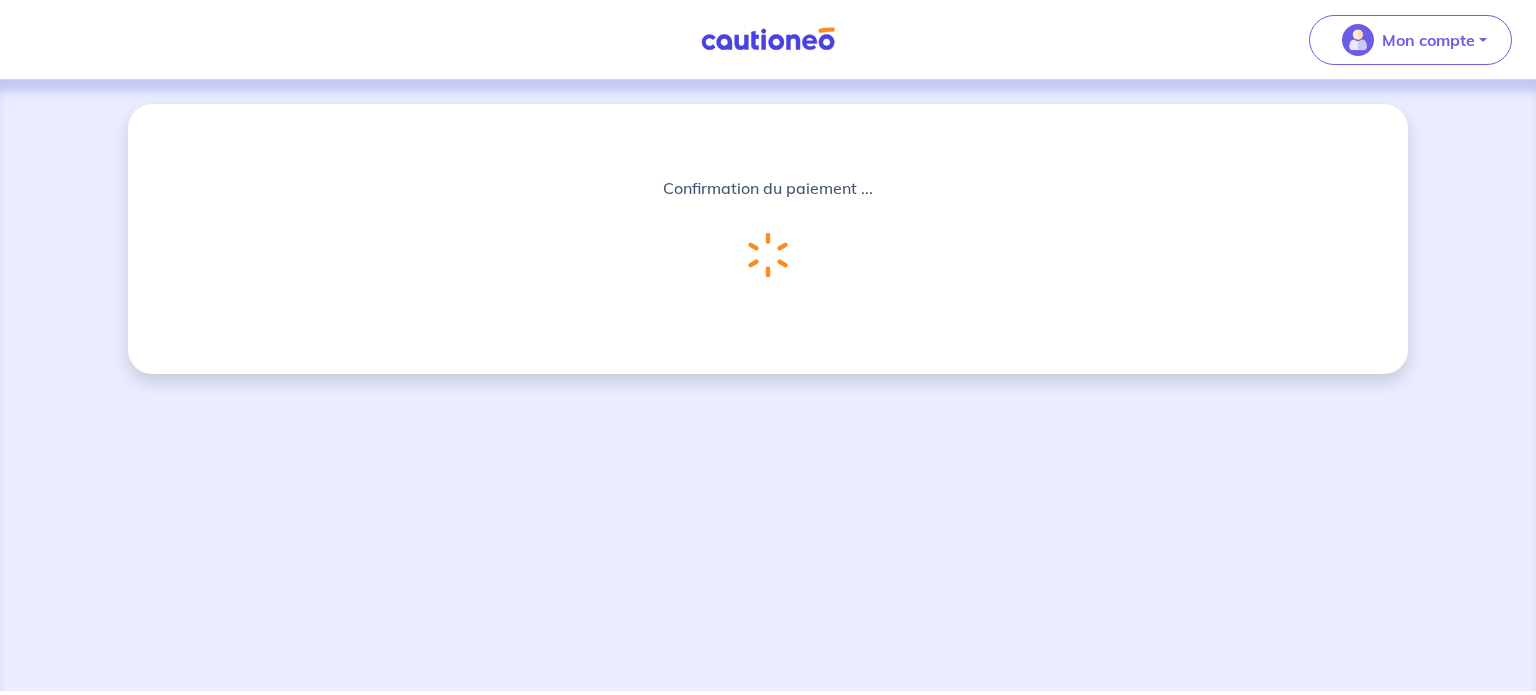 scroll, scrollTop: 0, scrollLeft: 0, axis: both 